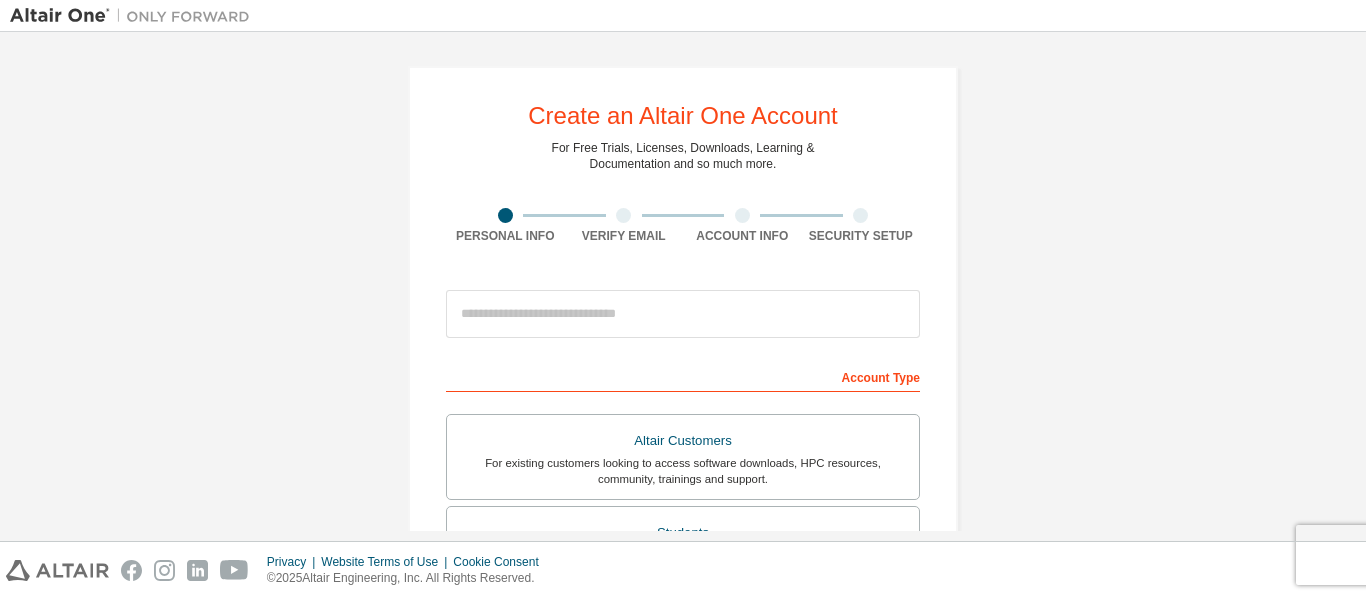 scroll, scrollTop: 0, scrollLeft: 0, axis: both 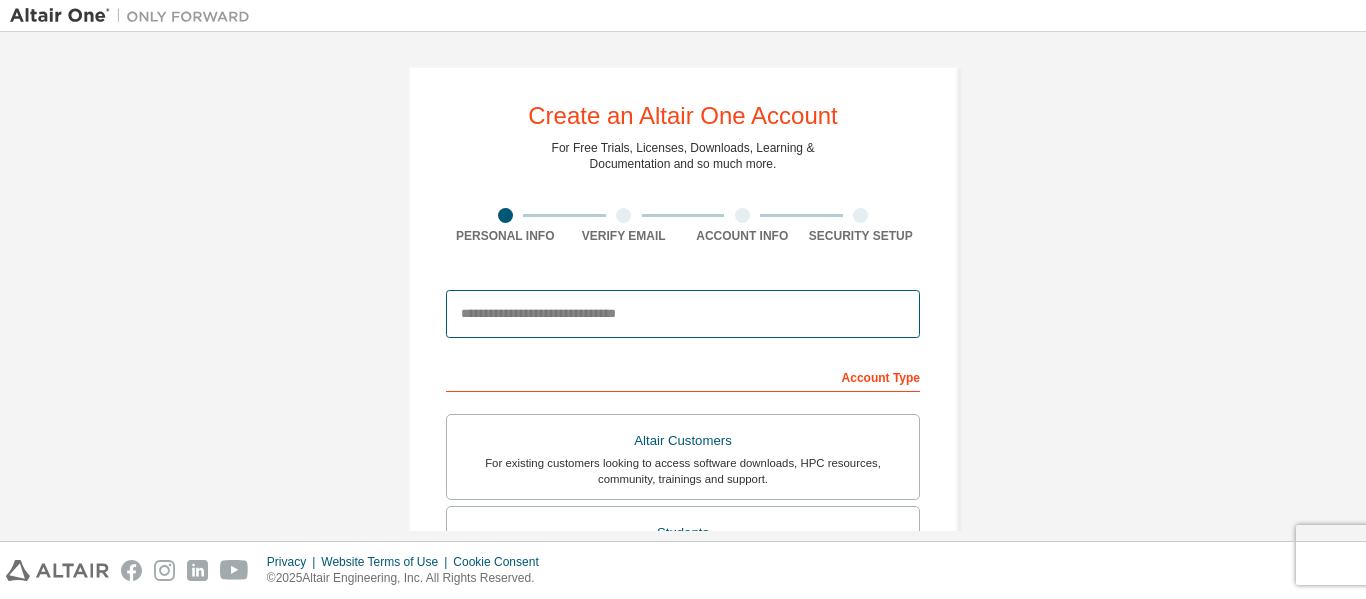 click at bounding box center (683, 314) 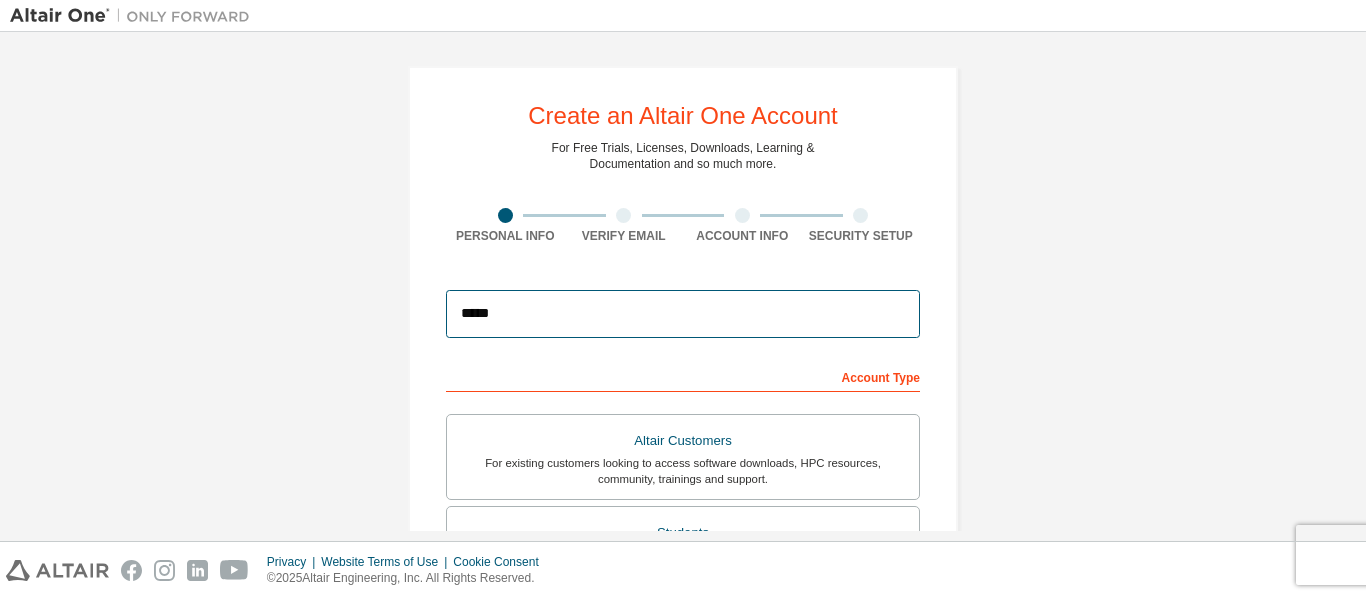 type on "**********" 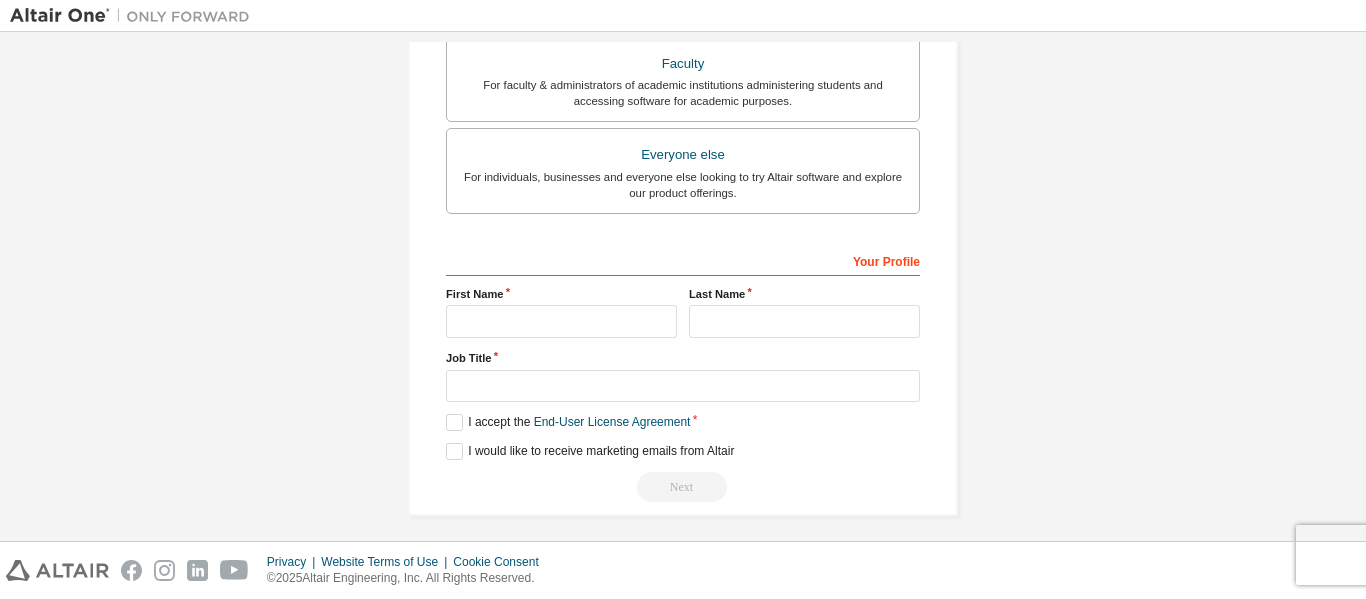 scroll, scrollTop: 570, scrollLeft: 0, axis: vertical 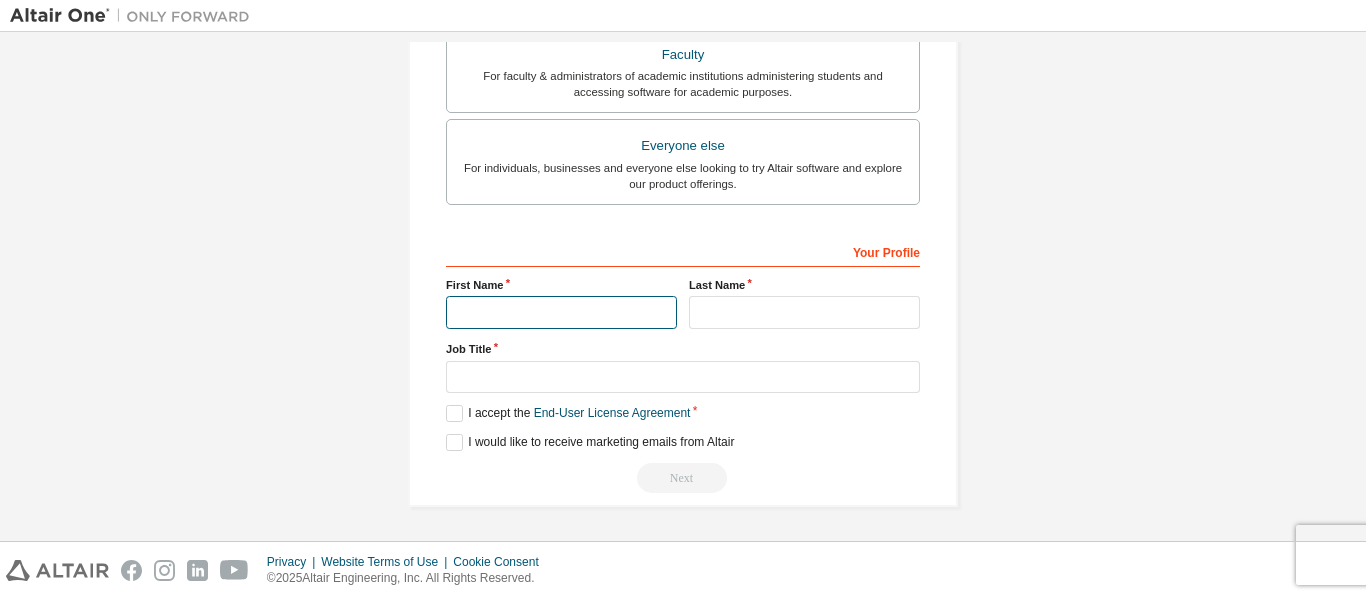 click at bounding box center [561, 312] 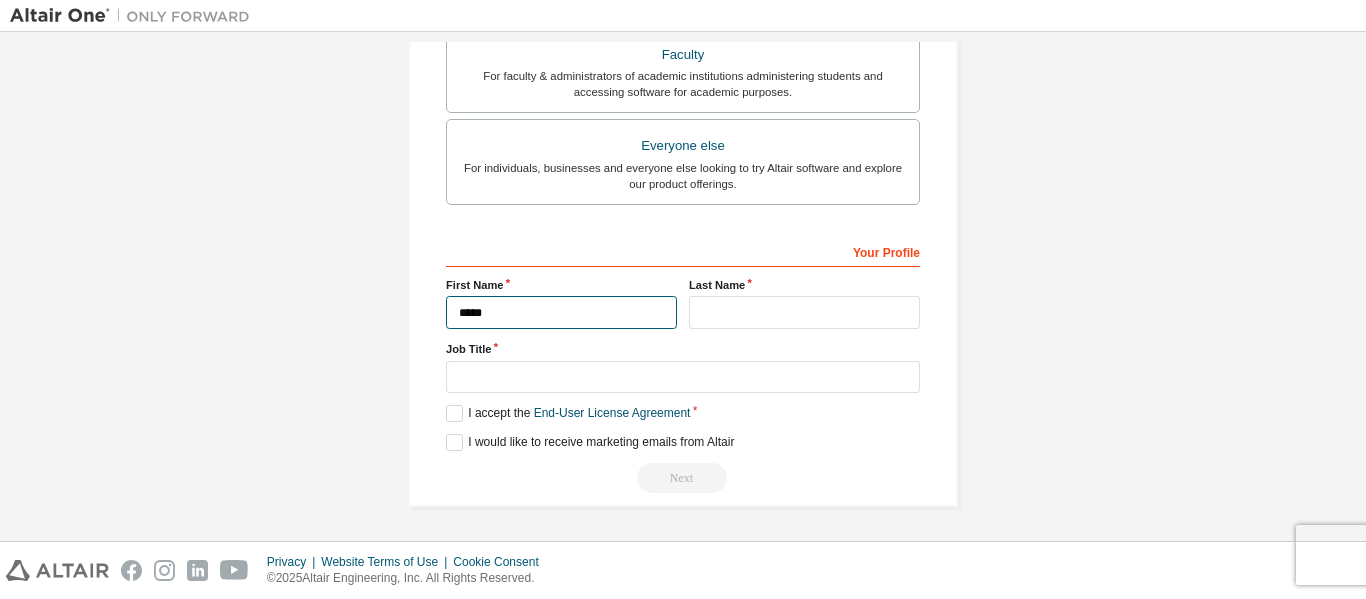 type on "*****" 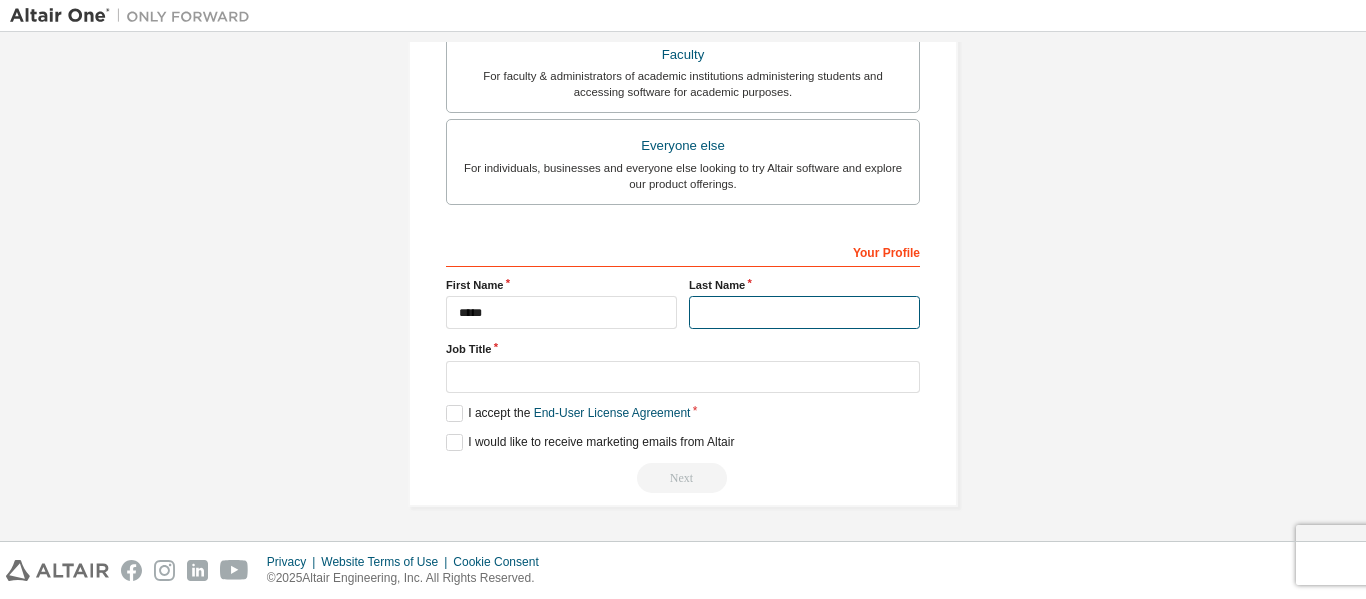 click at bounding box center (804, 312) 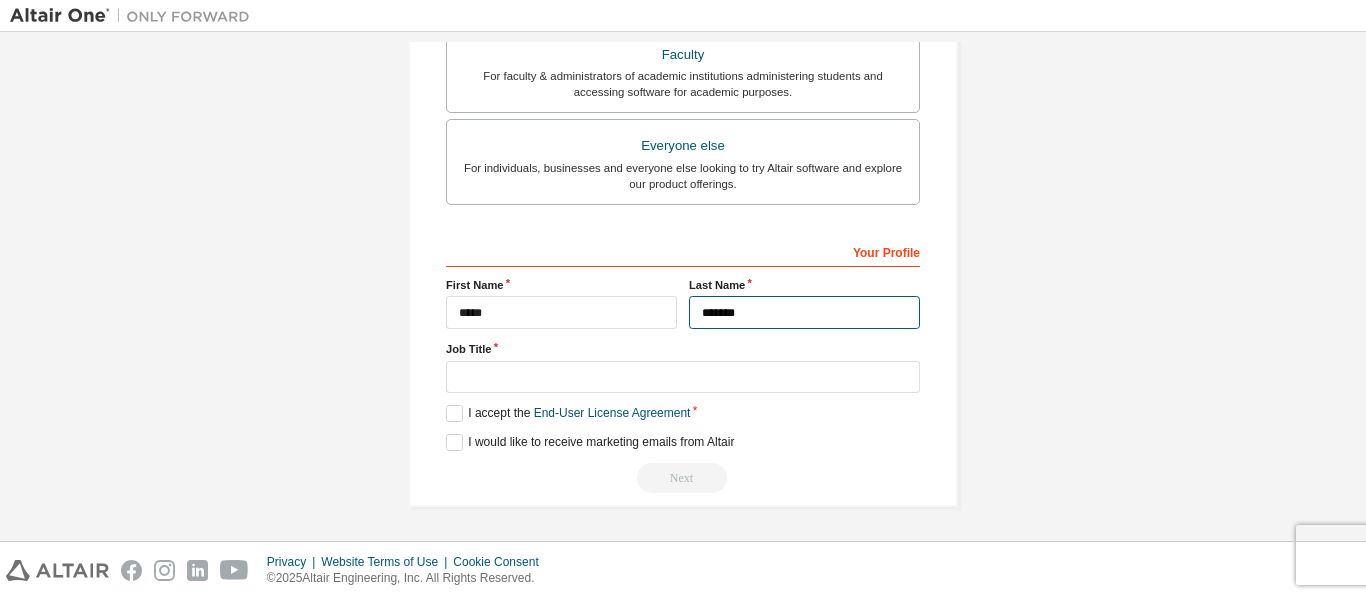 type on "*******" 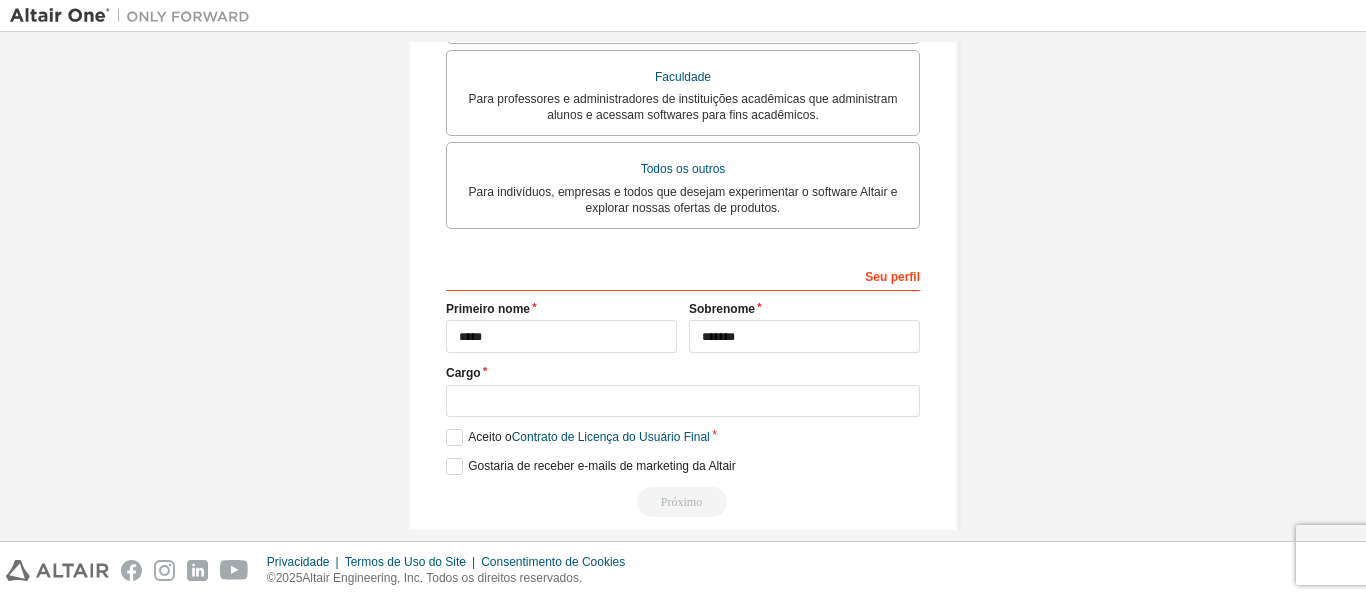 scroll, scrollTop: 597, scrollLeft: 0, axis: vertical 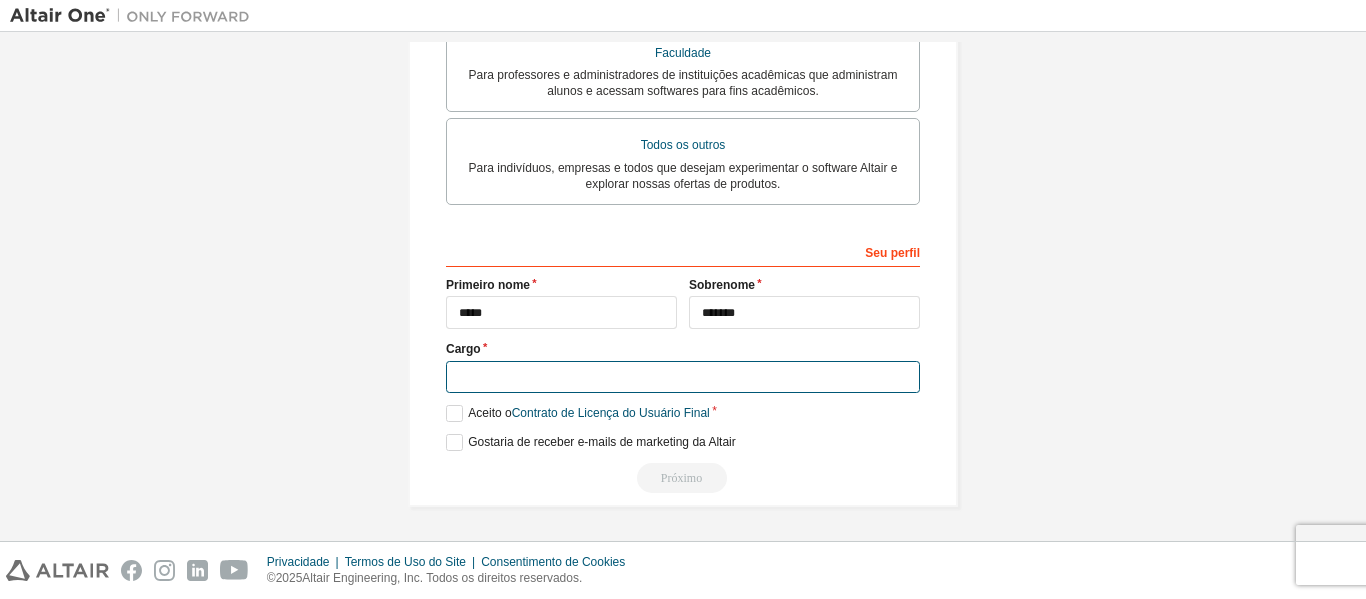 click at bounding box center (683, 377) 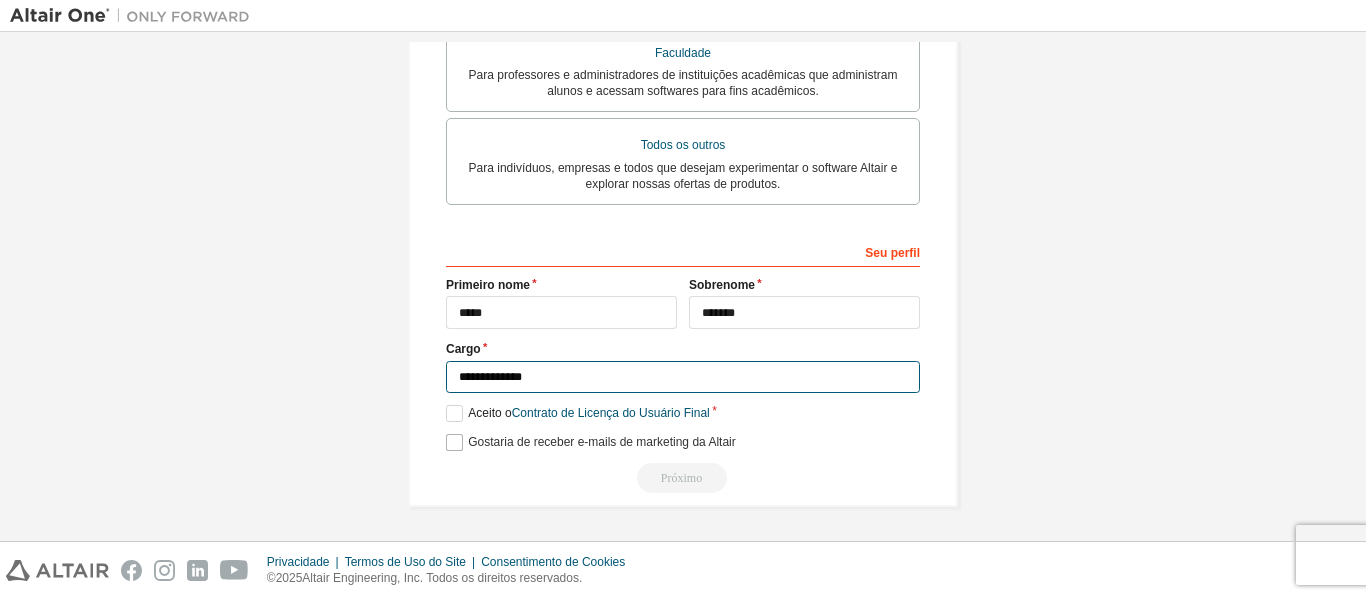 type on "**********" 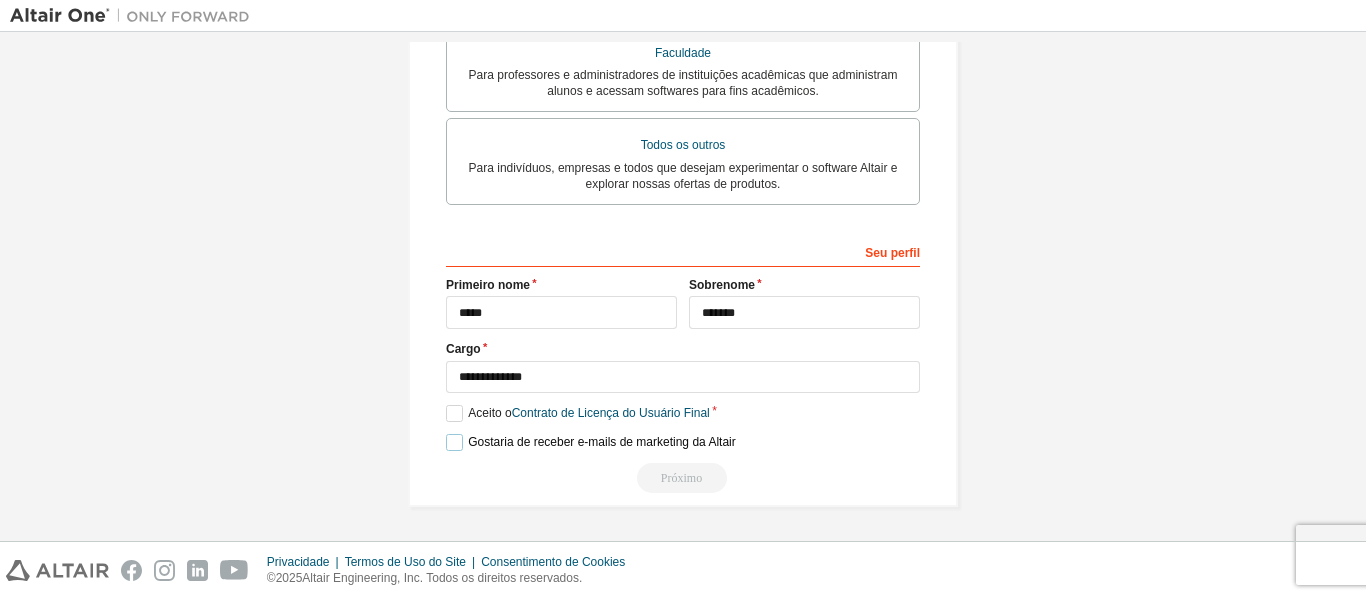 click on "Gostaria de receber e-mails de marketing da Altair" at bounding box center (591, 442) 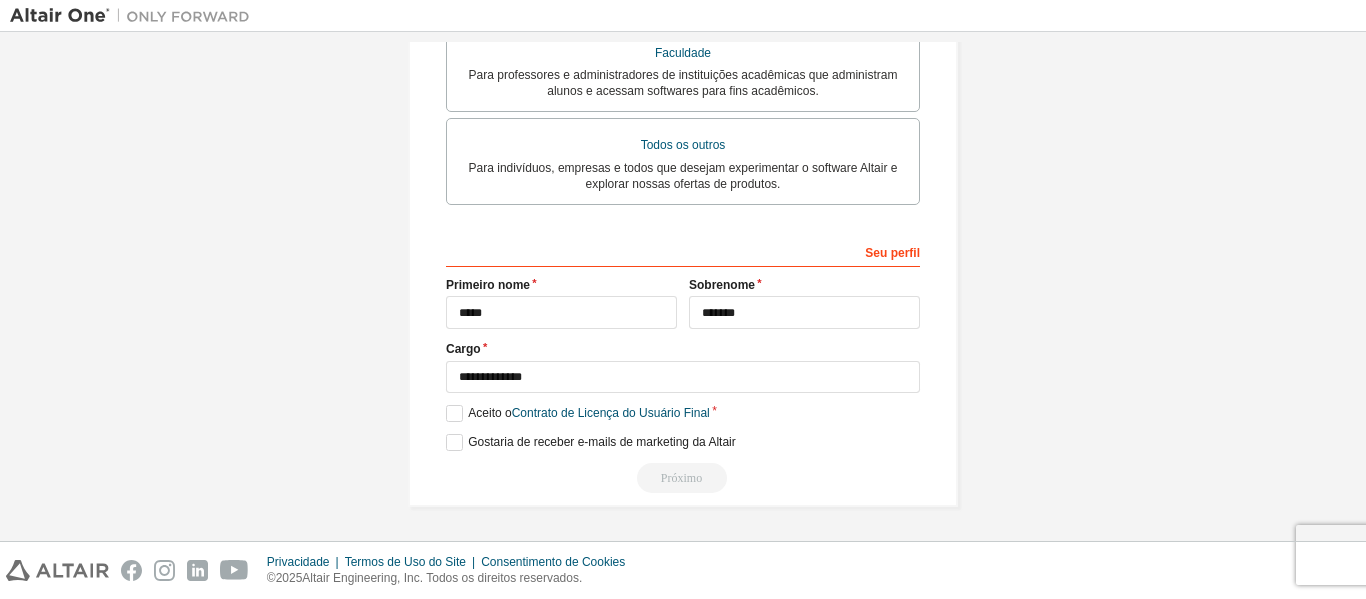click on "**********" at bounding box center [683, 364] 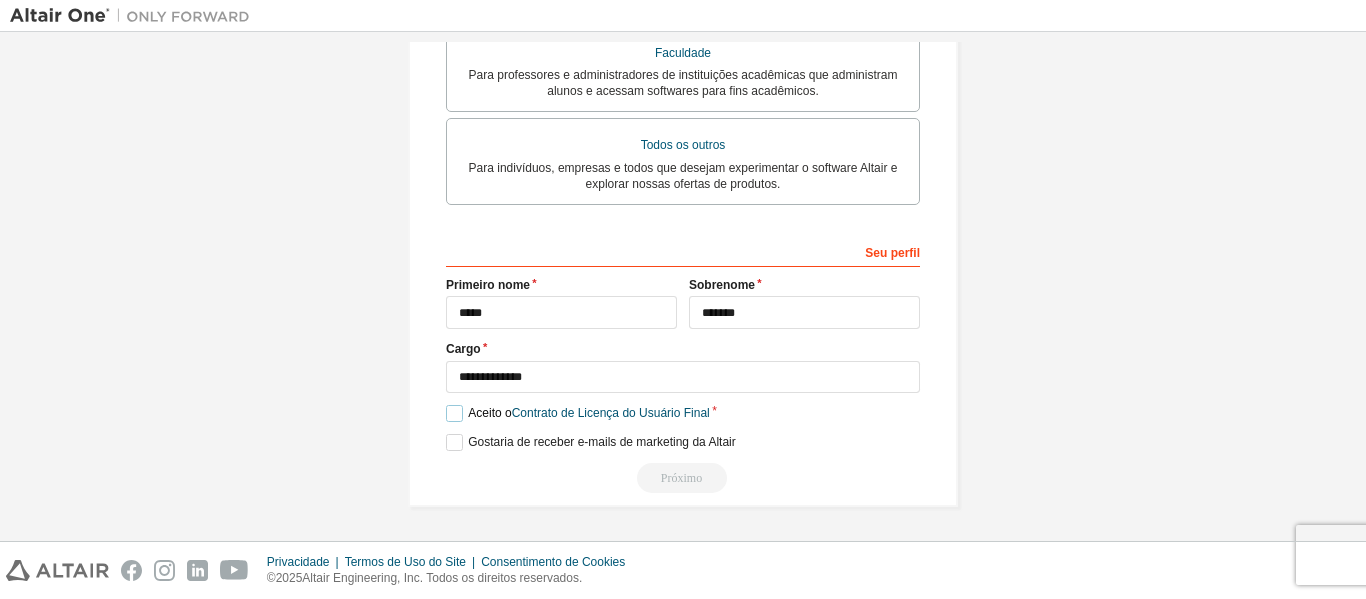 click on "Aceito o  Contrato de Licença do Usuário Final" at bounding box center [578, 413] 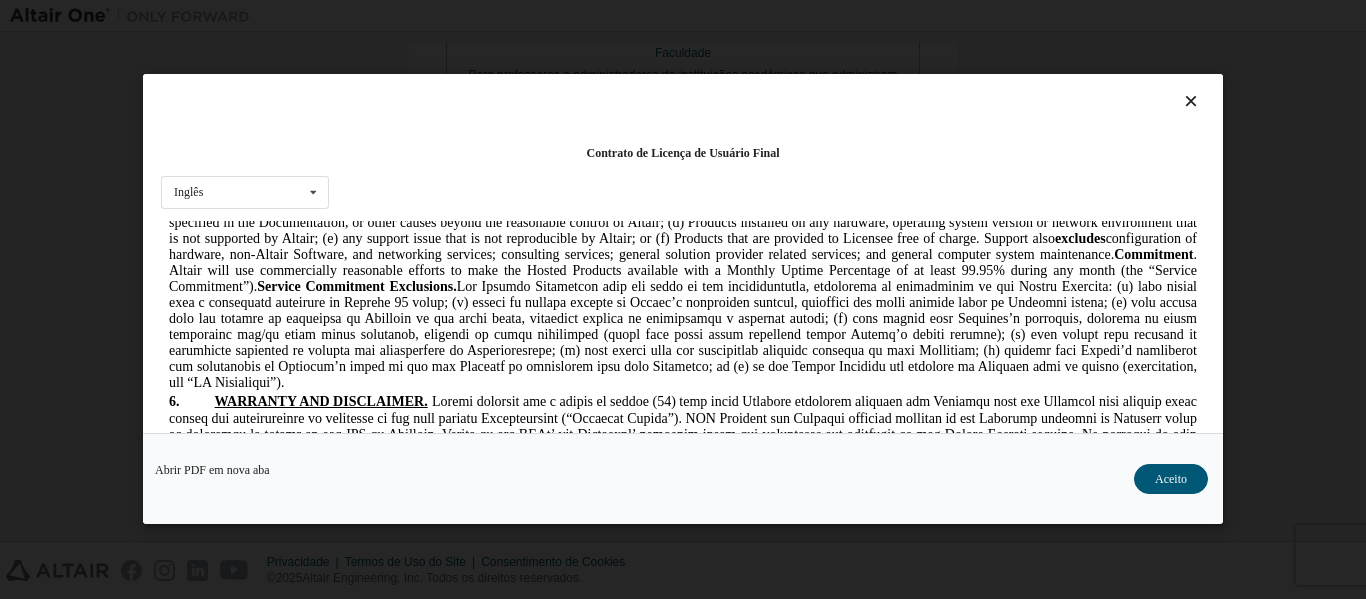 scroll, scrollTop: 3000, scrollLeft: 0, axis: vertical 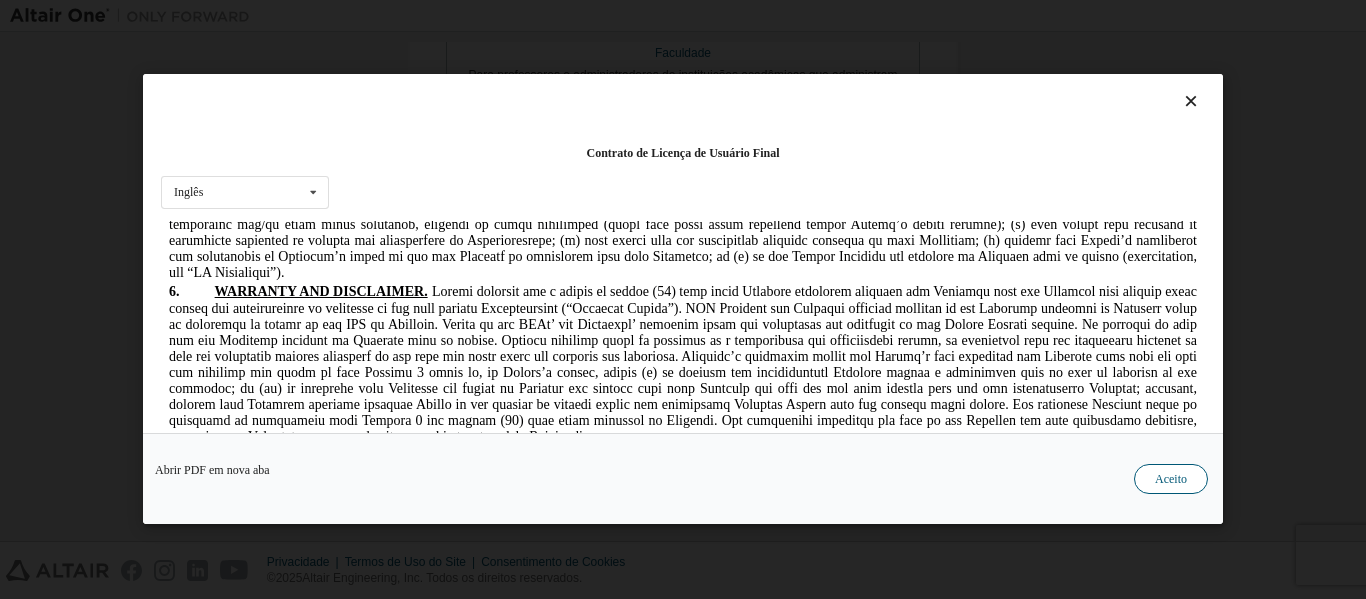click on "Aceito" at bounding box center (1171, 480) 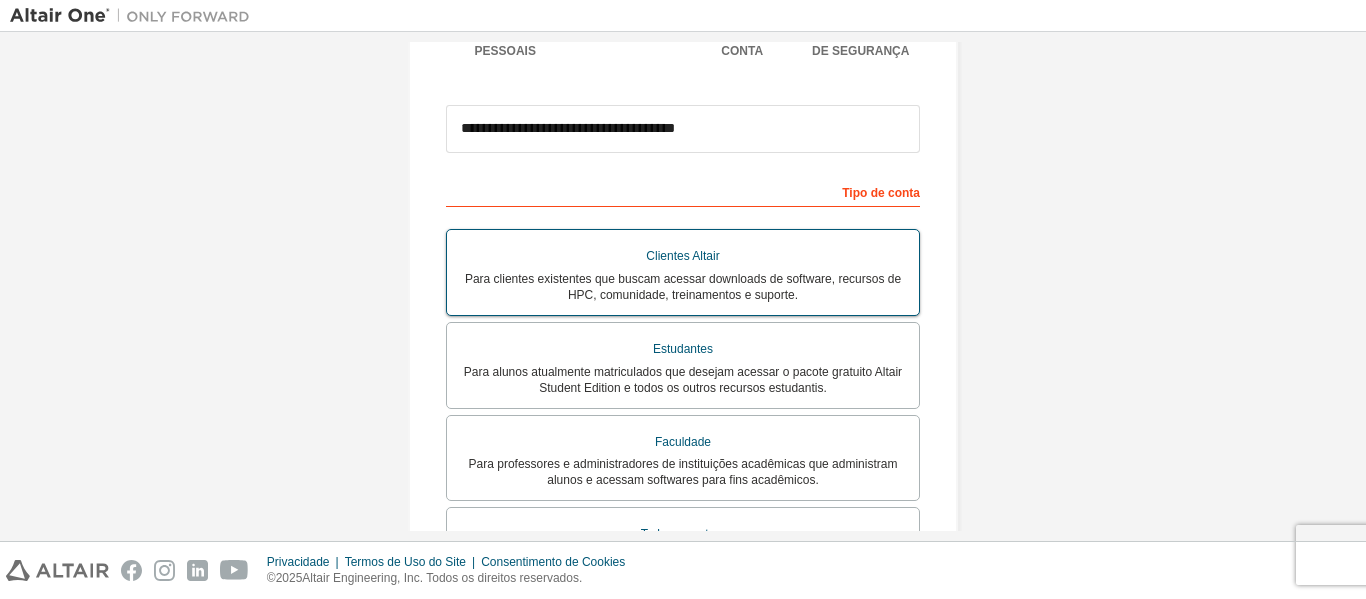 scroll, scrollTop: 305, scrollLeft: 0, axis: vertical 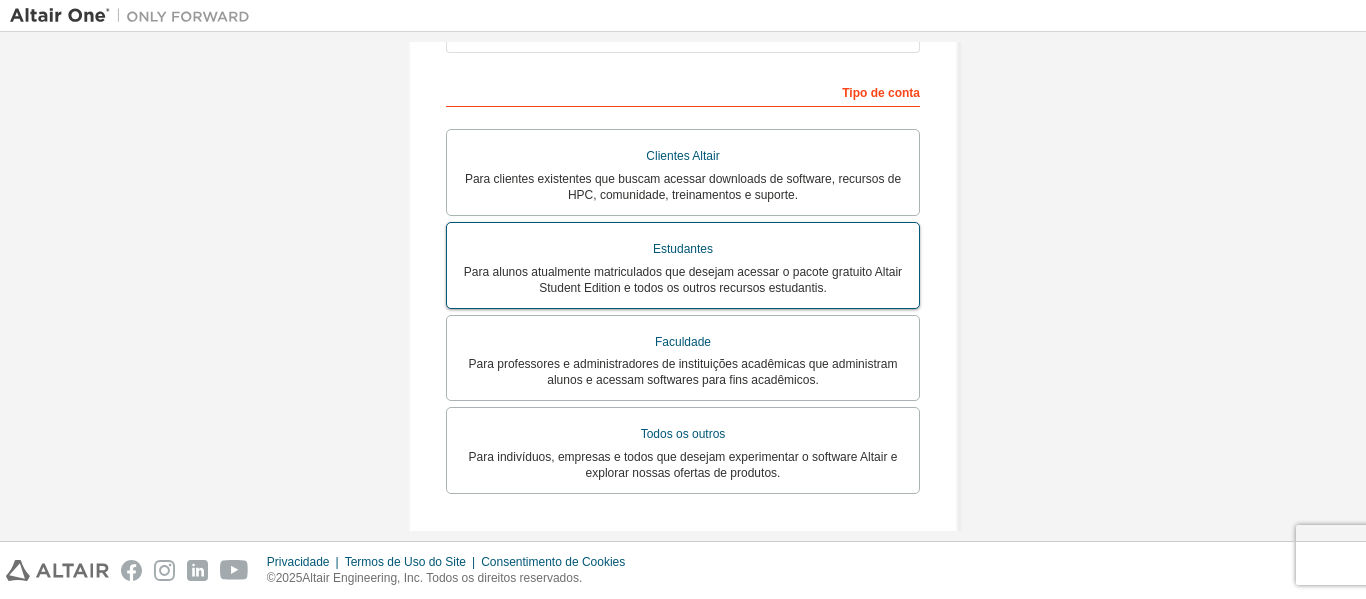 click on "Para alunos atualmente matriculados que desejam acessar o pacote gratuito Altair Student Edition e todos os outros recursos estudantis." at bounding box center [683, 280] 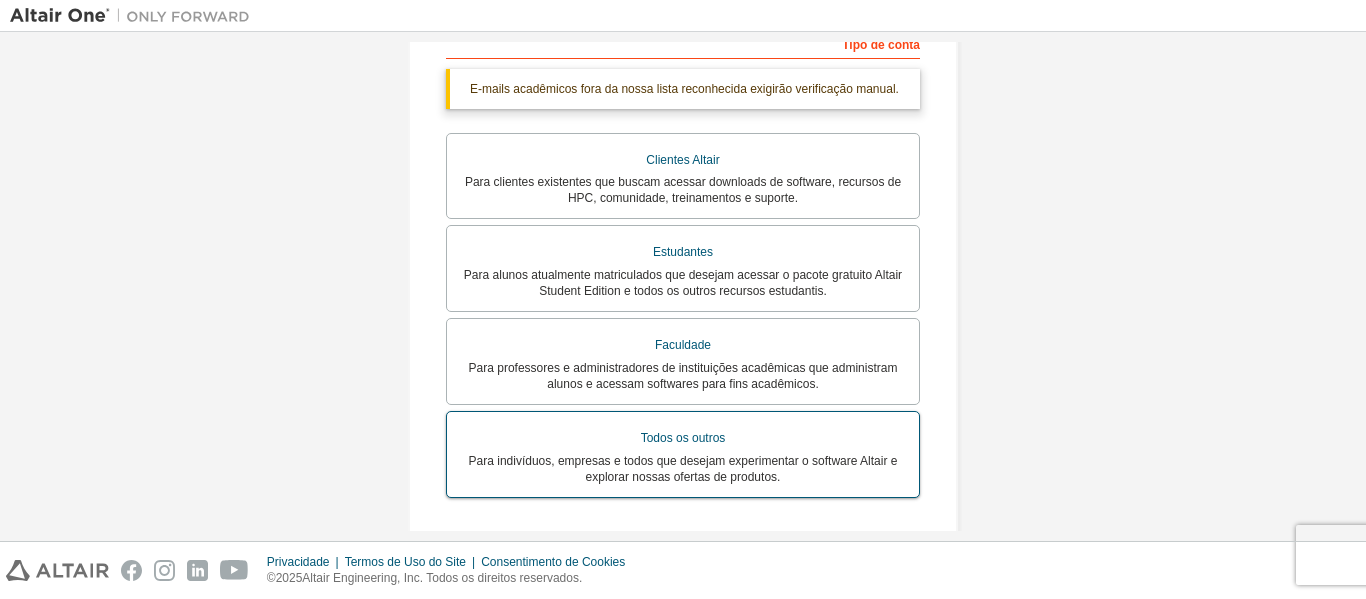 scroll, scrollTop: 358, scrollLeft: 0, axis: vertical 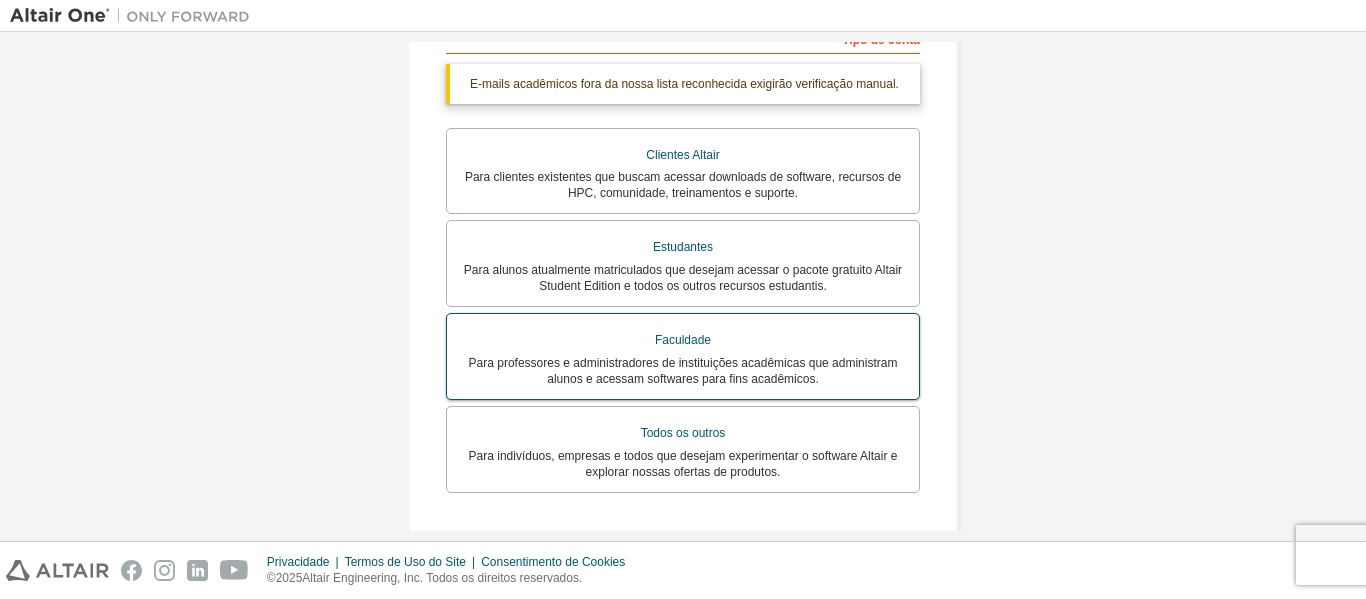 click on "Para professores e administradores de instituições acadêmicas que administram alunos e acessam softwares para fins acadêmicos." at bounding box center (683, 371) 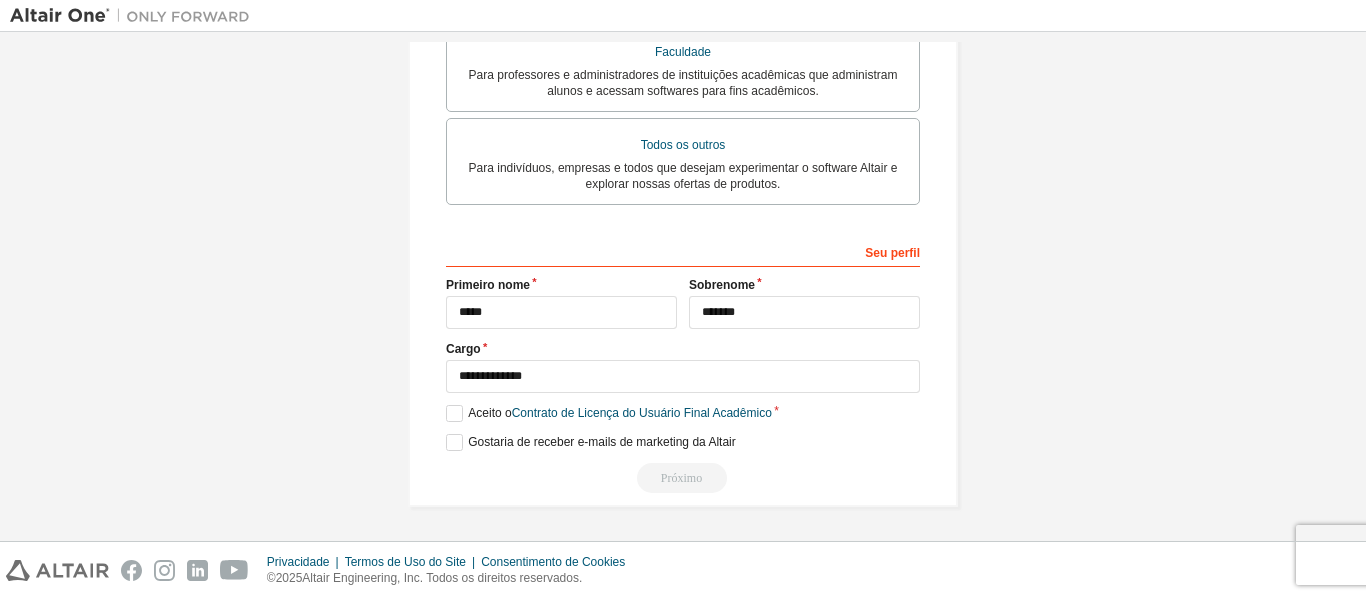 scroll, scrollTop: 558, scrollLeft: 0, axis: vertical 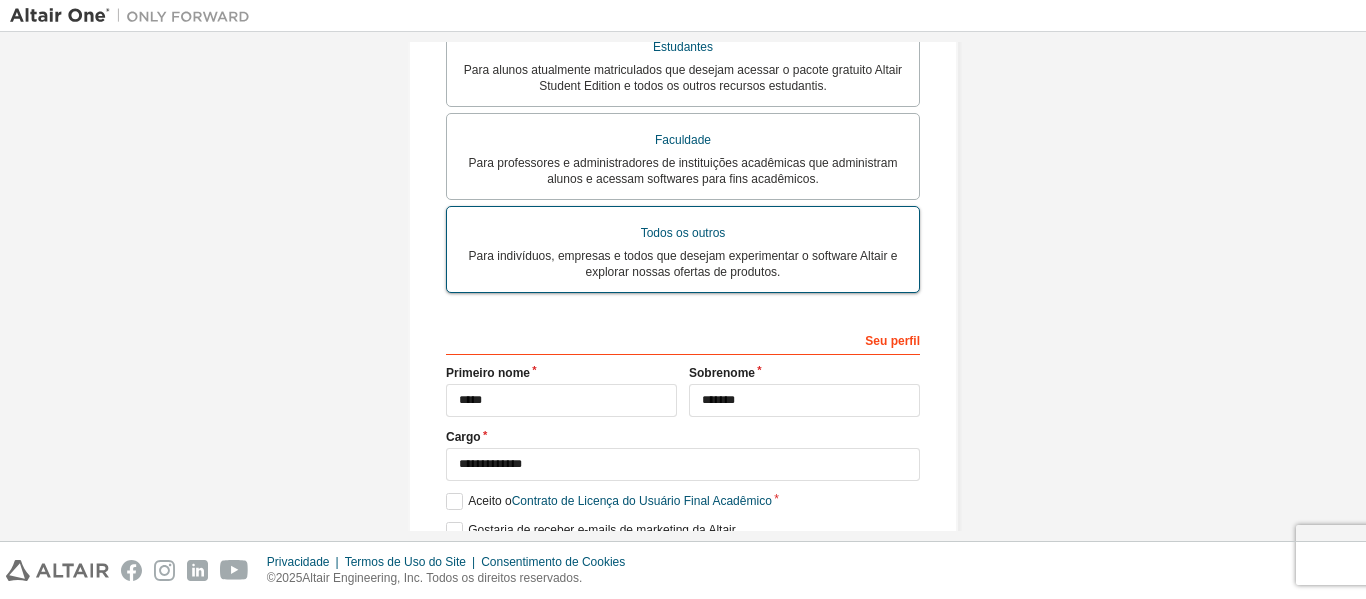 click on "Para indivíduos, empresas e todos que desejam experimentar o software Altair e explorar nossas ofertas de produtos." at bounding box center [683, 264] 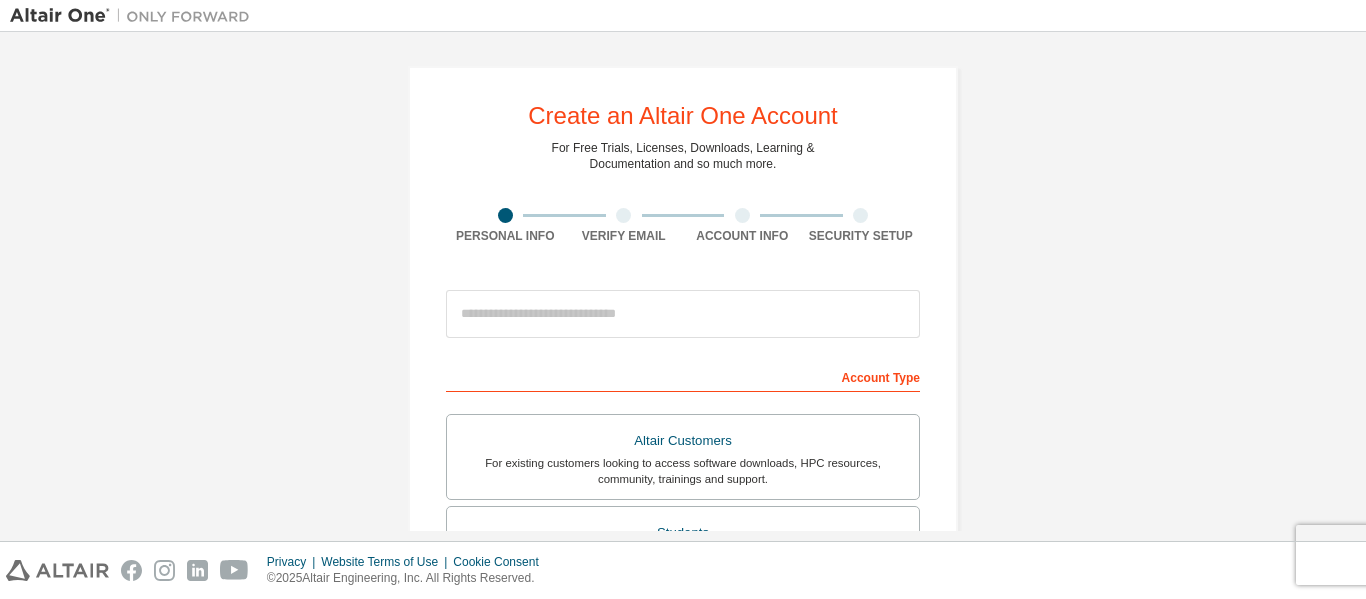 scroll, scrollTop: 0, scrollLeft: 0, axis: both 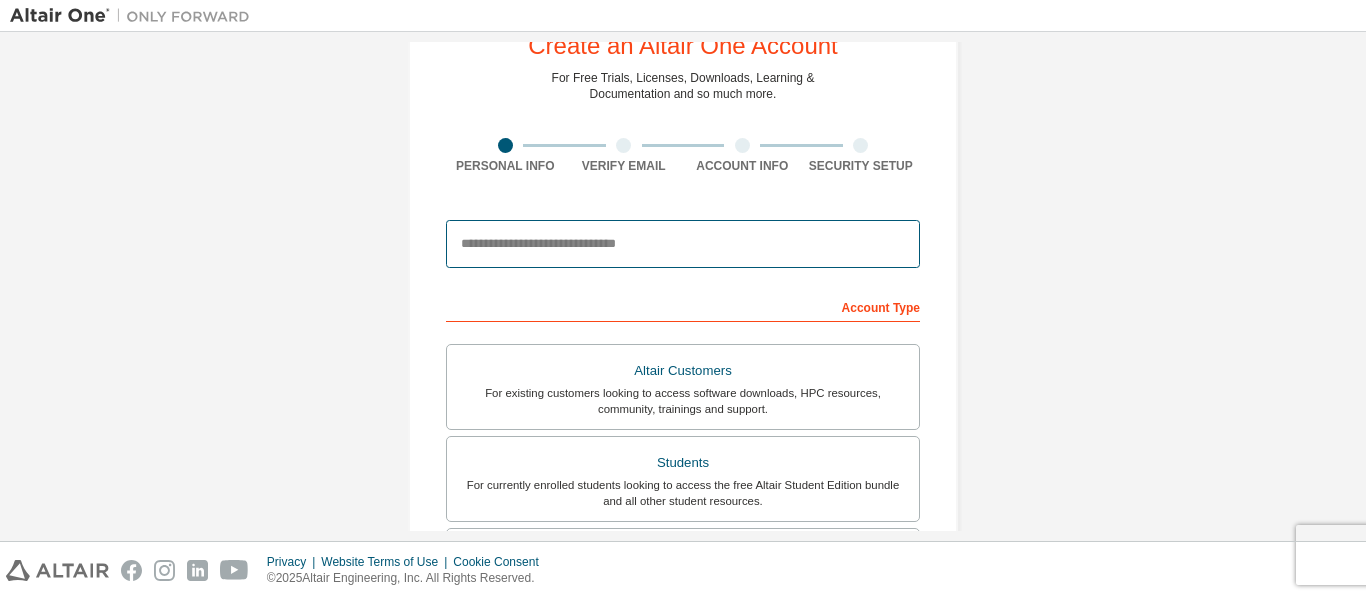 click at bounding box center (683, 244) 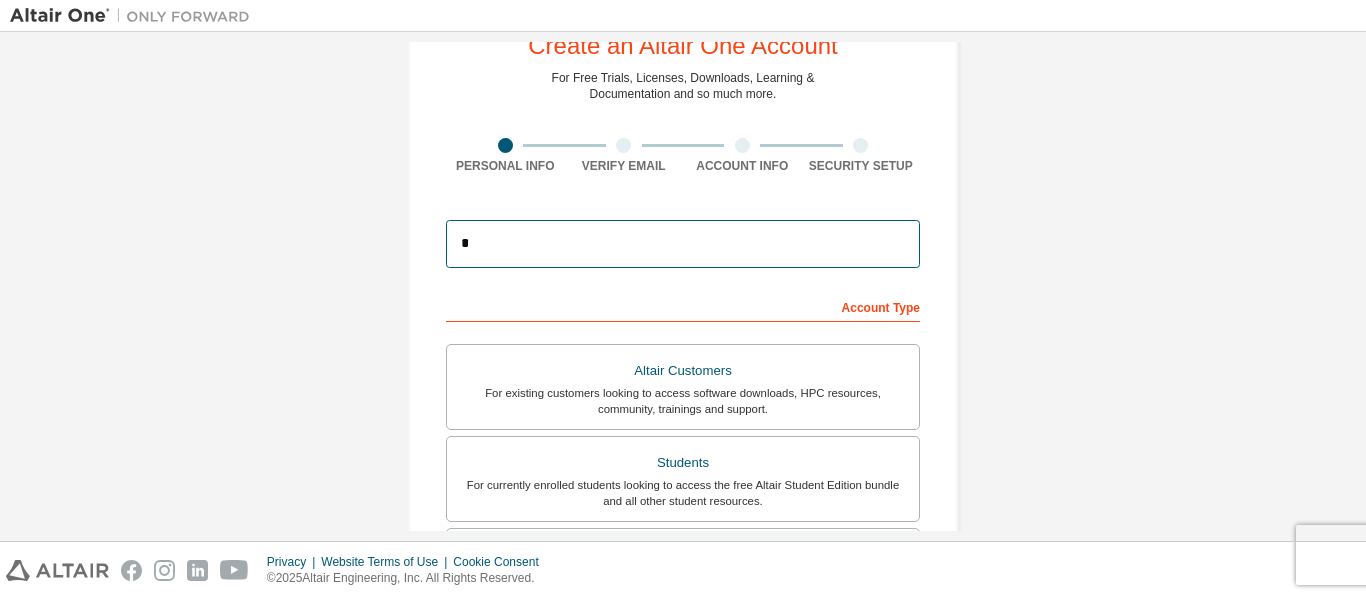 type on "**********" 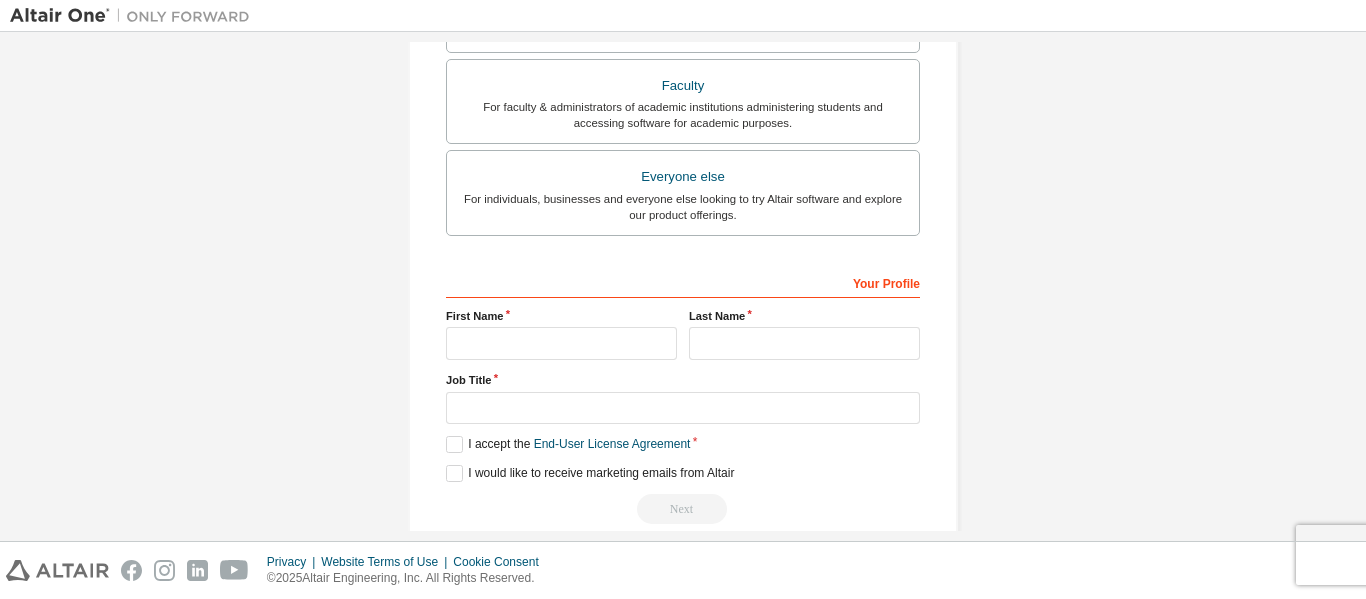 scroll, scrollTop: 570, scrollLeft: 0, axis: vertical 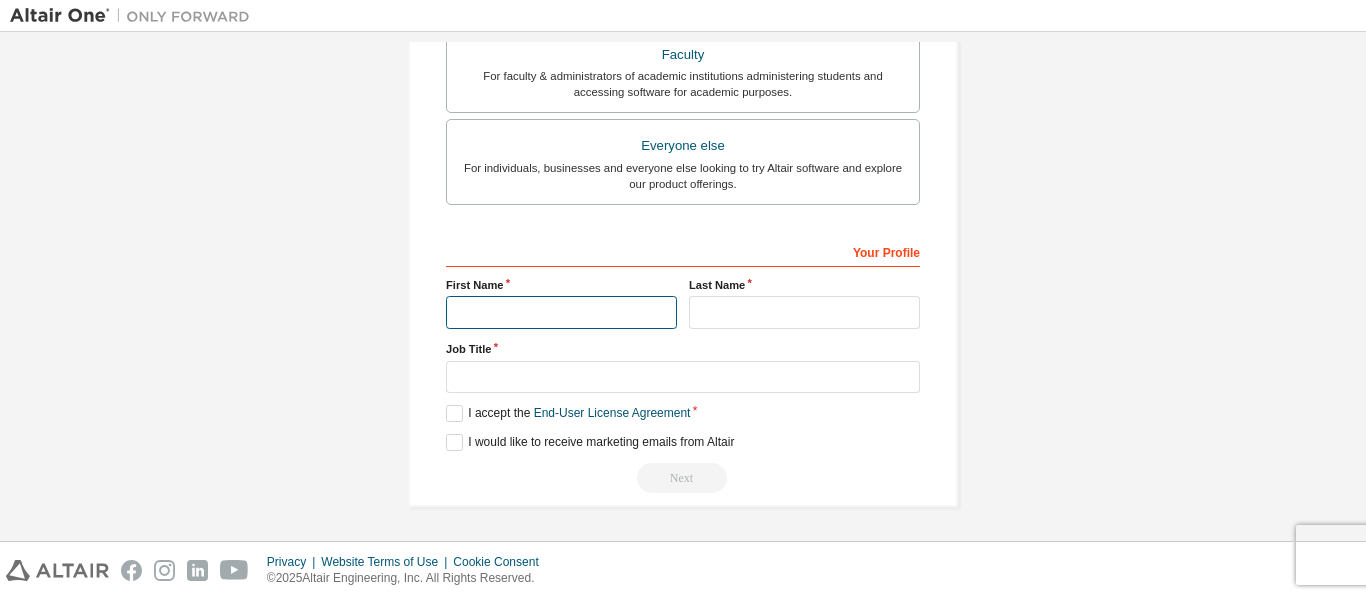 click at bounding box center (561, 312) 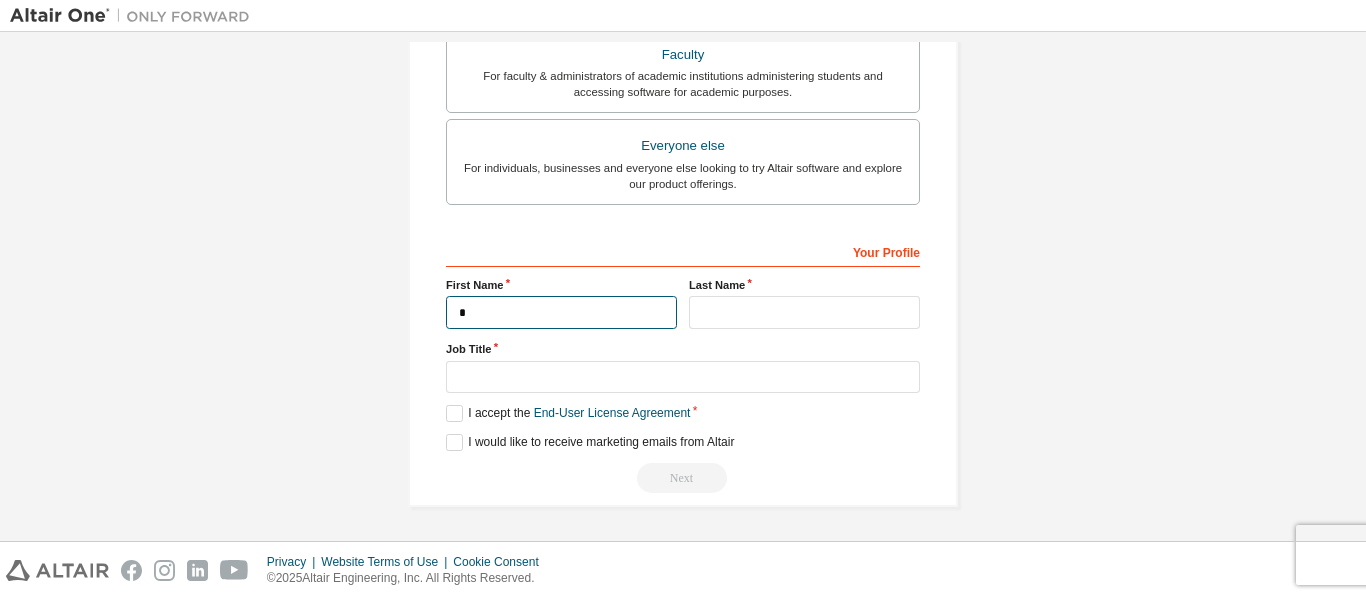 type on "*****" 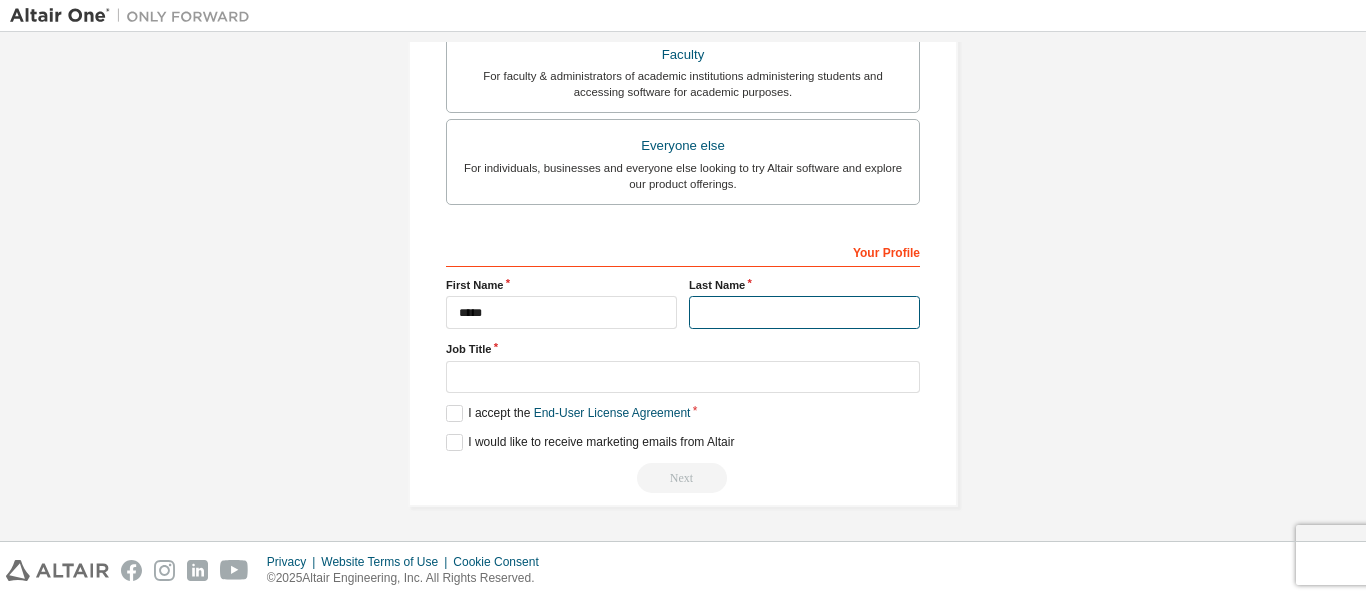 click at bounding box center (804, 312) 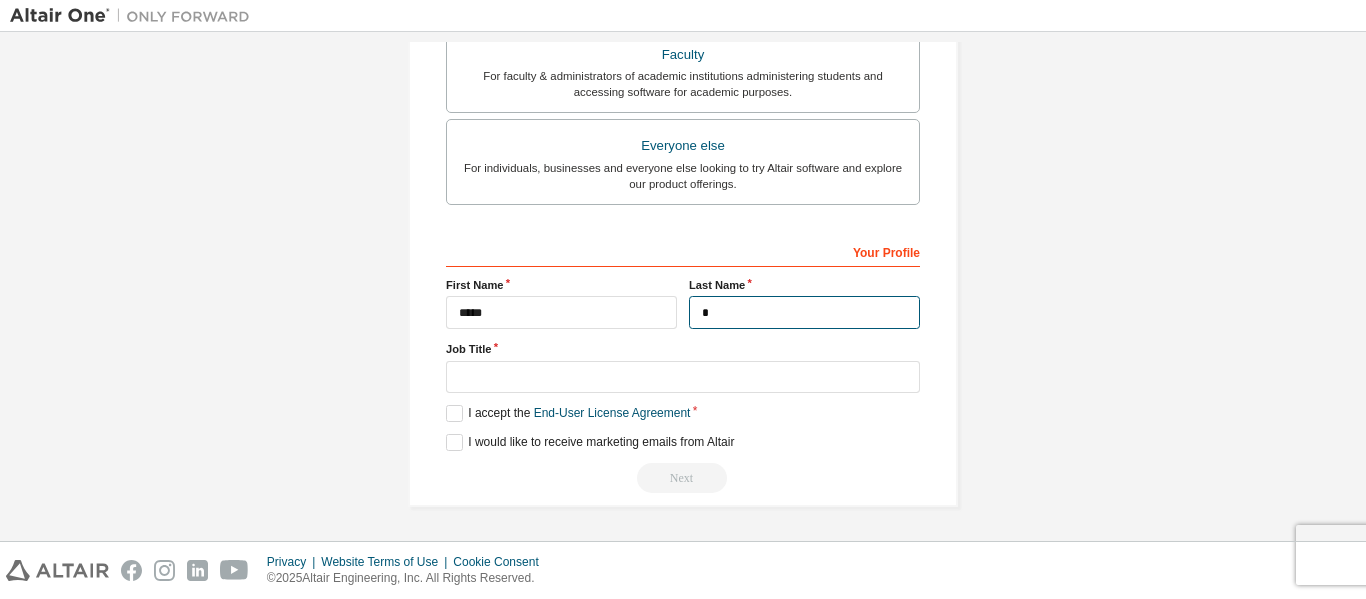 type on "*******" 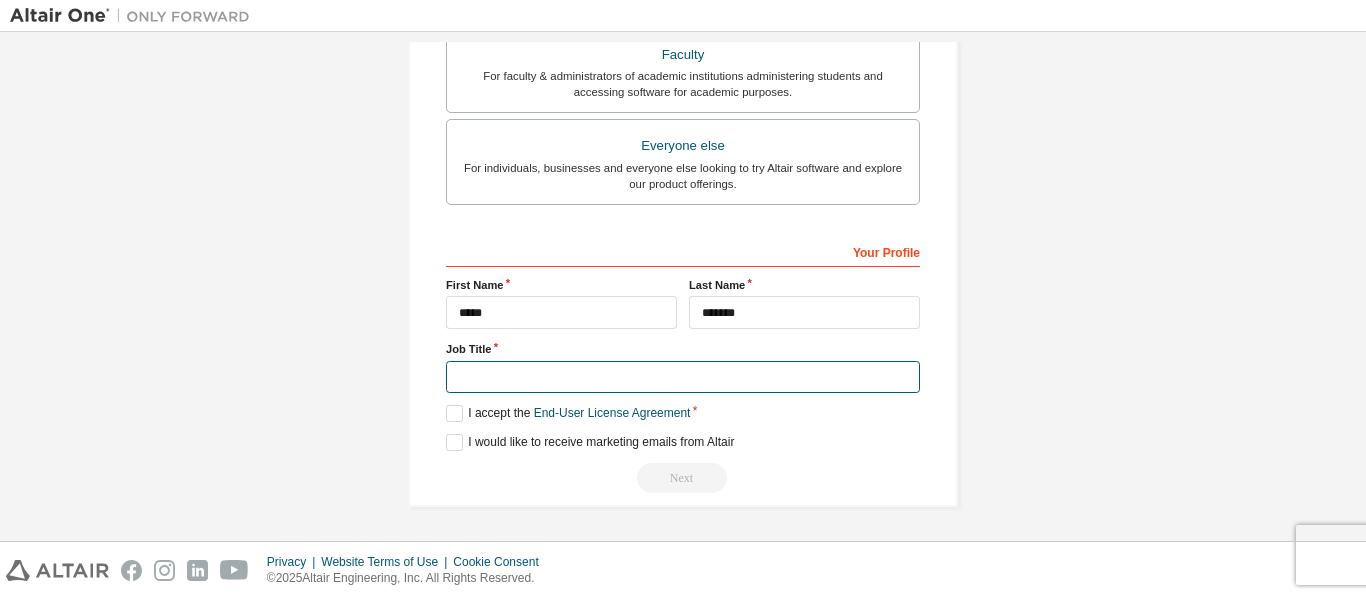 click at bounding box center [683, 377] 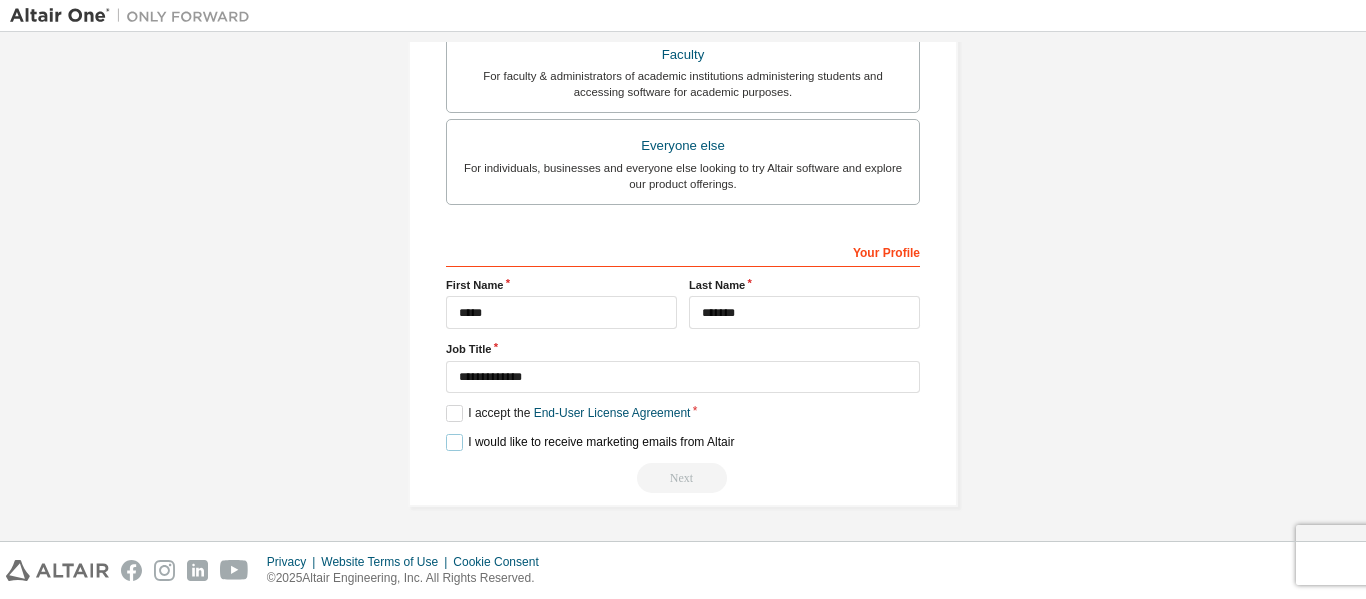 click on "I would like to receive marketing emails from Altair" at bounding box center [590, 442] 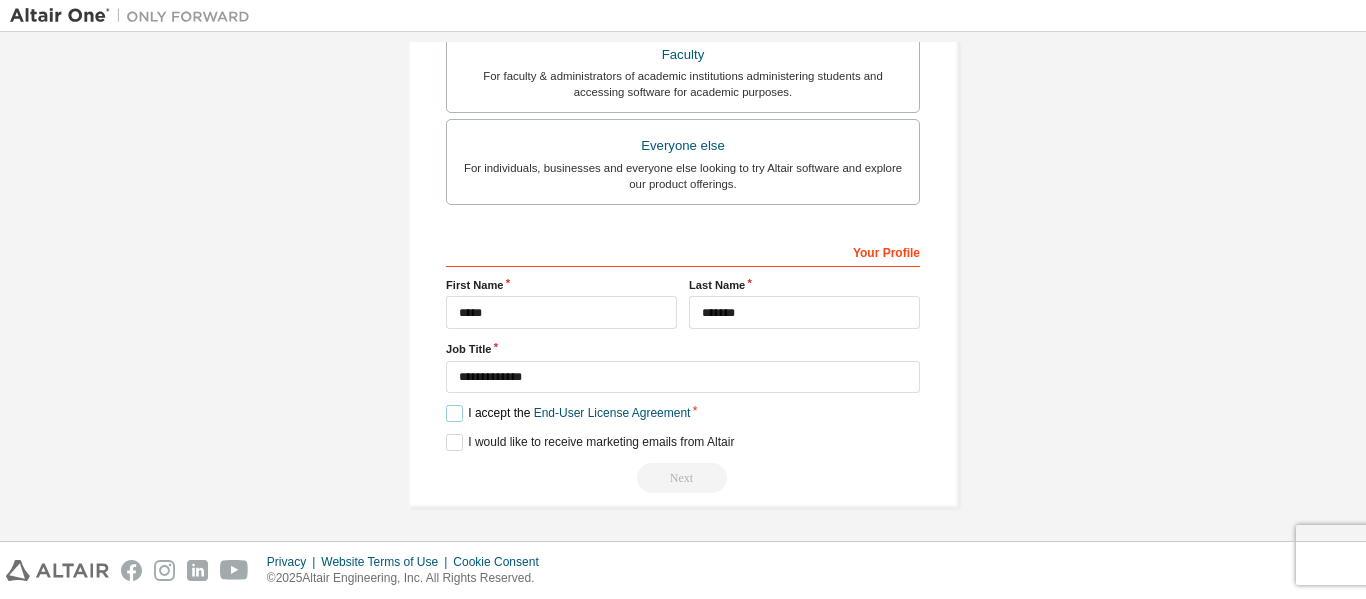 click on "I accept the    End-User License Agreement" at bounding box center [568, 413] 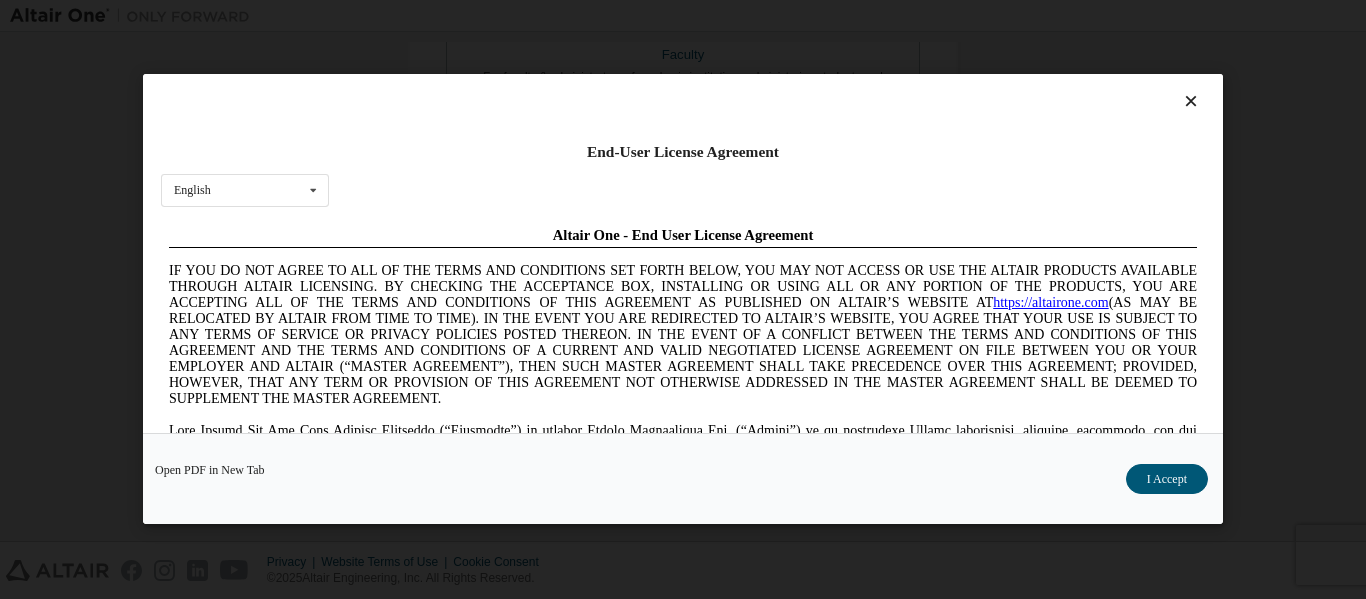 scroll, scrollTop: 0, scrollLeft: 0, axis: both 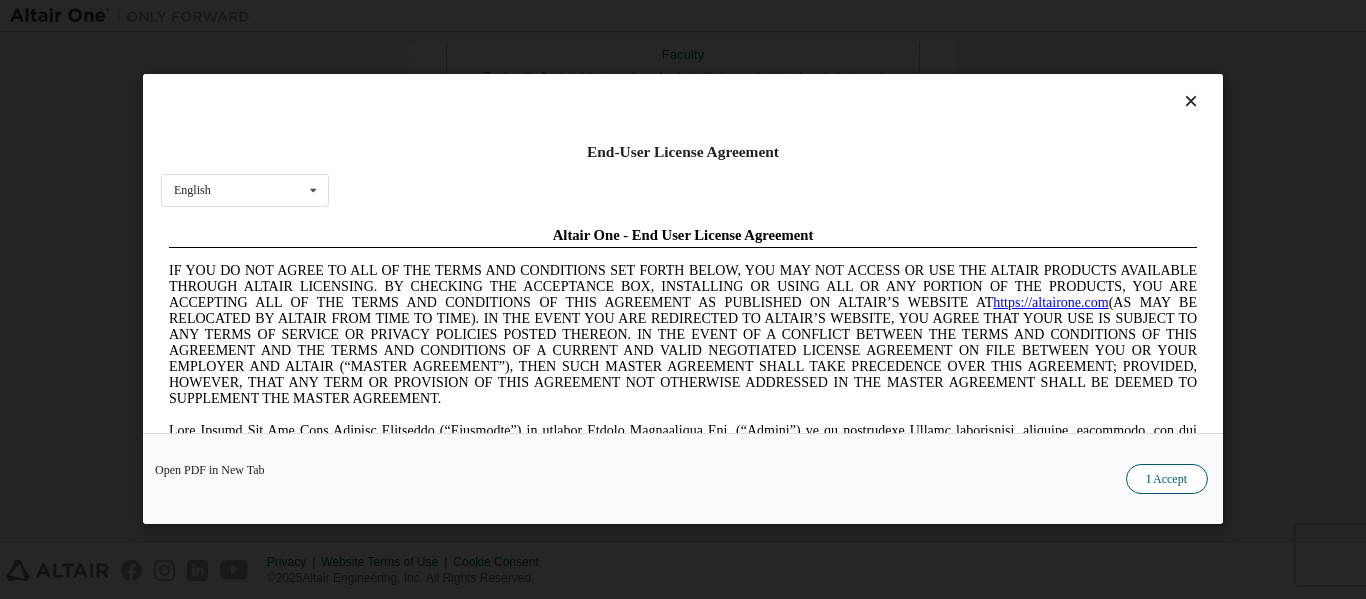 click on "I Accept" at bounding box center (1167, 480) 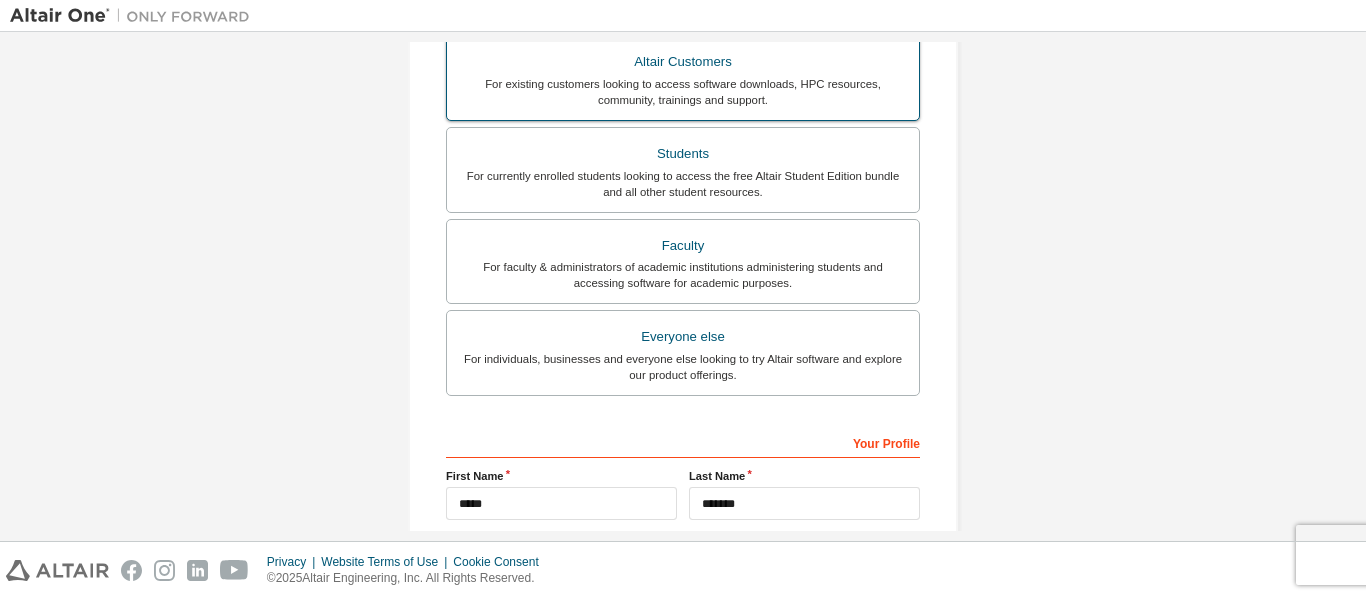 scroll, scrollTop: 400, scrollLeft: 0, axis: vertical 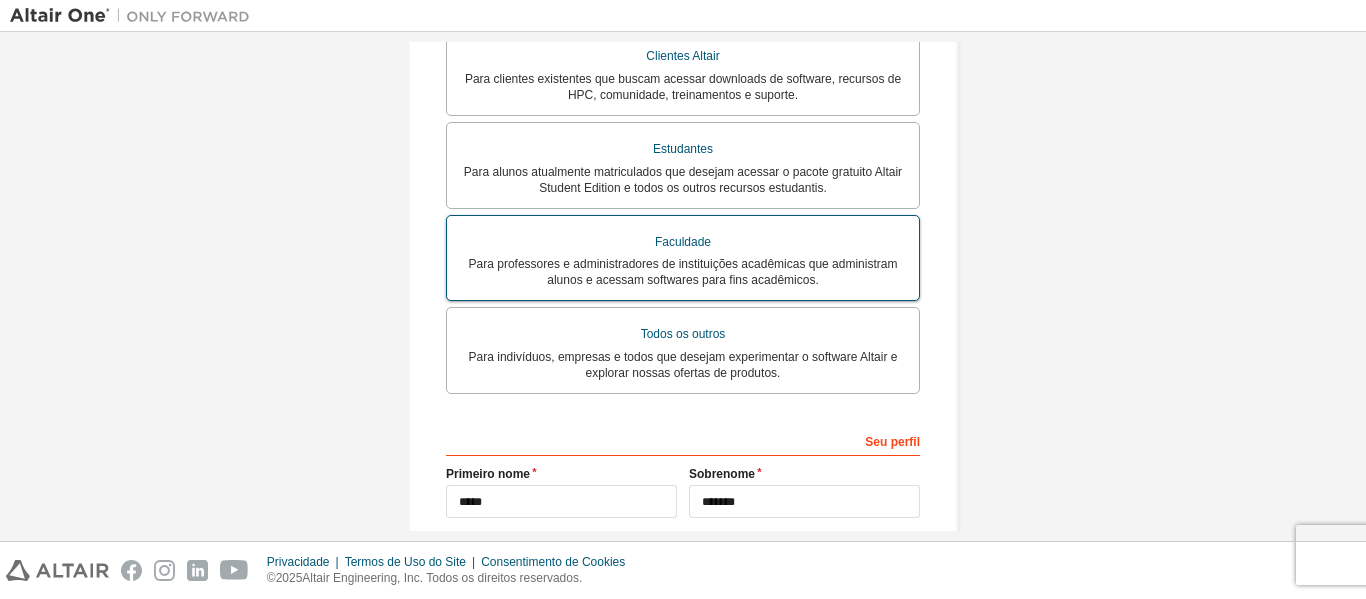 drag, startPoint x: 700, startPoint y: 264, endPoint x: 700, endPoint y: 278, distance: 14 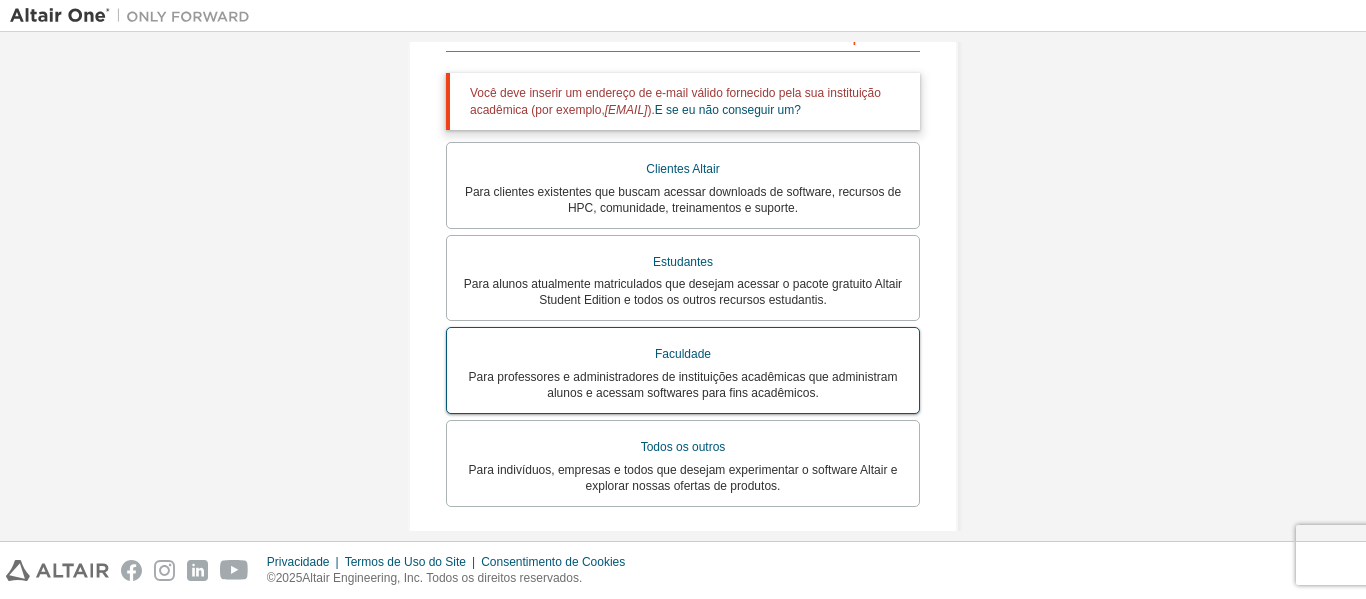 scroll, scrollTop: 393, scrollLeft: 0, axis: vertical 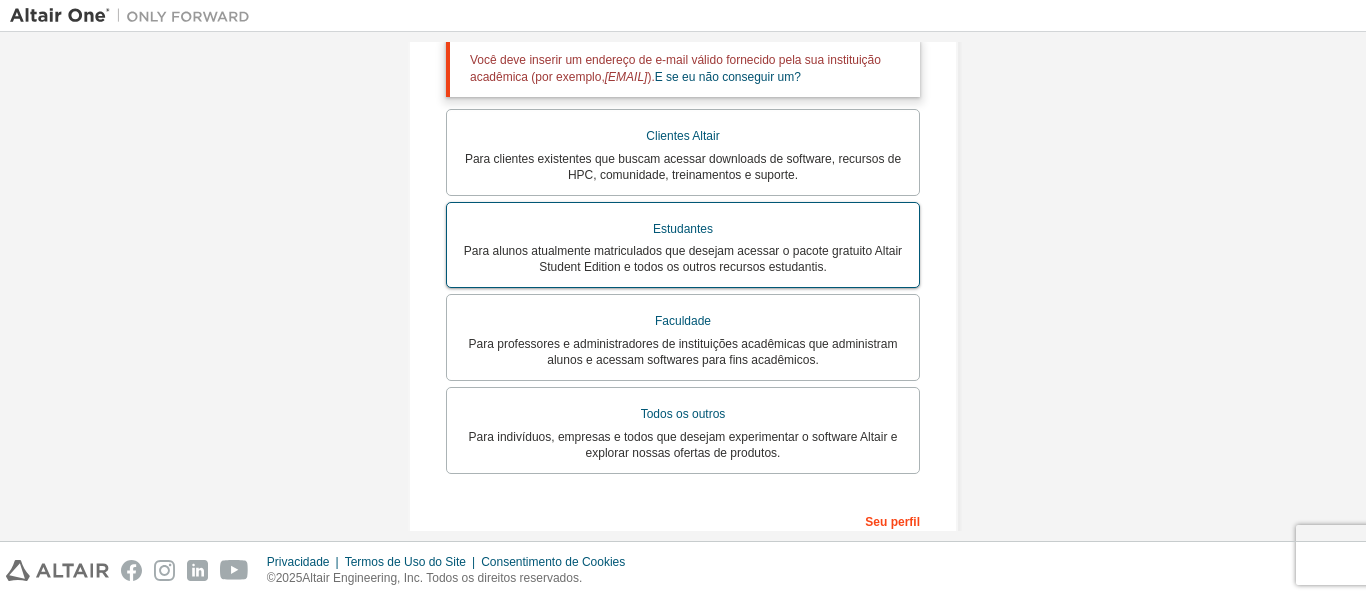 click on "Para alunos atualmente matriculados que desejam acessar o pacote gratuito Altair Student Edition e todos os outros recursos estudantis." at bounding box center (683, 259) 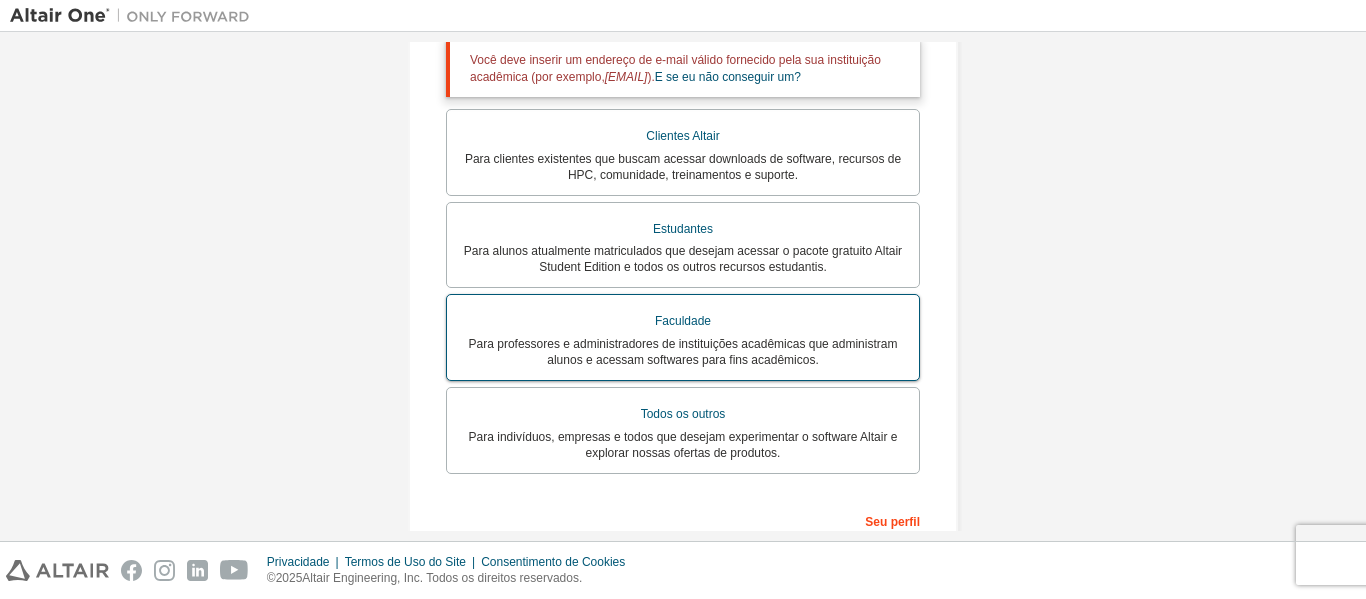 scroll, scrollTop: 293, scrollLeft: 0, axis: vertical 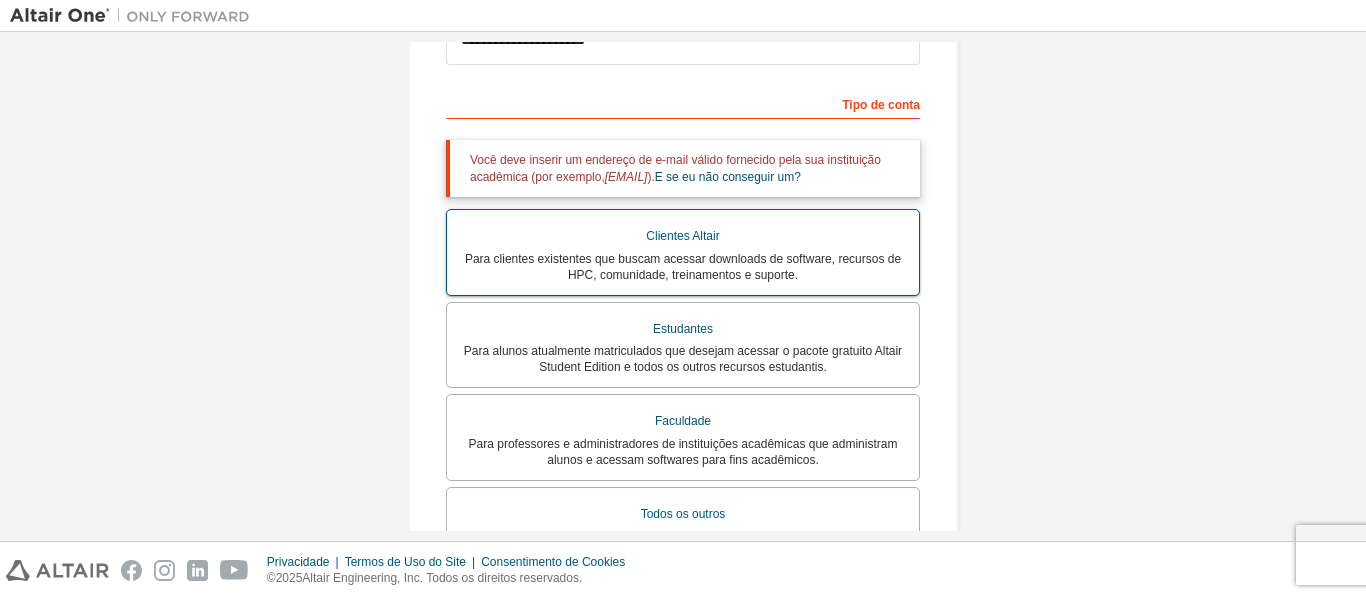 click on "Para clientes existentes que buscam acessar downloads de software, recursos de HPC, comunidade, treinamentos e suporte." at bounding box center [683, 267] 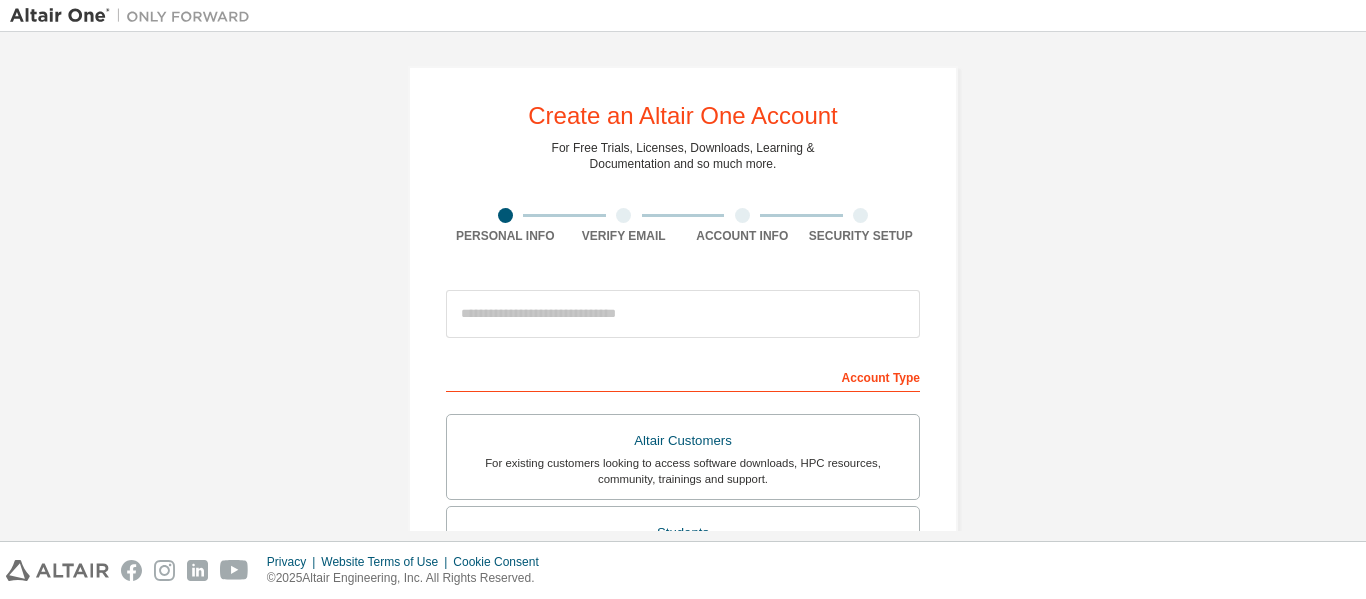 scroll, scrollTop: 0, scrollLeft: 0, axis: both 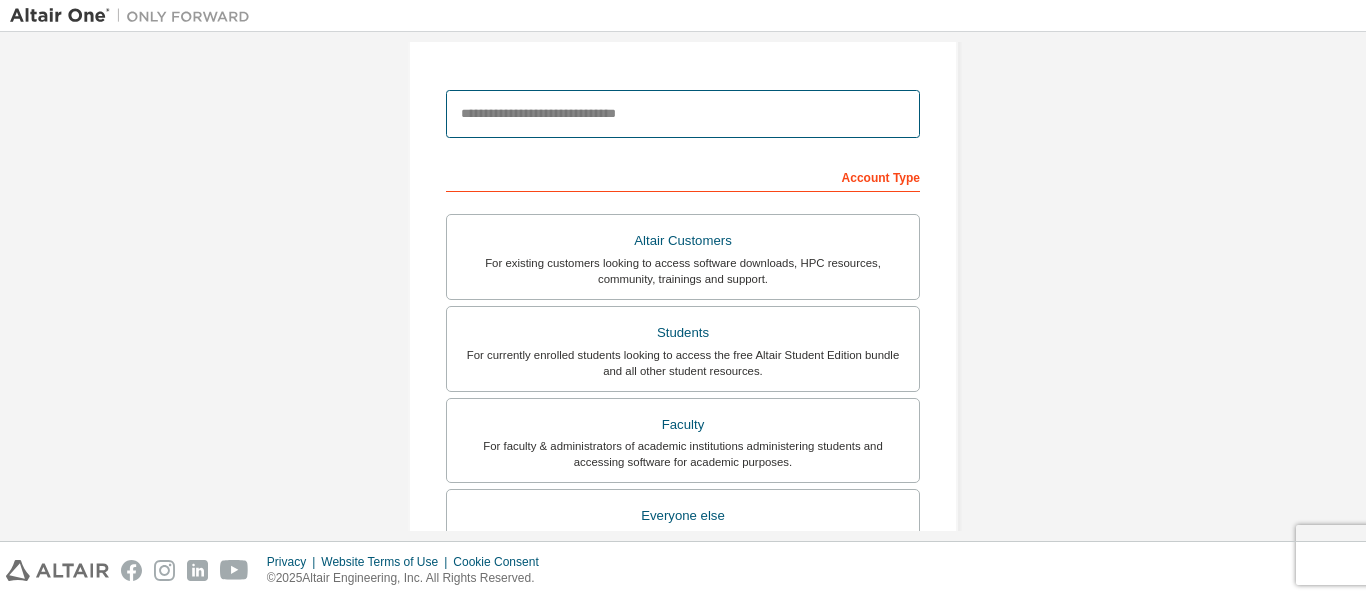 click at bounding box center (683, 114) 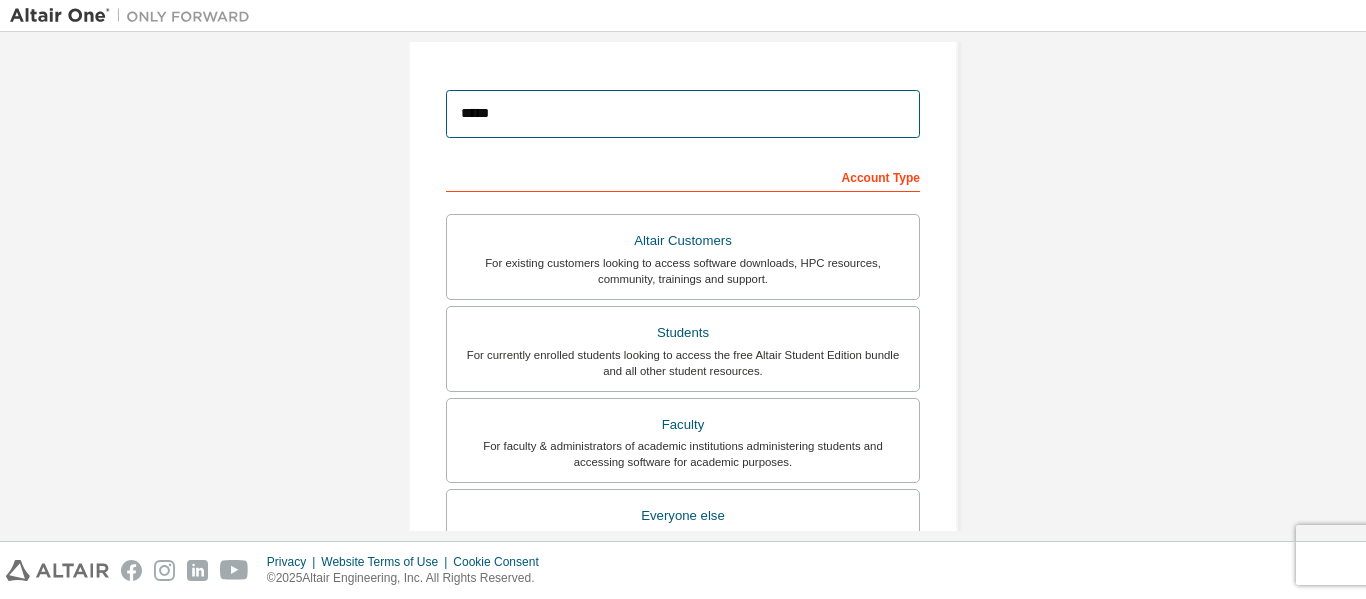 type on "**********" 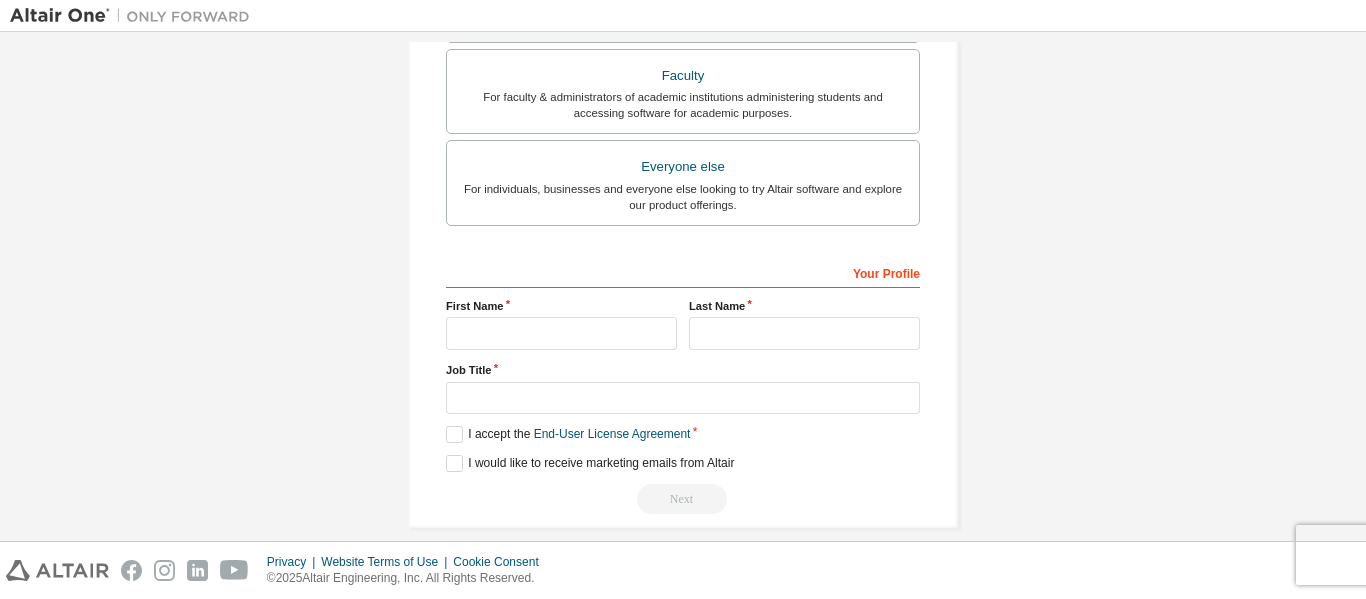 scroll, scrollTop: 570, scrollLeft: 0, axis: vertical 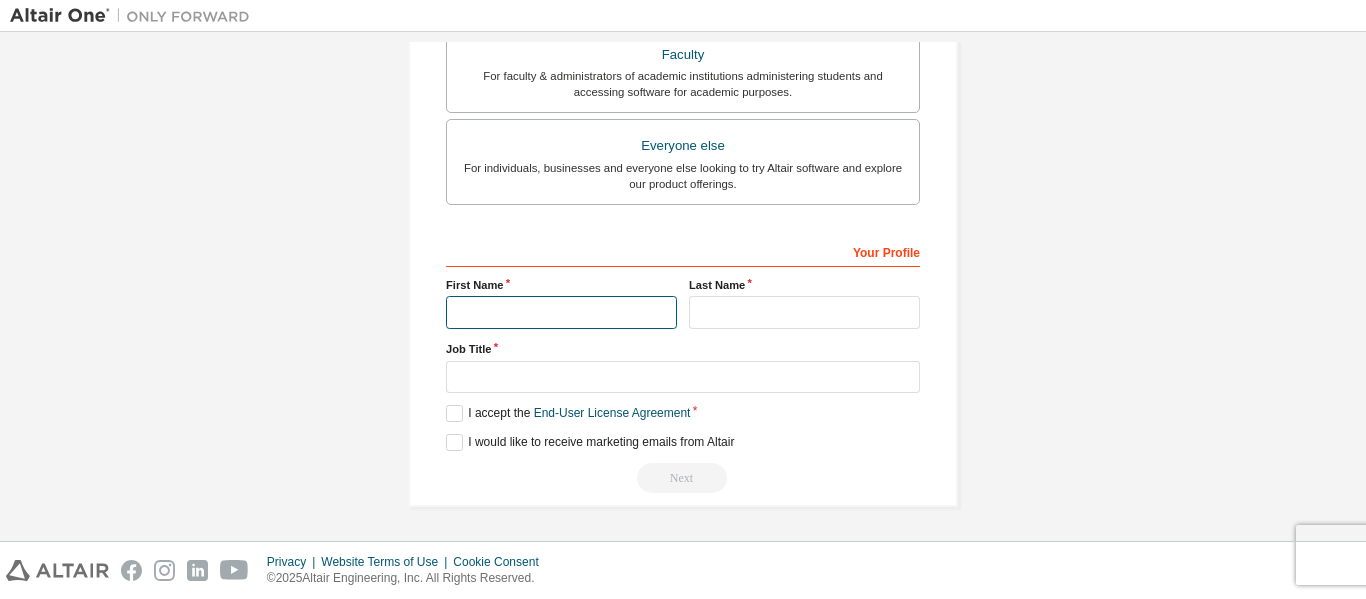 click at bounding box center (561, 312) 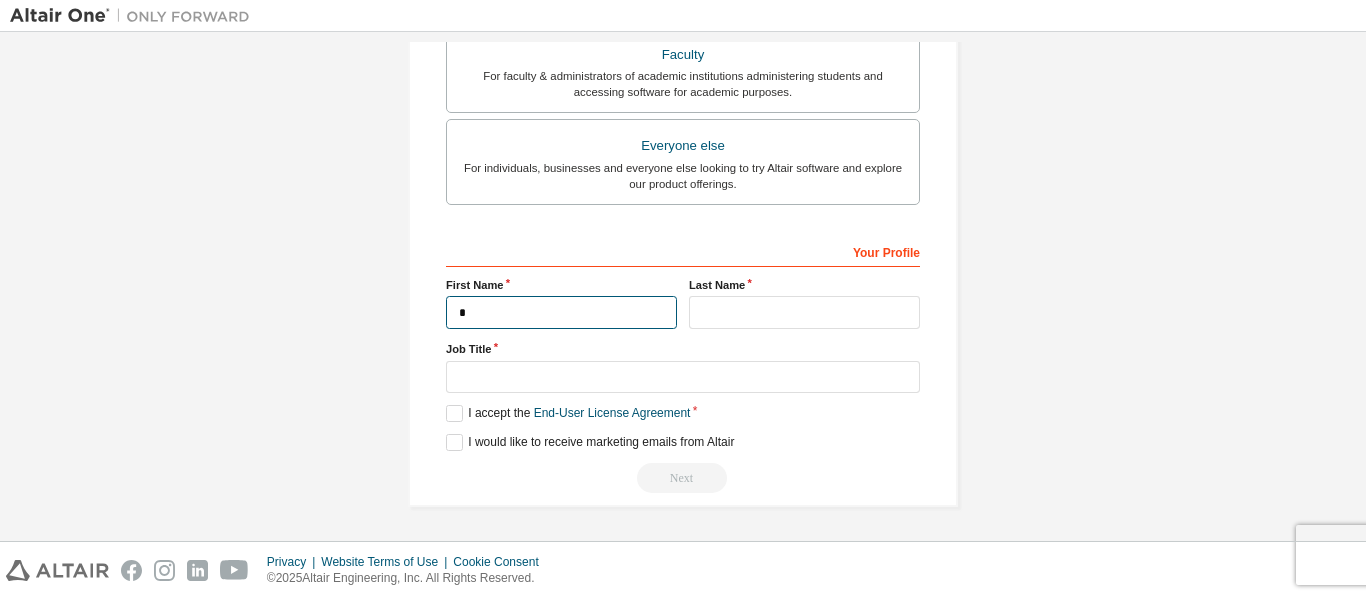 type on "*****" 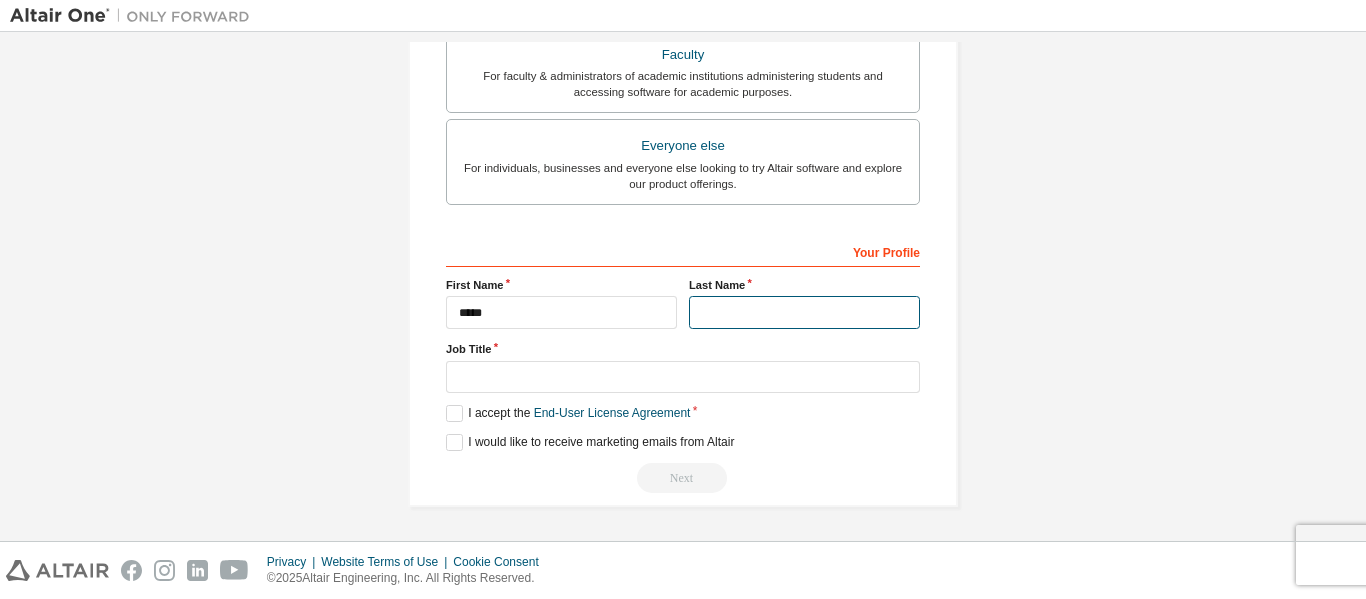 click at bounding box center (804, 312) 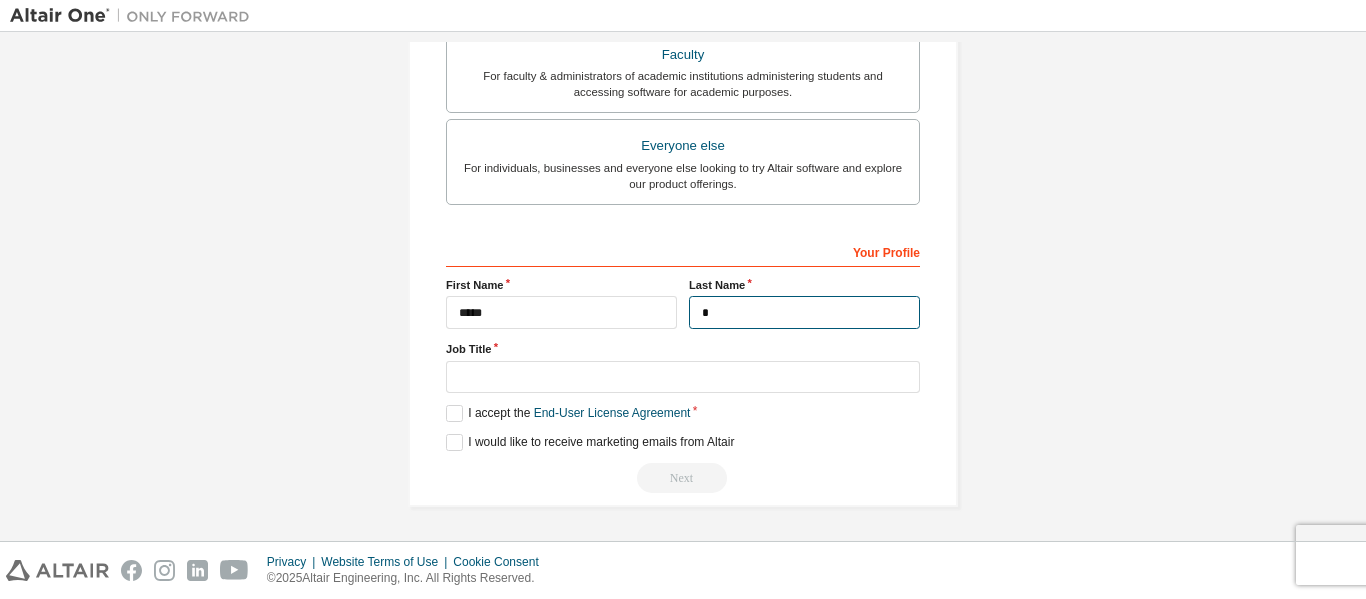 type on "*******" 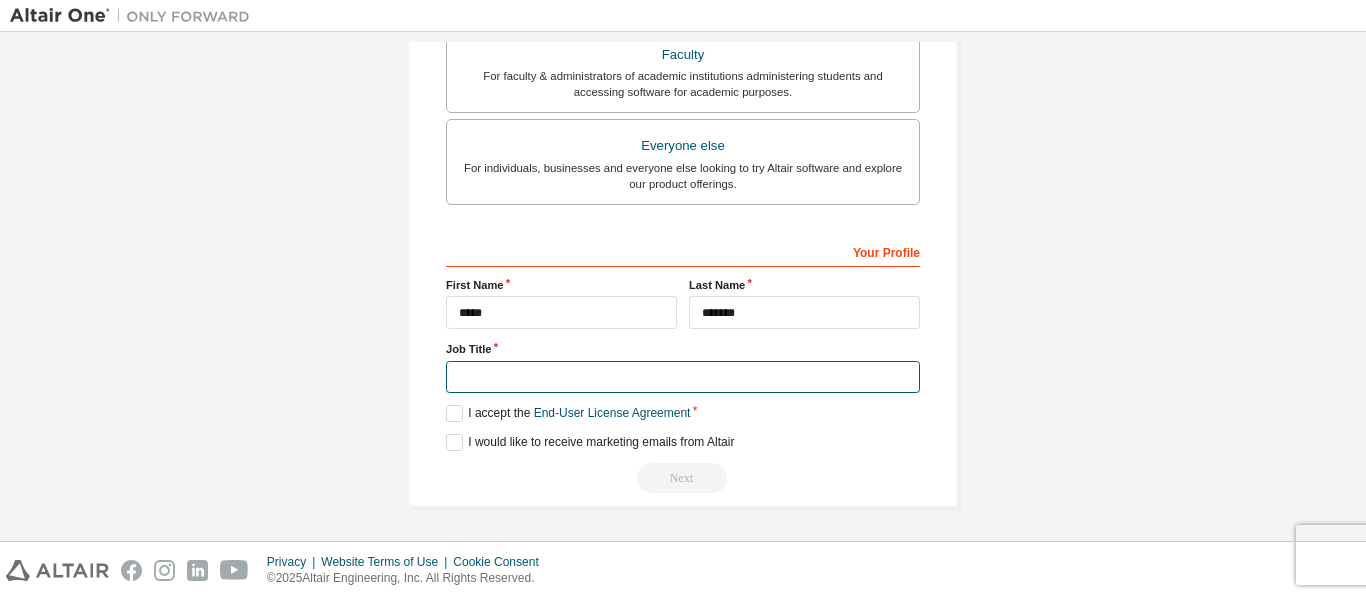 drag, startPoint x: 653, startPoint y: 361, endPoint x: 653, endPoint y: 374, distance: 13 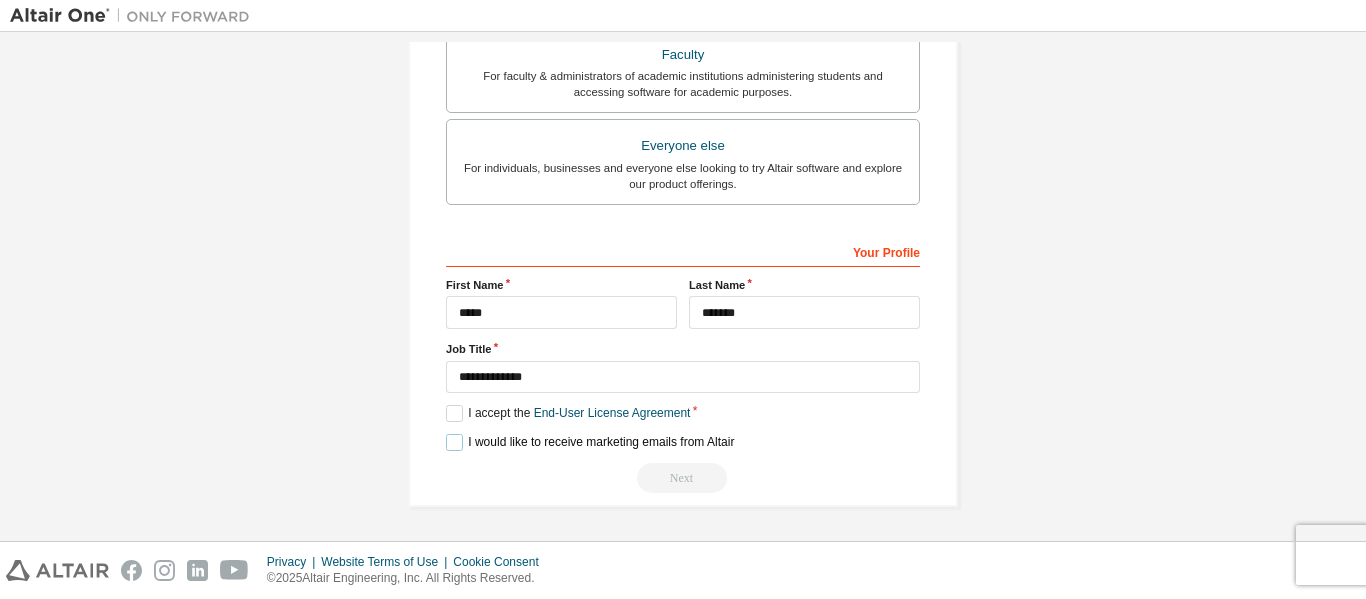 click on "I would like to receive marketing emails from Altair" at bounding box center [590, 442] 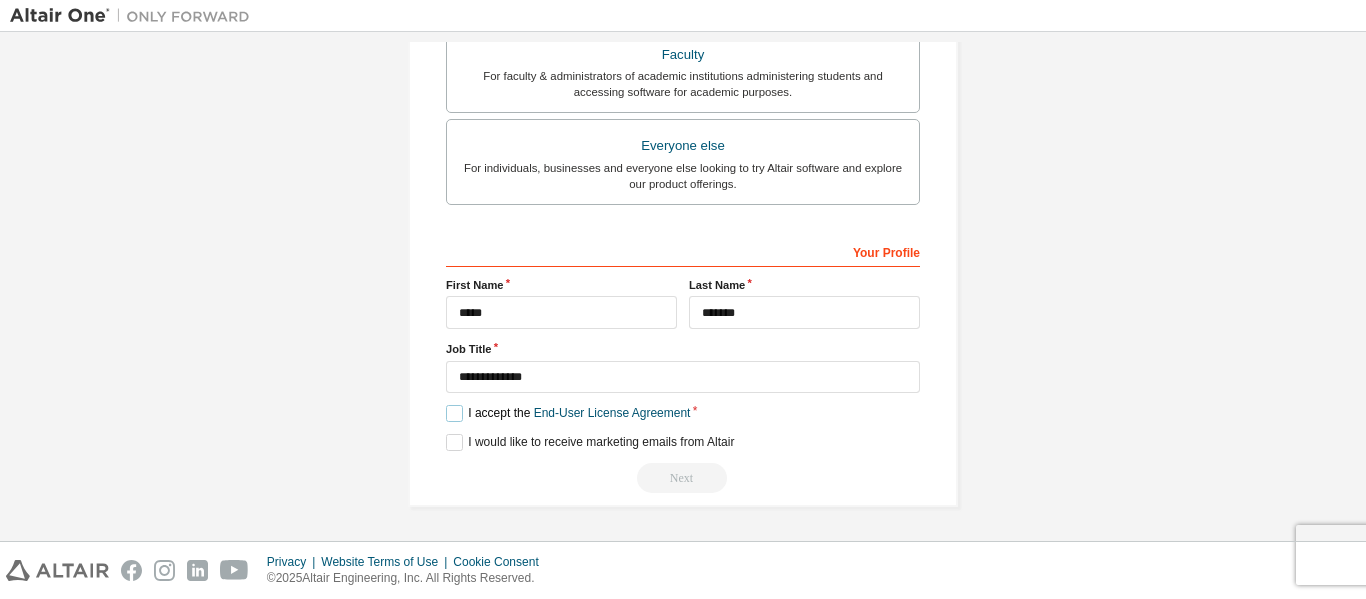 click on "I accept the    End-User License Agreement" at bounding box center [568, 413] 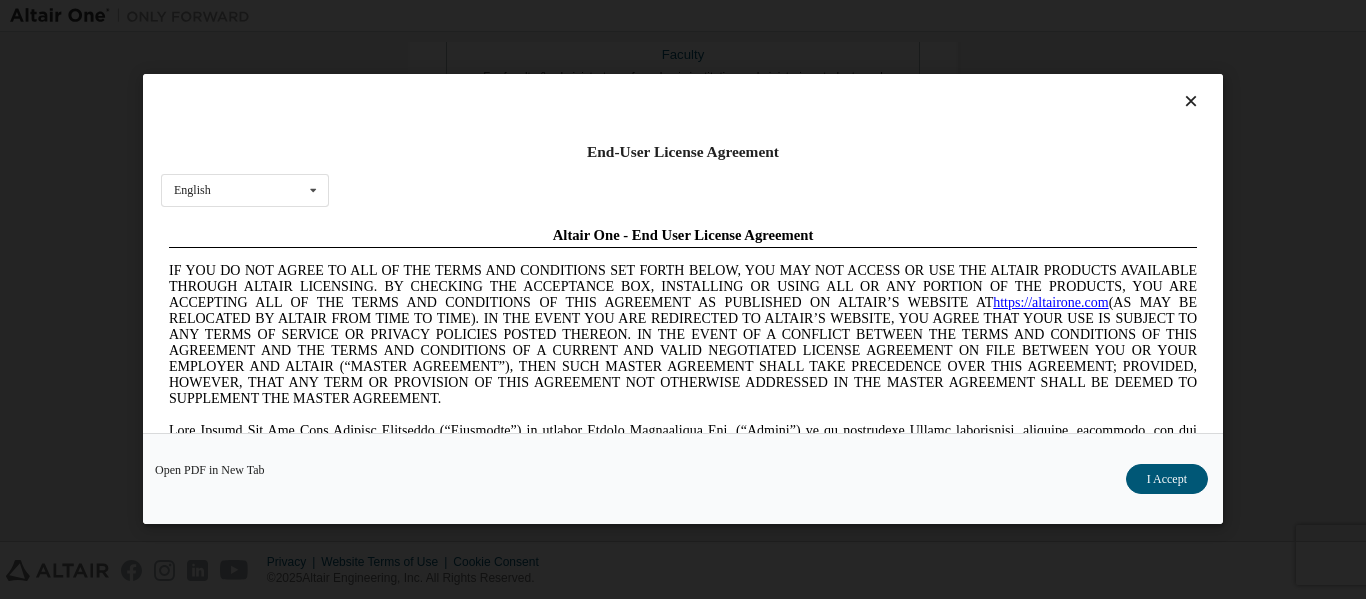 scroll, scrollTop: 0, scrollLeft: 0, axis: both 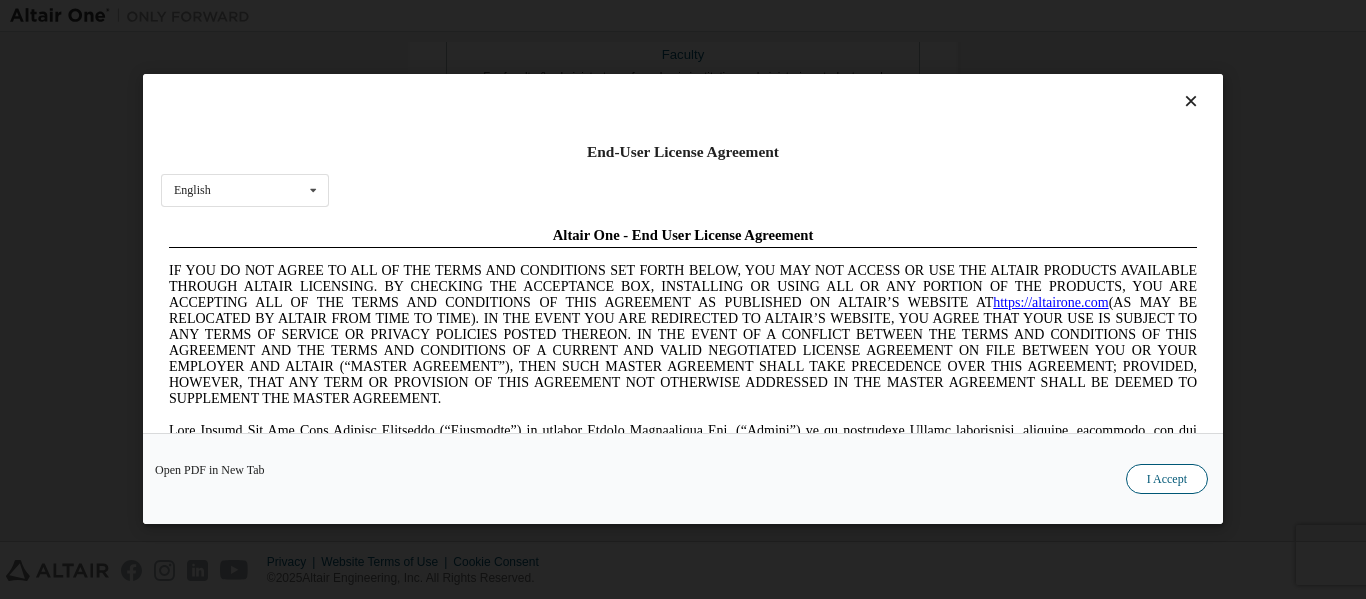 click on "I Accept" at bounding box center [1167, 480] 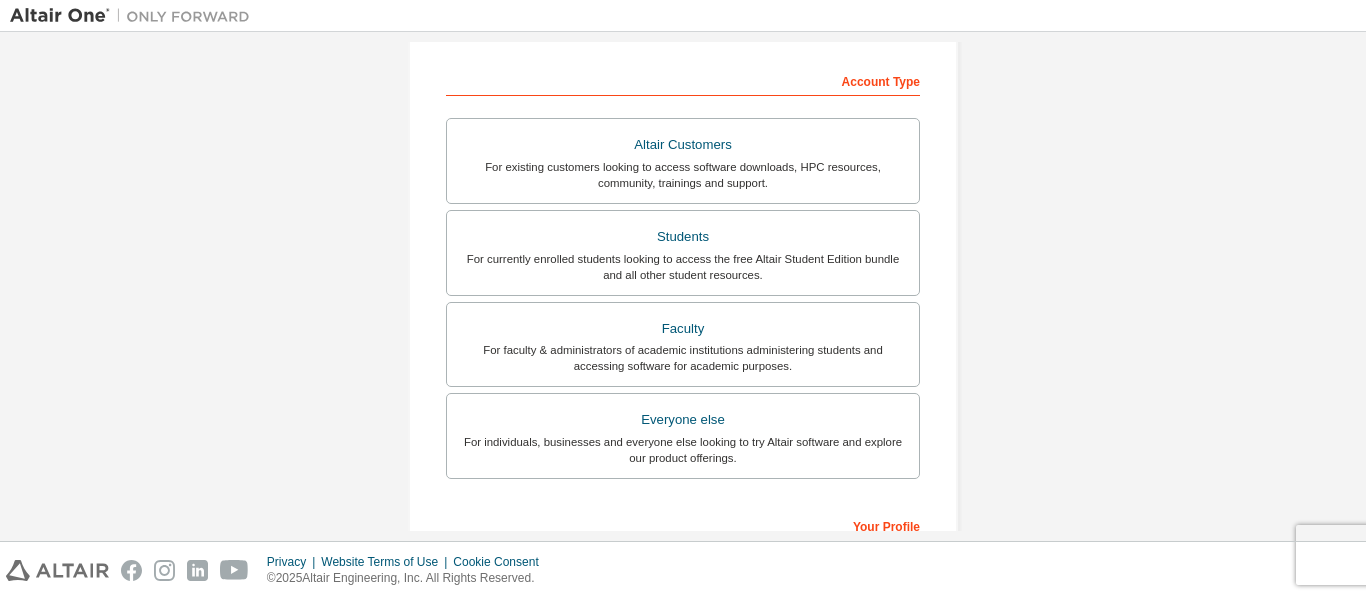 scroll, scrollTop: 300, scrollLeft: 0, axis: vertical 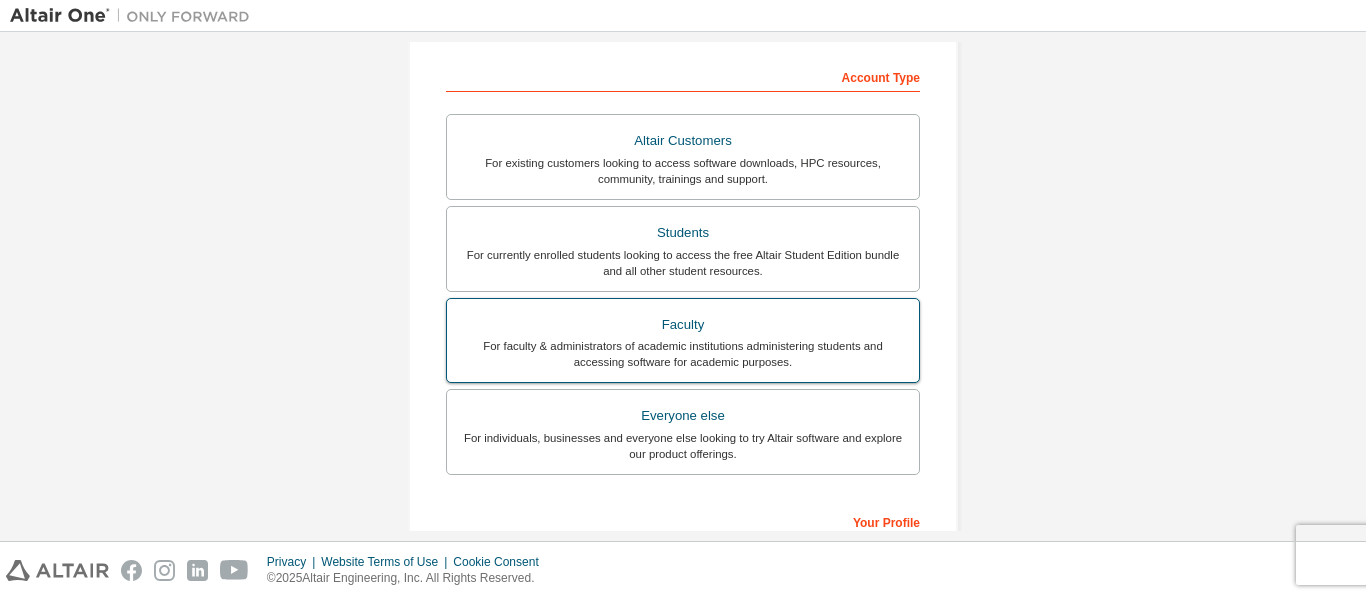 click on "Faculty" at bounding box center [683, 325] 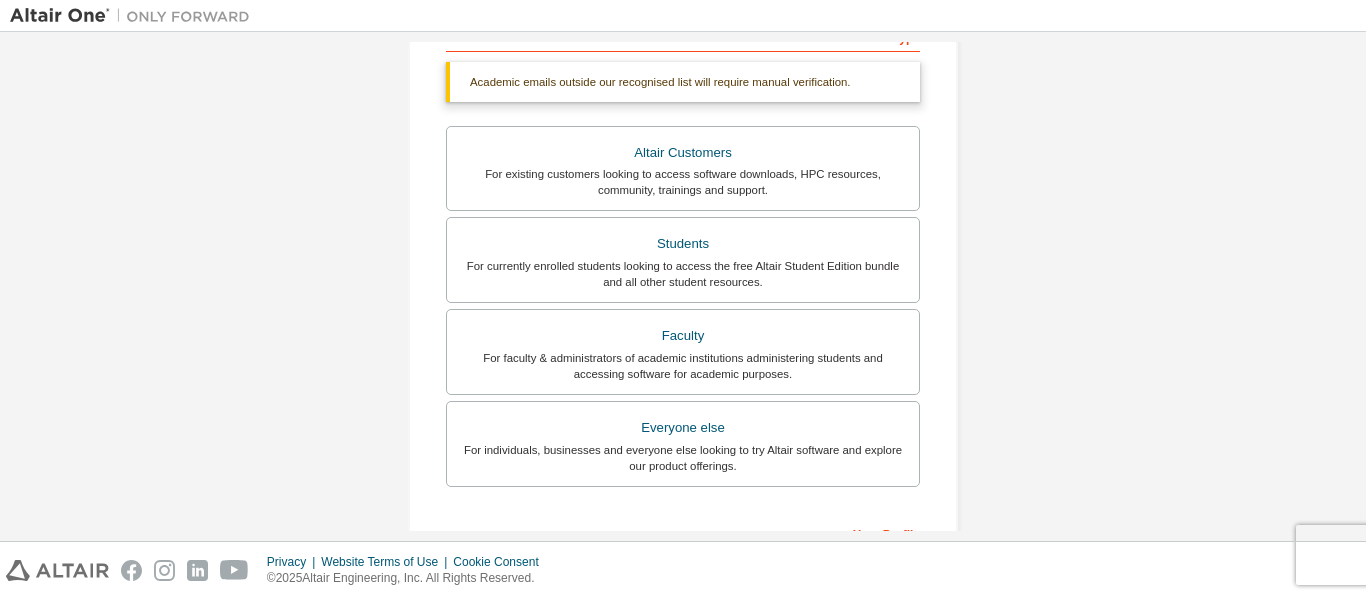 scroll, scrollTop: 622, scrollLeft: 0, axis: vertical 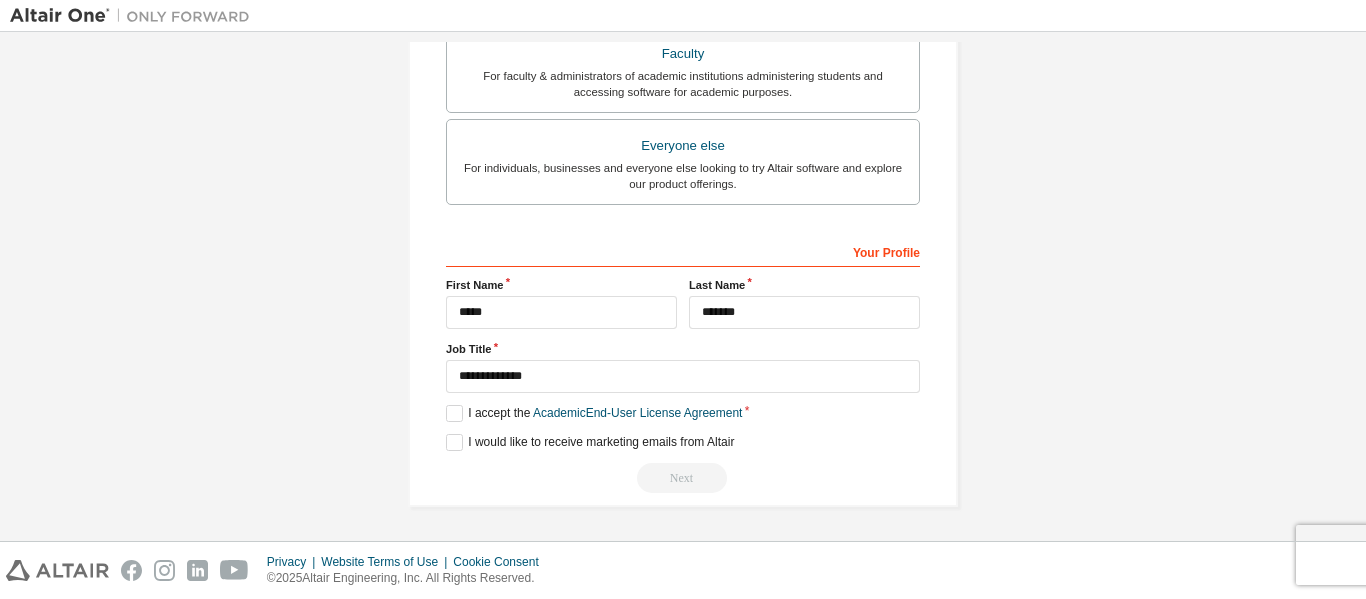 click on "Next" at bounding box center [683, 478] 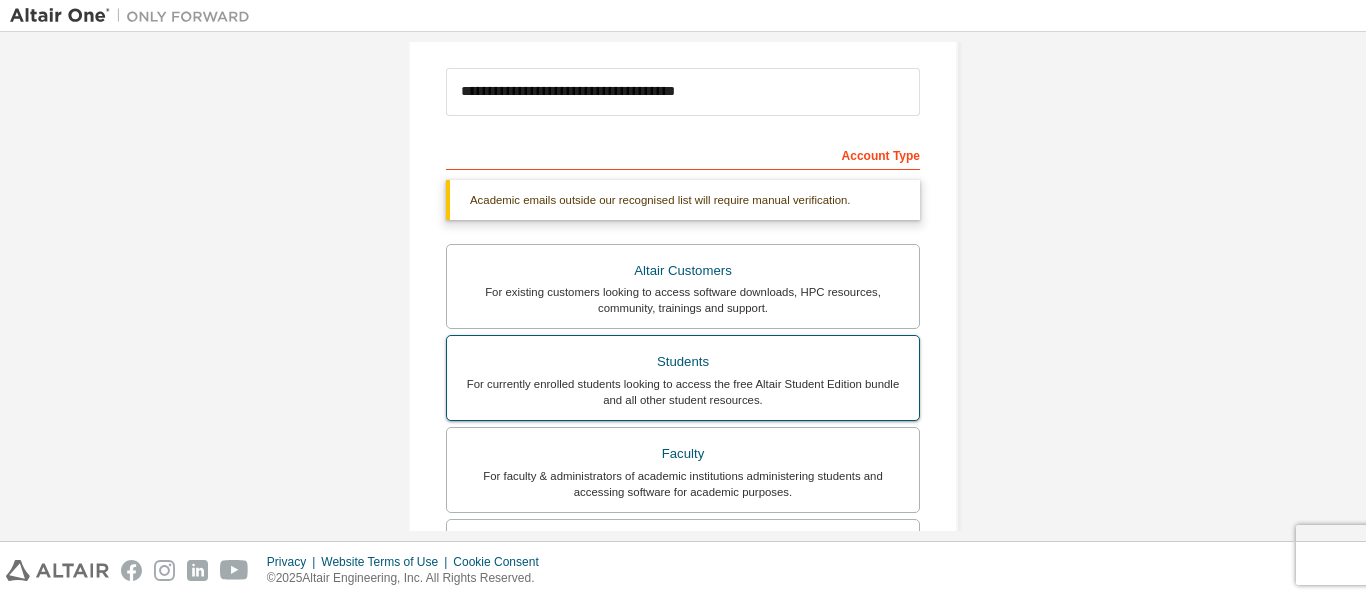 click on "For currently enrolled students looking to access the free Altair Student Edition bundle and all other student resources." at bounding box center [683, 392] 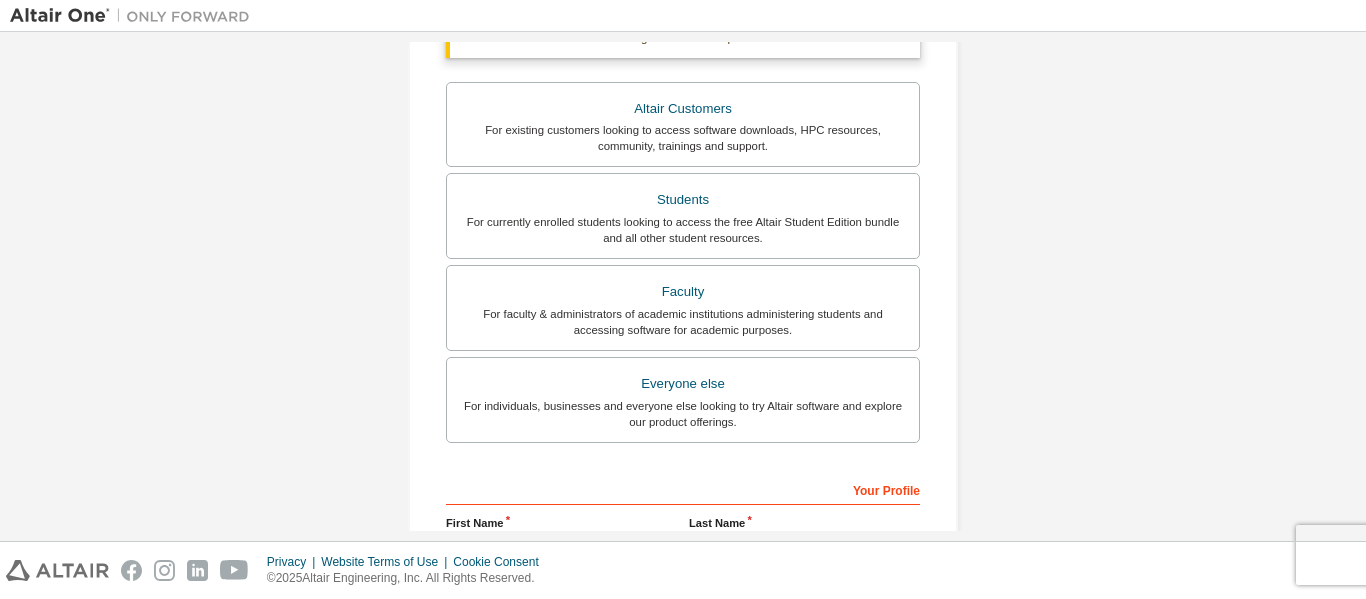 scroll, scrollTop: 622, scrollLeft: 0, axis: vertical 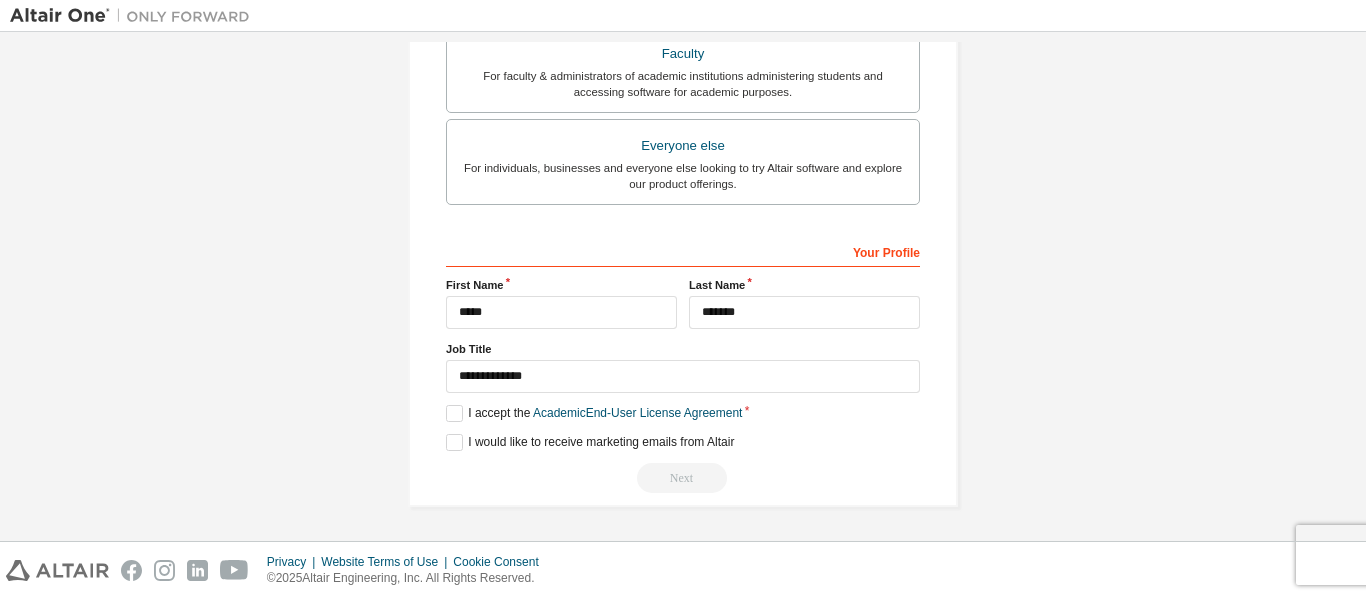 click on "Next" at bounding box center [683, 478] 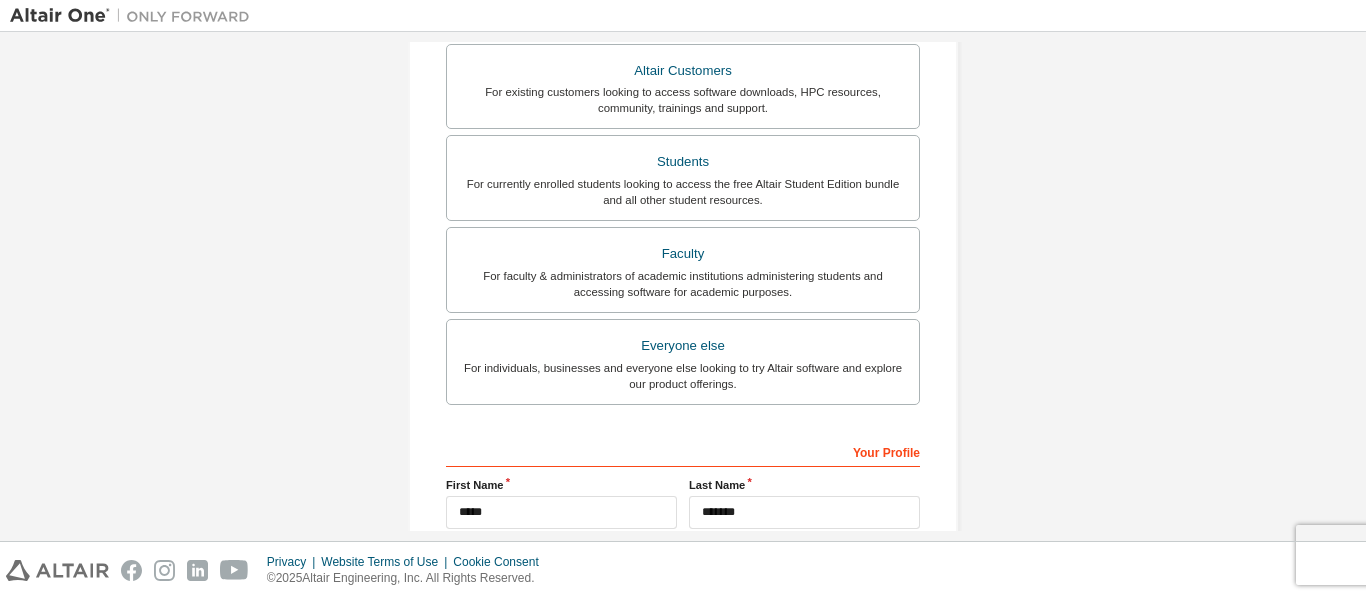 scroll, scrollTop: 222, scrollLeft: 0, axis: vertical 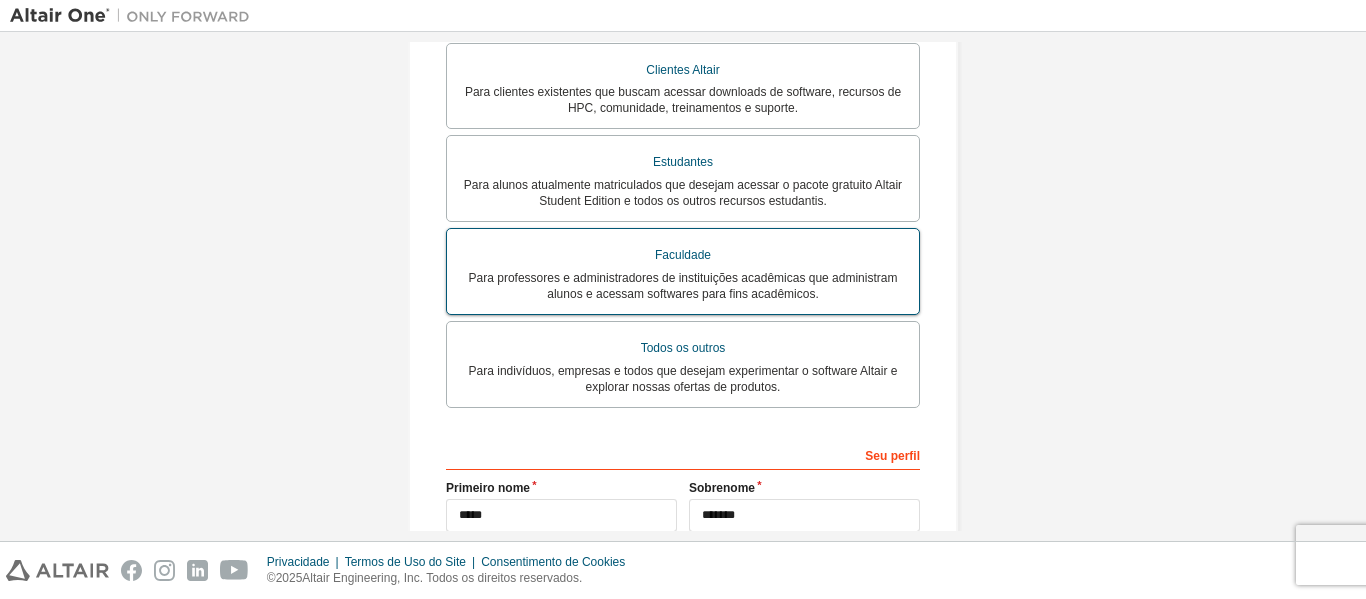 click on "Para professores e administradores de instituições acadêmicas que administram alunos e acessam softwares para fins acadêmicos." at bounding box center (683, 286) 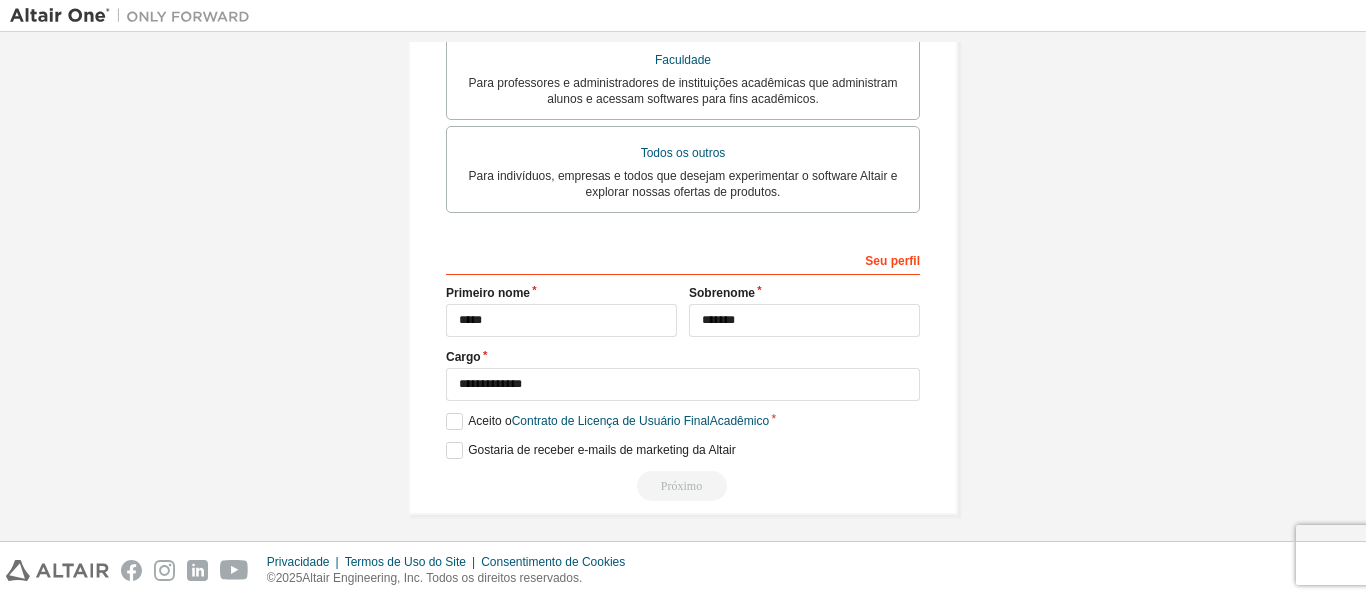 scroll, scrollTop: 658, scrollLeft: 0, axis: vertical 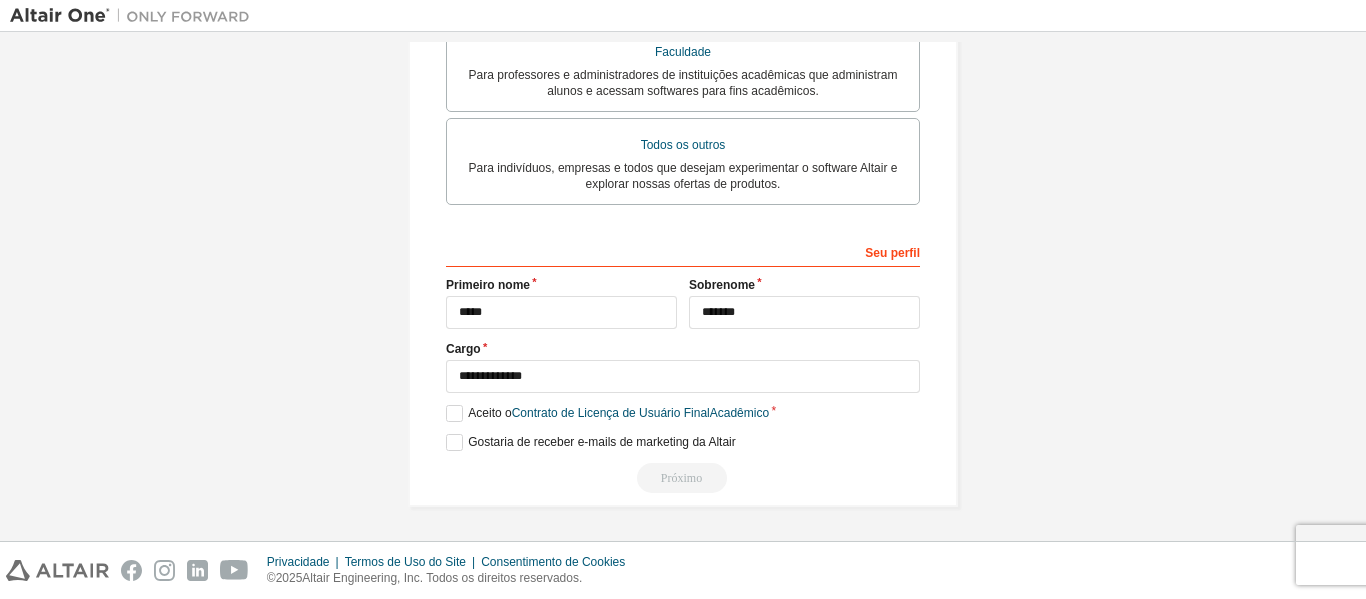 click on "Próximo" at bounding box center [683, 478] 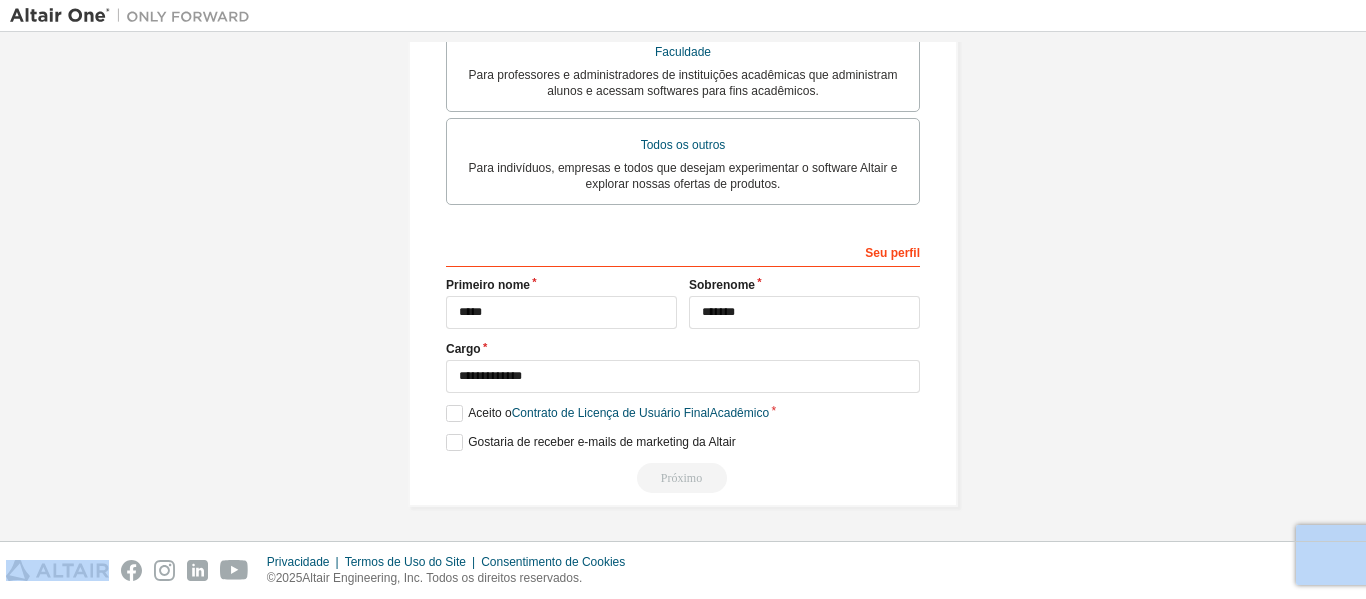 click on "Próximo" at bounding box center (683, 478) 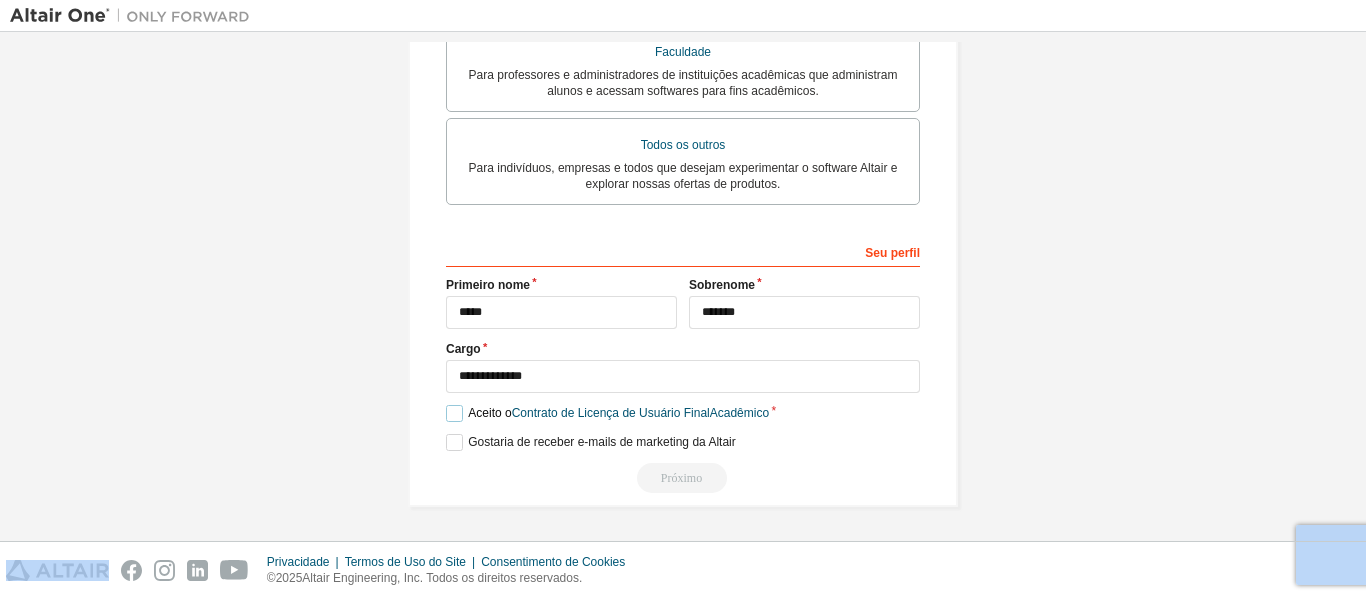 click on "Aceito o  Contrato de Licença de Usuário Final  Acadêmico" at bounding box center (607, 413) 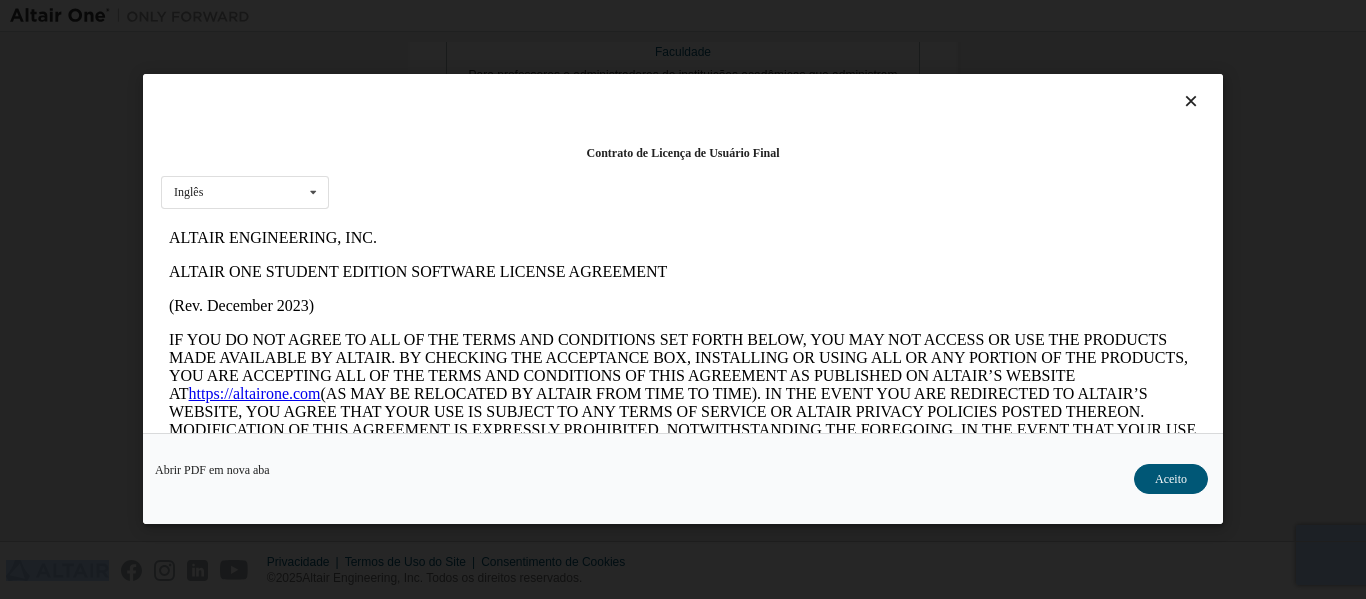 scroll, scrollTop: 0, scrollLeft: 0, axis: both 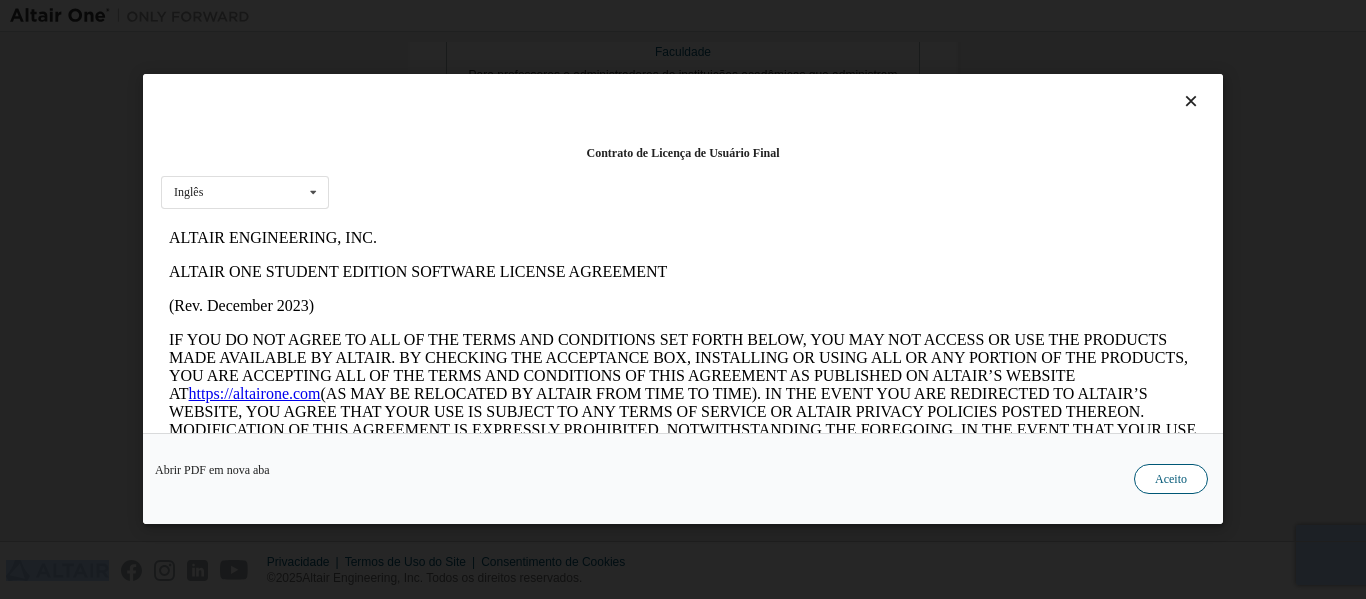 click on "Aceito" at bounding box center (1171, 480) 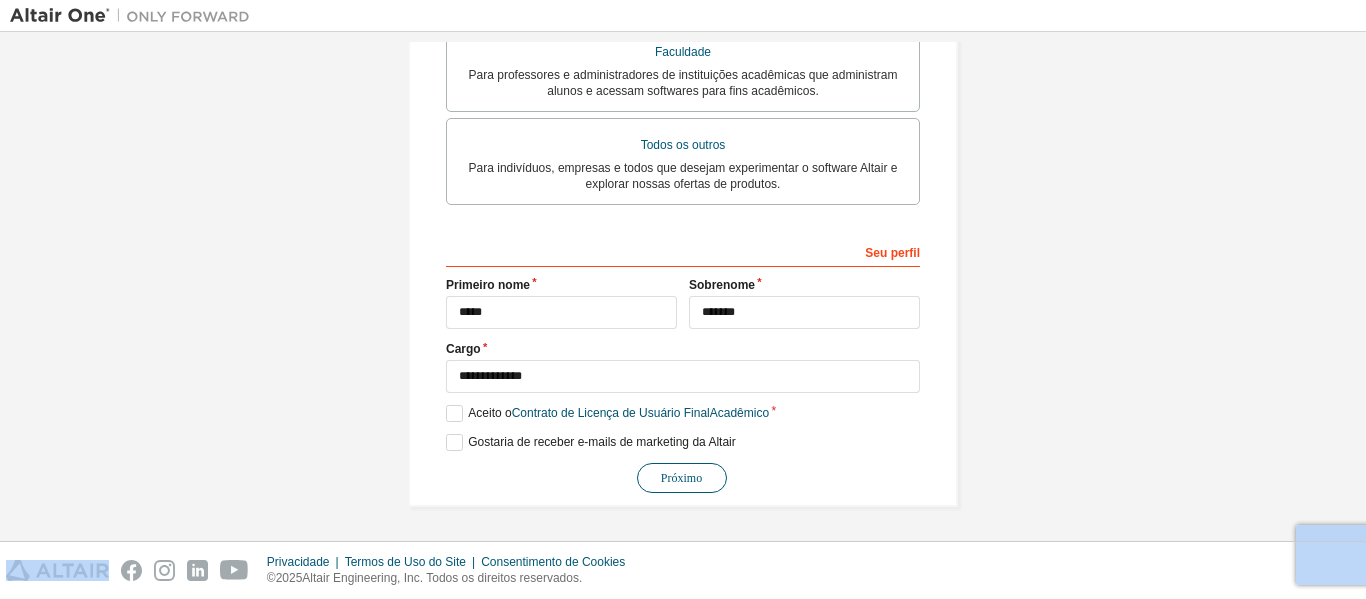 click on "Próximo" at bounding box center [682, 478] 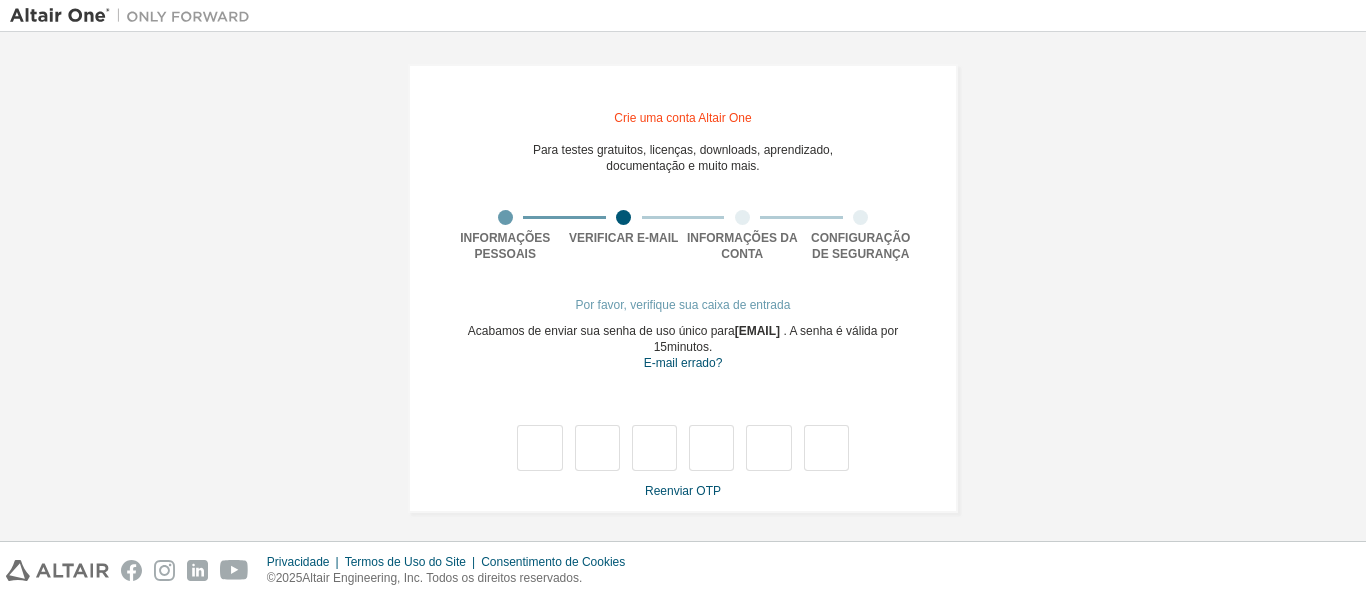 scroll, scrollTop: 0, scrollLeft: 0, axis: both 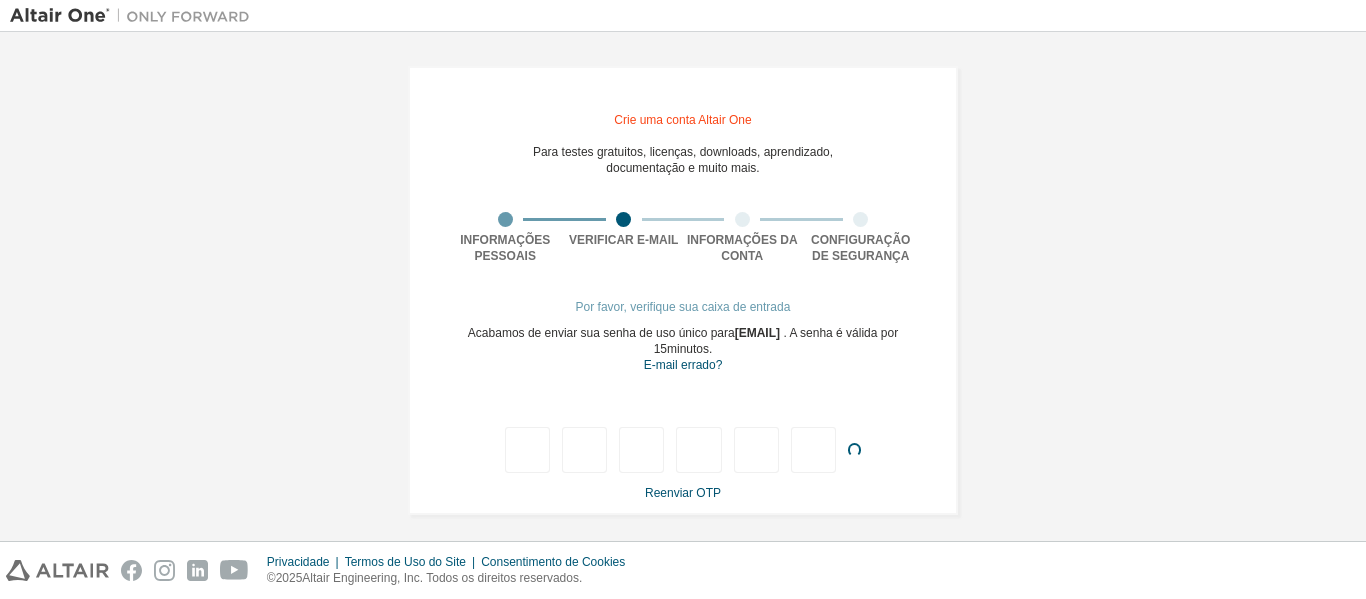 type on "*" 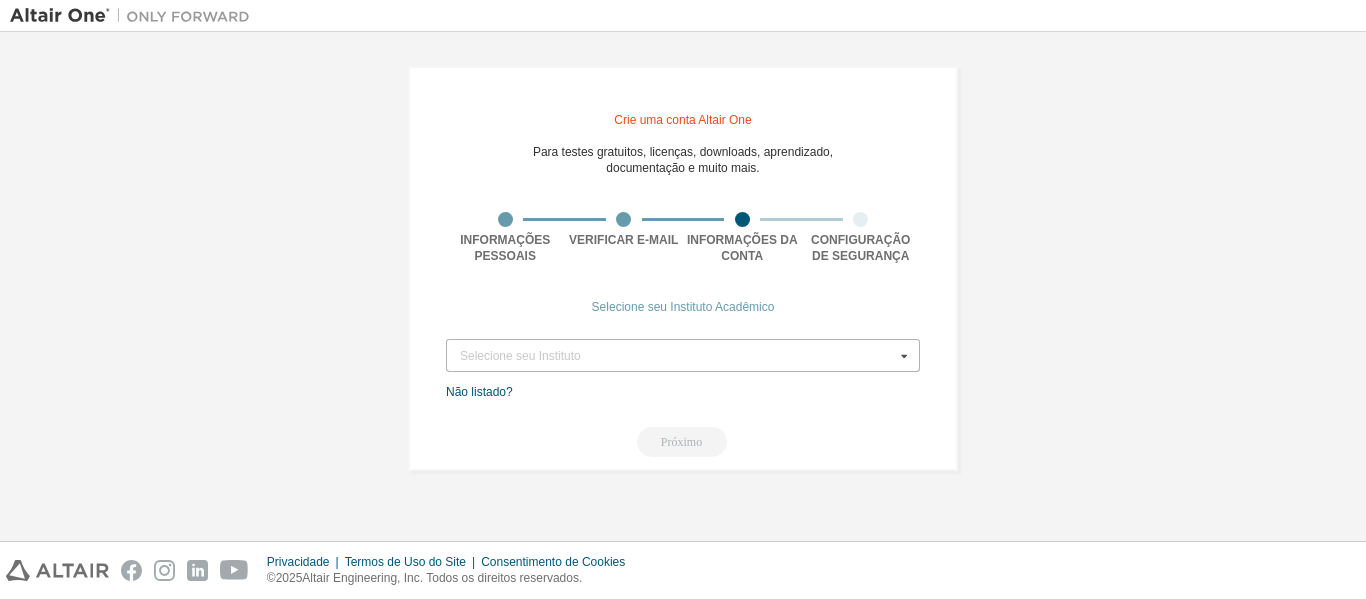 click on "Selecione seu Instituto" at bounding box center [677, 356] 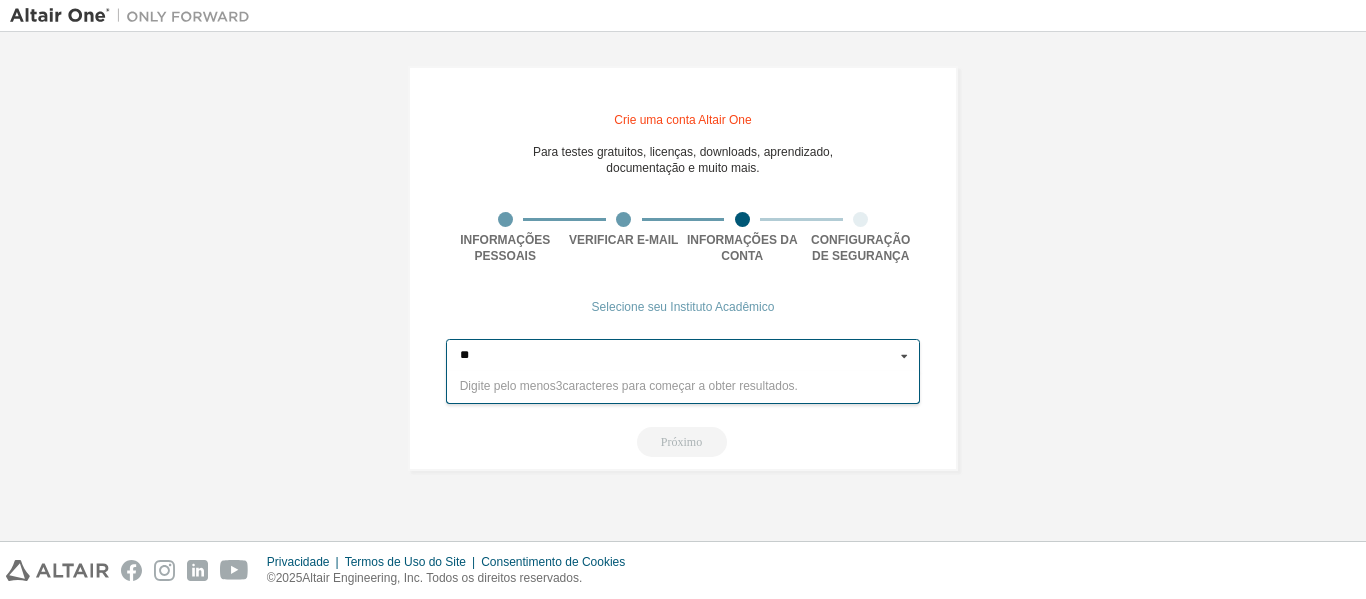 type on "***" 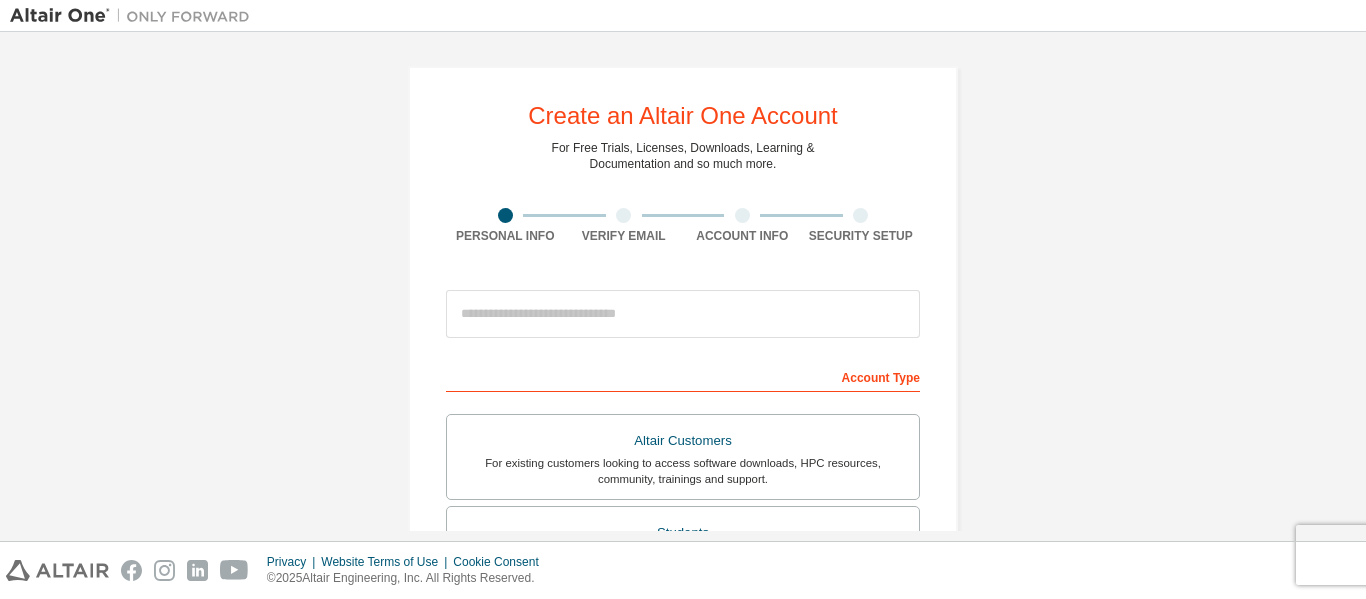 scroll, scrollTop: 0, scrollLeft: 0, axis: both 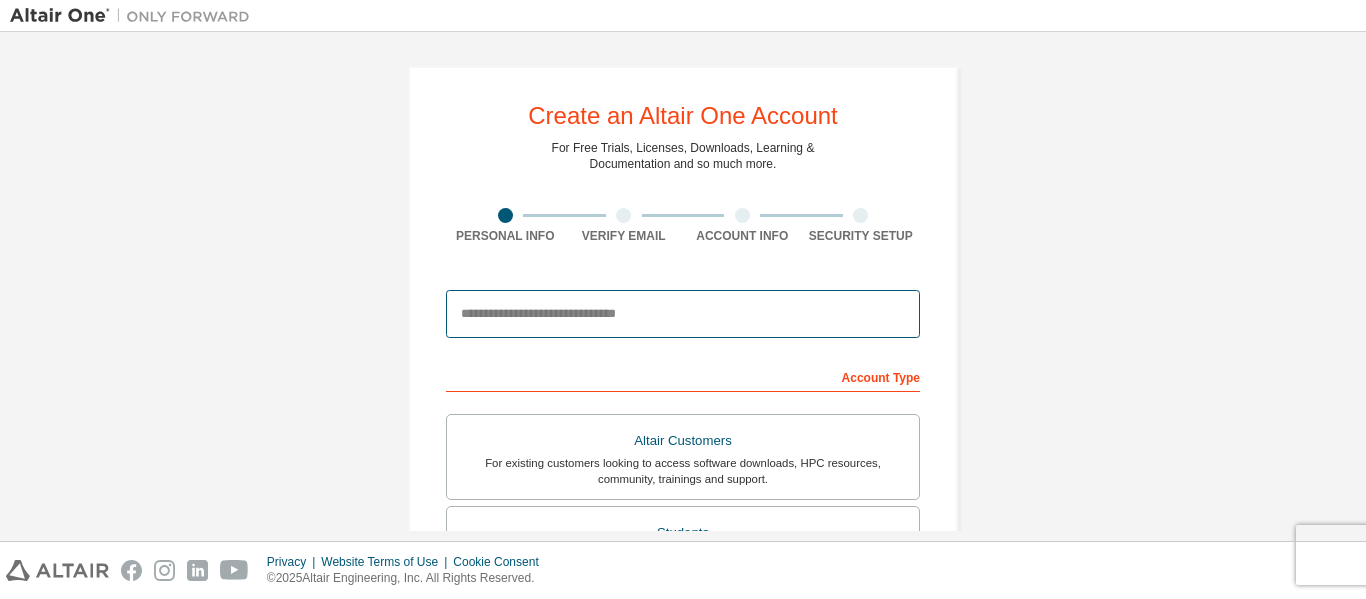 click at bounding box center [683, 314] 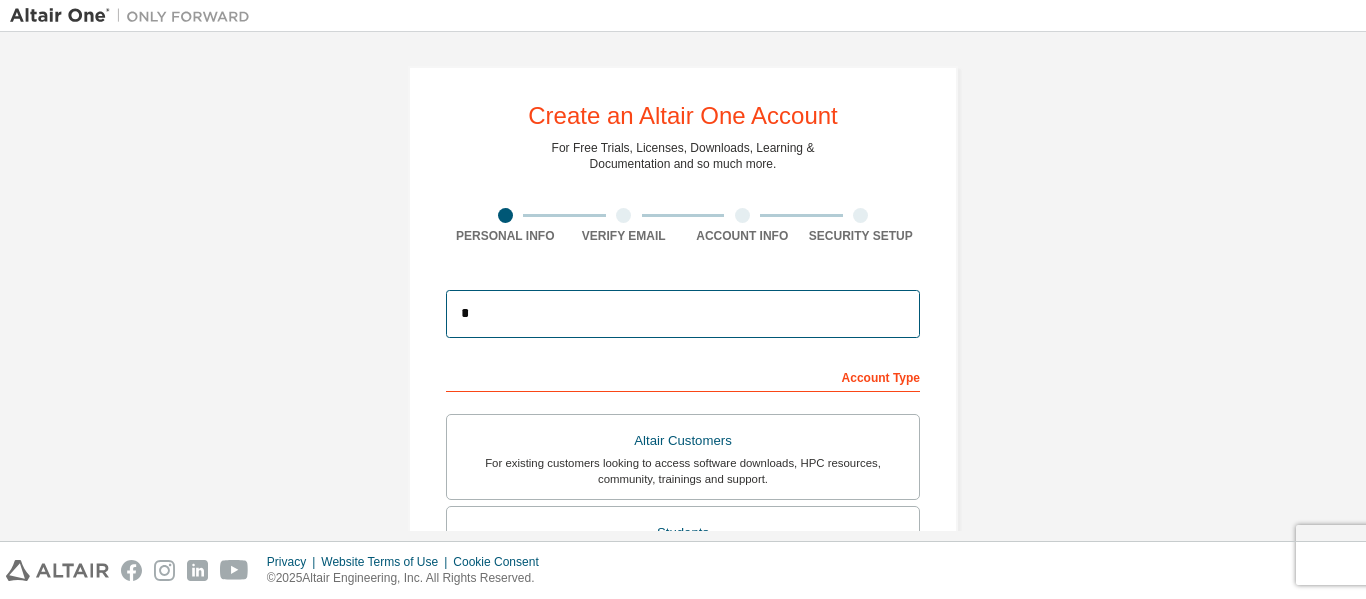 type on "**********" 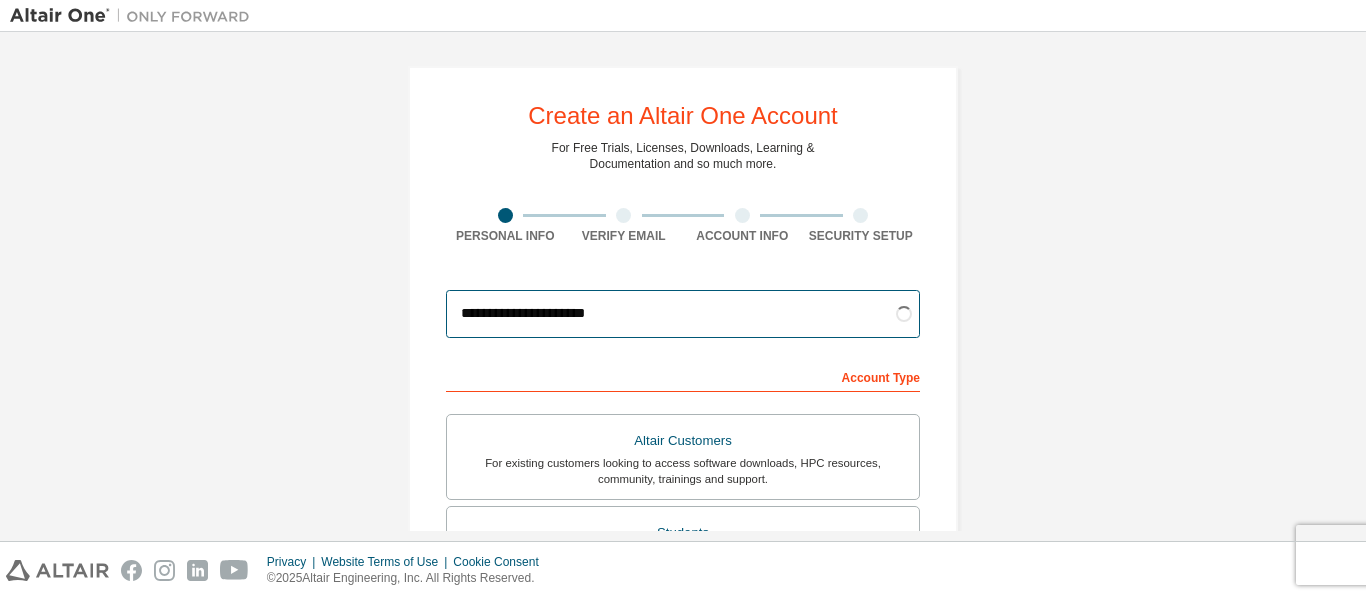 click on "**********" at bounding box center (683, 314) 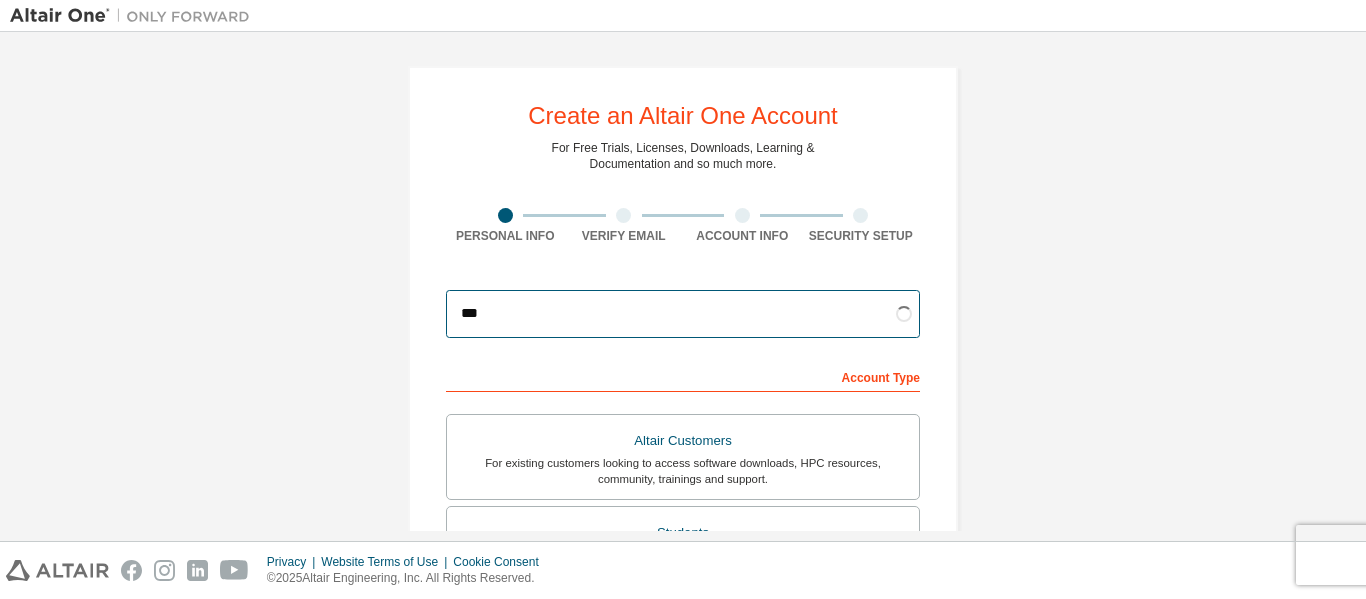 type on "**********" 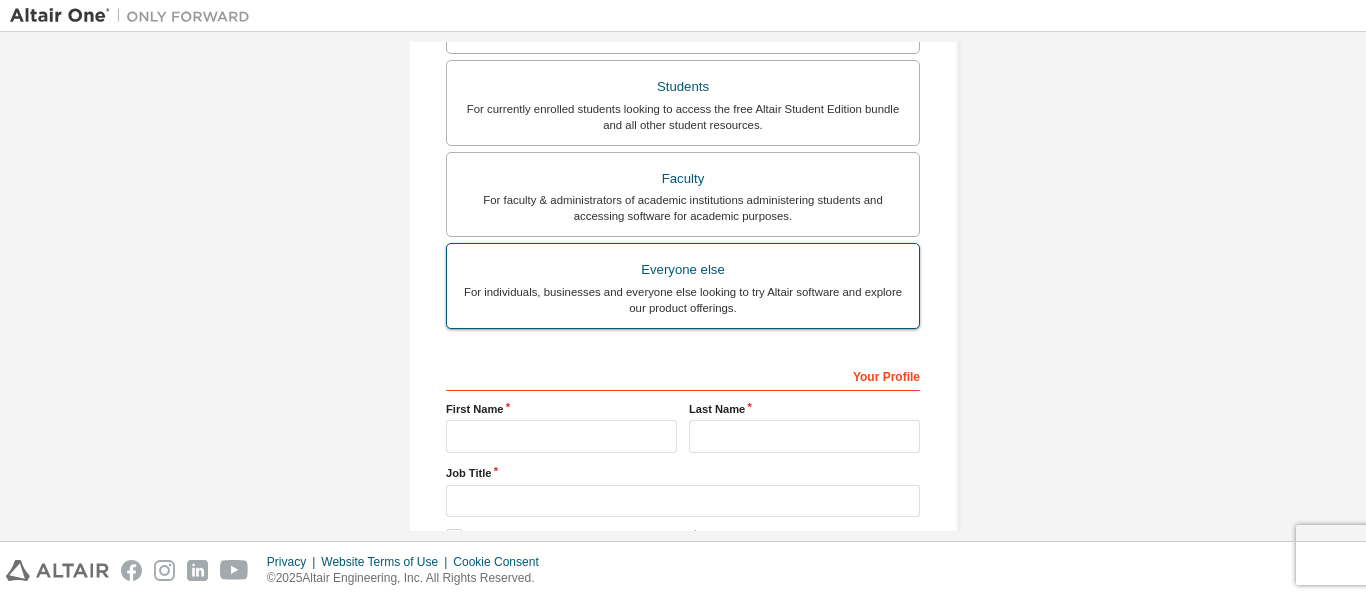 scroll, scrollTop: 400, scrollLeft: 0, axis: vertical 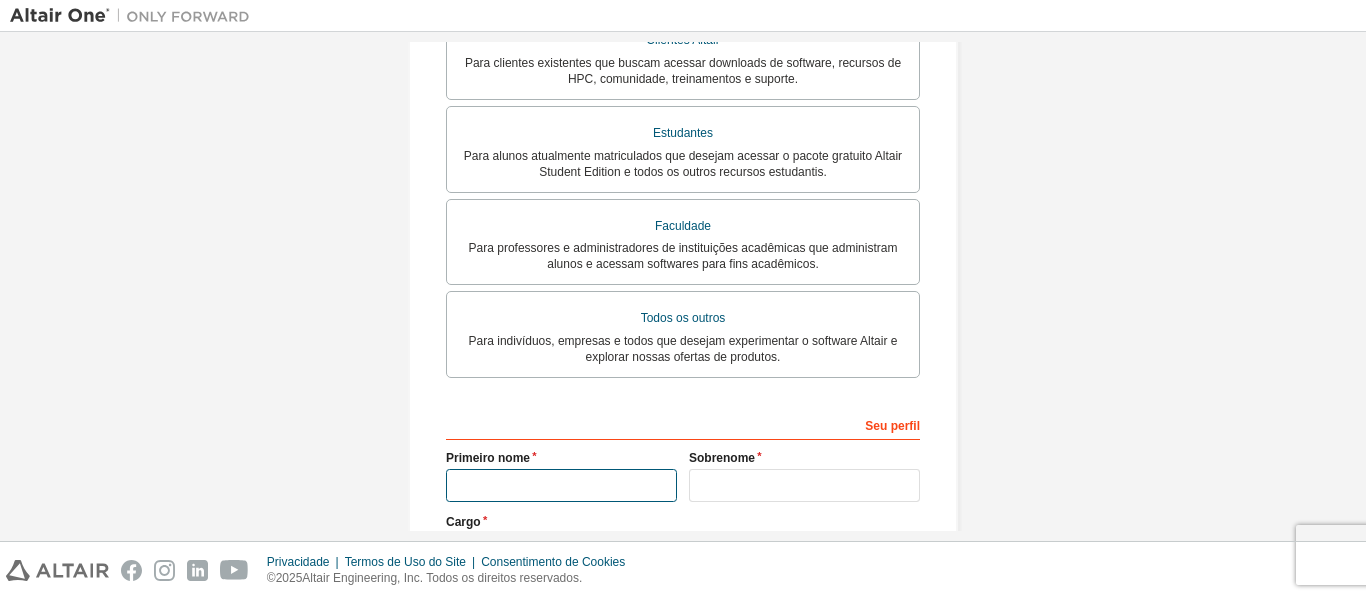 click at bounding box center [561, 485] 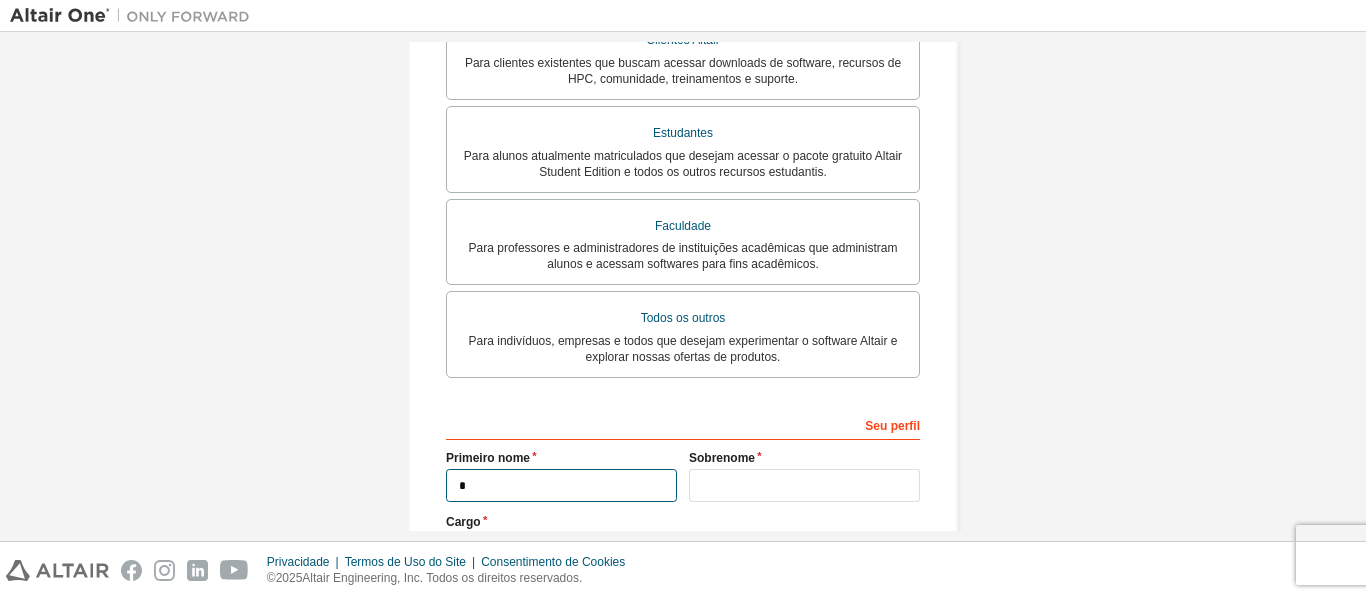 type on "*****" 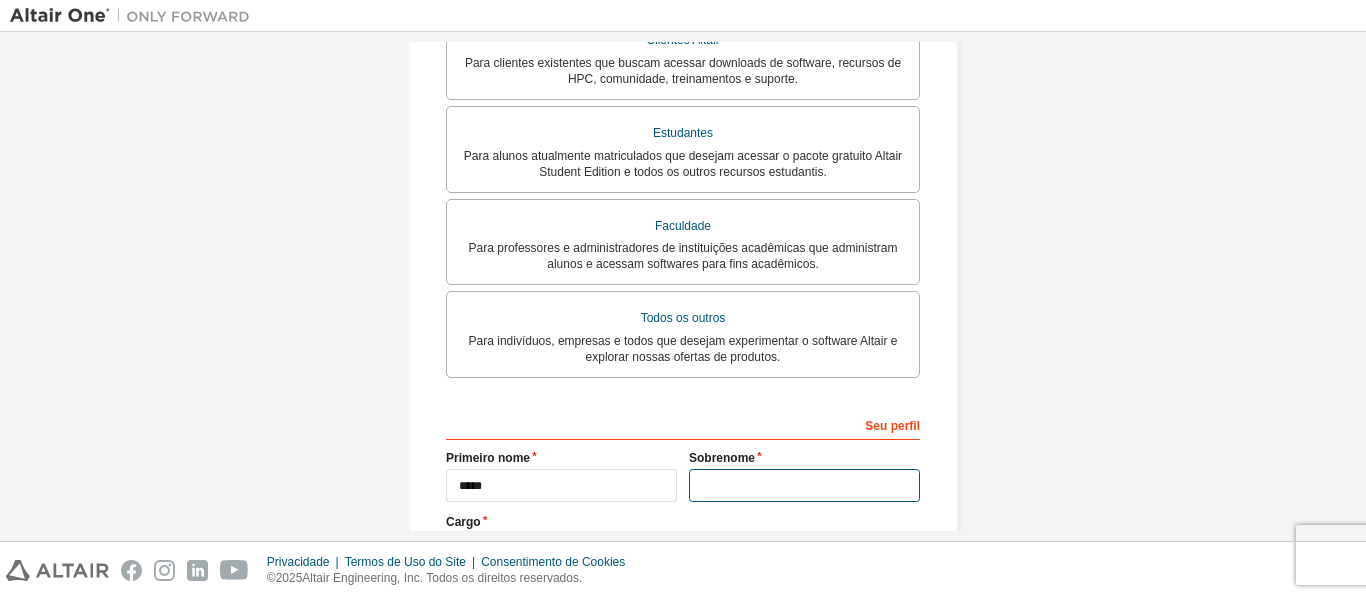 click at bounding box center (804, 485) 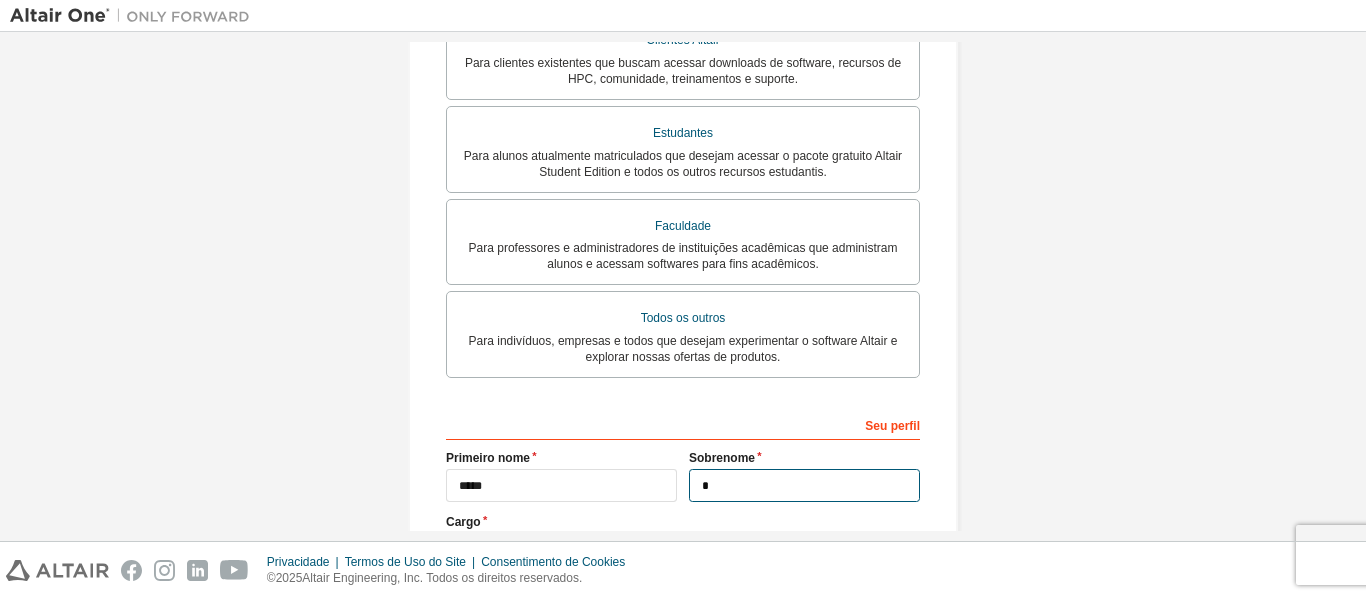 type on "*******" 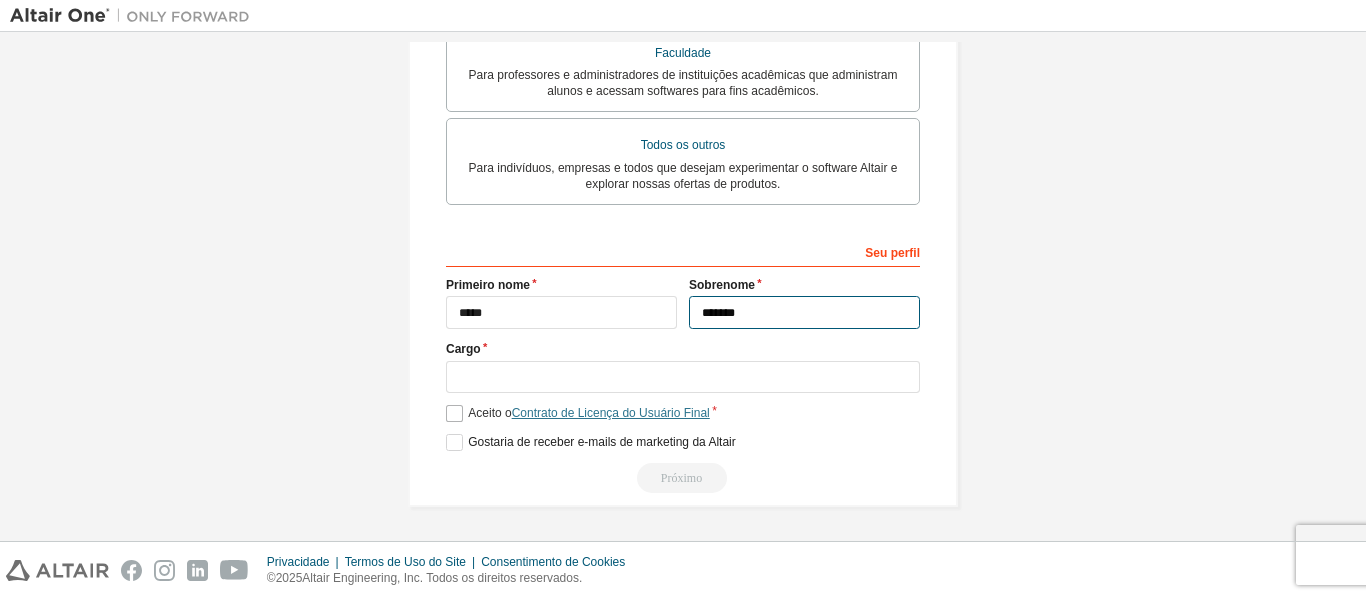 scroll, scrollTop: 605, scrollLeft: 0, axis: vertical 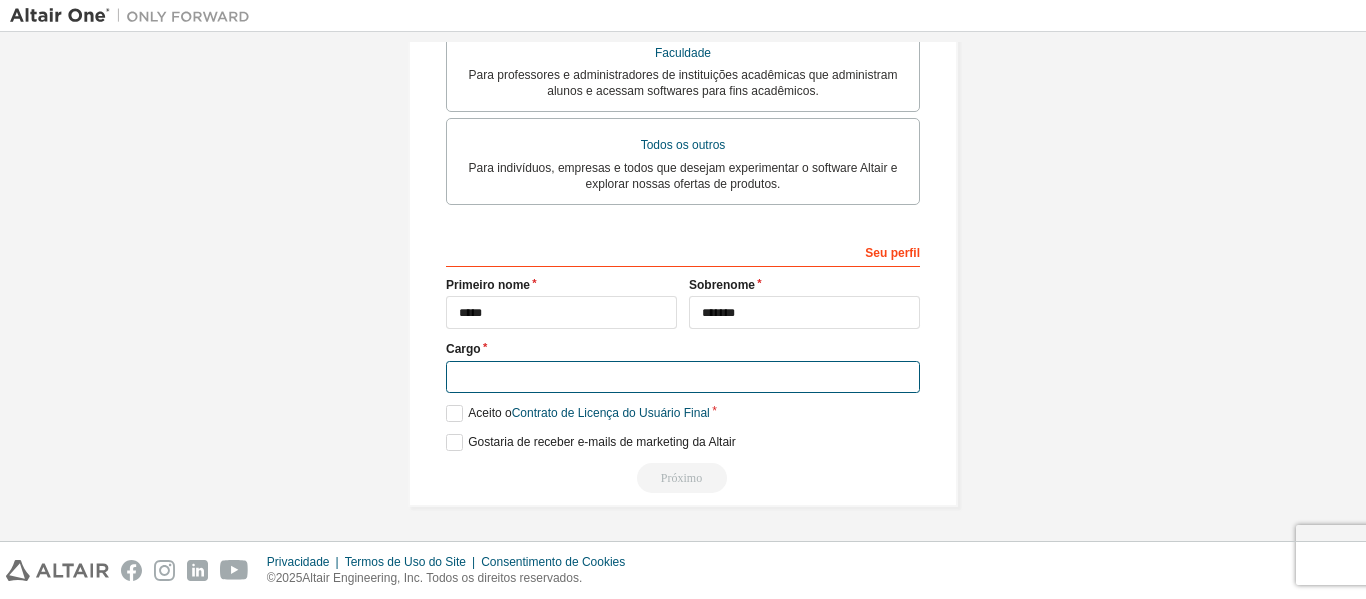 click at bounding box center (683, 377) 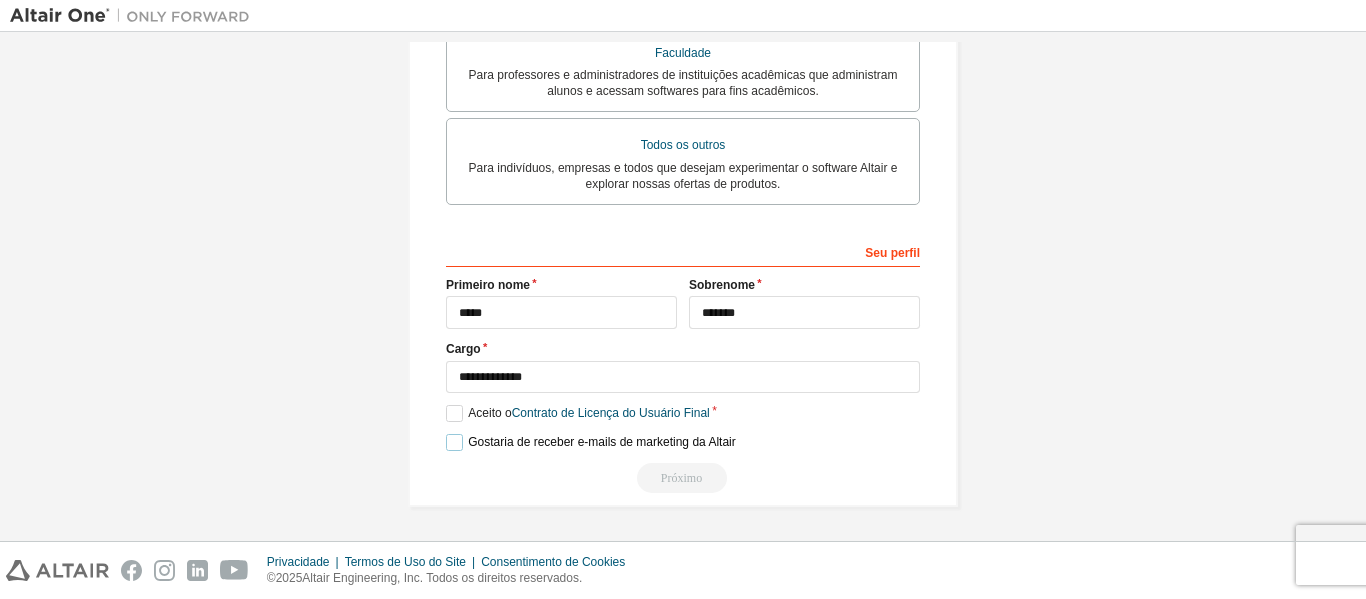 click on "Gostaria de receber e-mails de marketing da Altair" at bounding box center [591, 442] 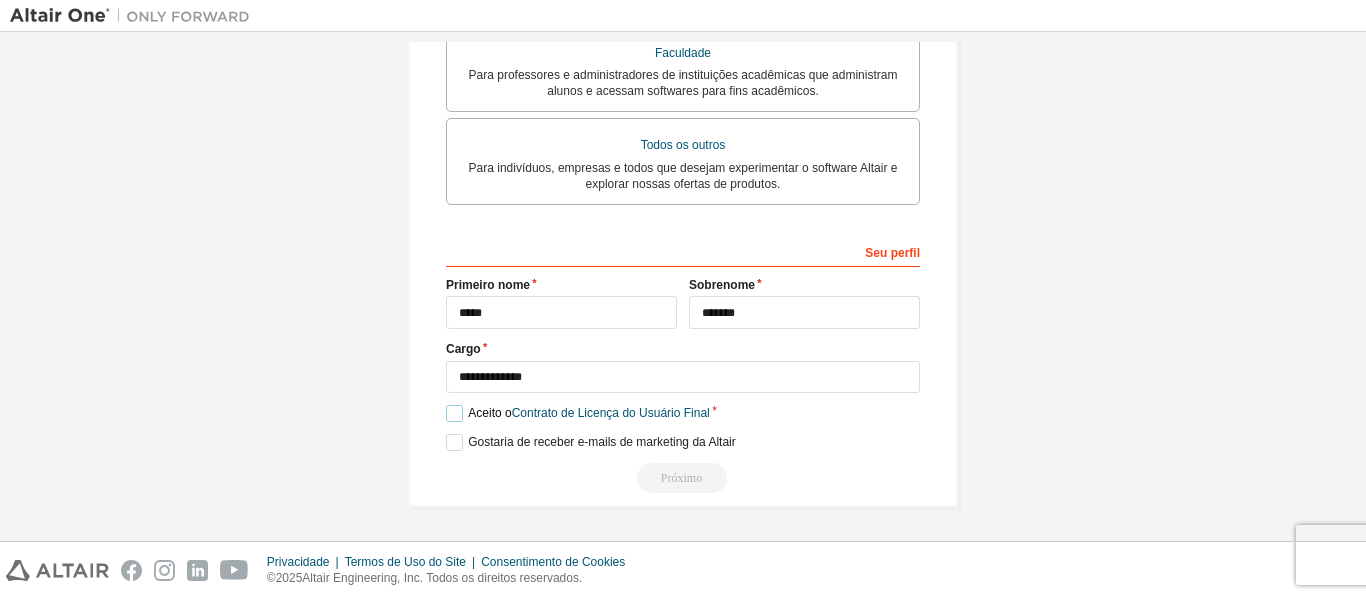 click on "Aceito o  Contrato de Licença do Usuário Final" at bounding box center [578, 413] 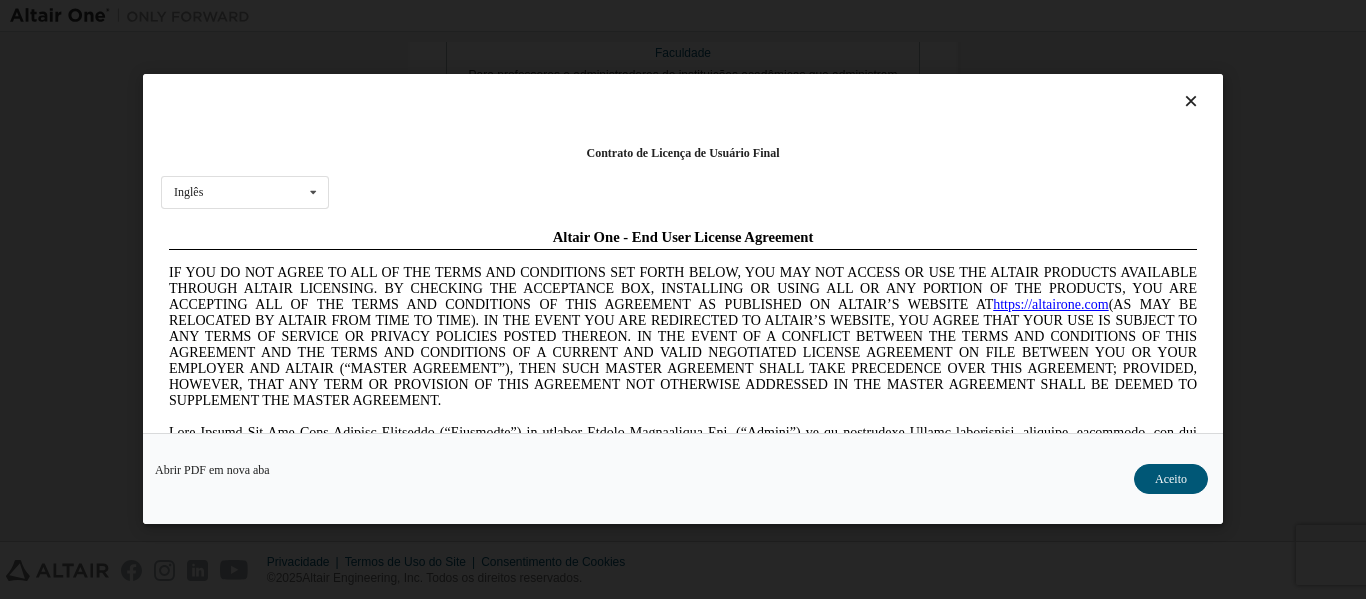 scroll, scrollTop: 0, scrollLeft: 0, axis: both 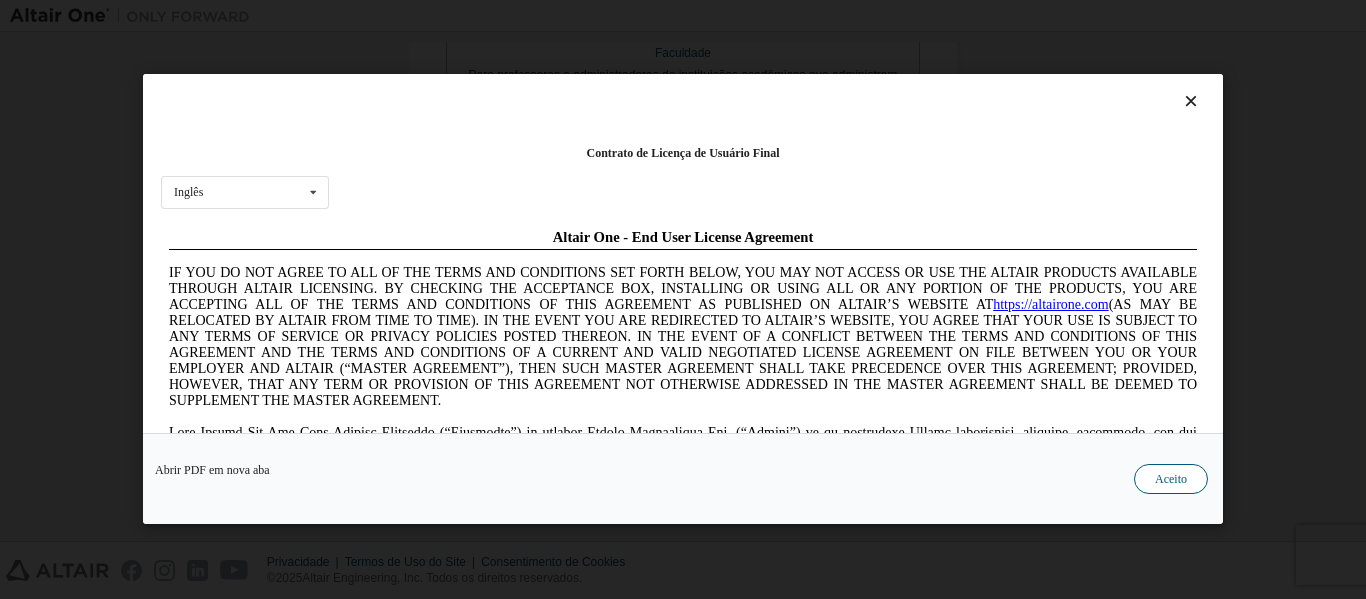 click on "Aceito" at bounding box center [1171, 480] 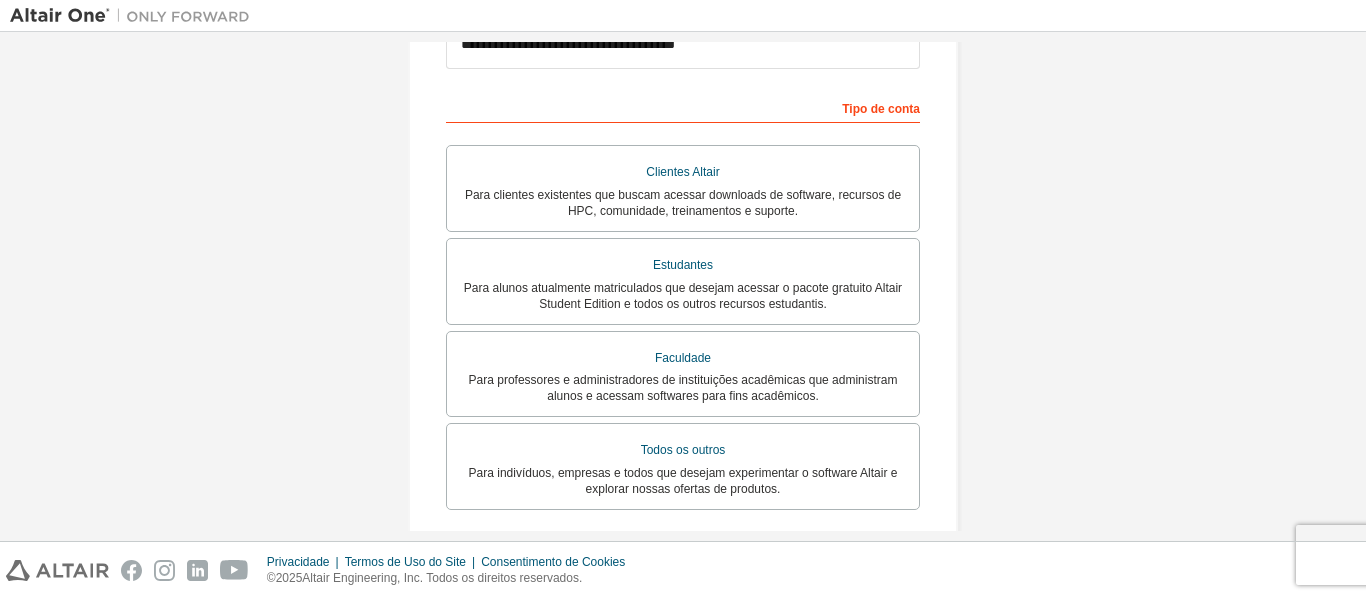 scroll, scrollTop: 305, scrollLeft: 0, axis: vertical 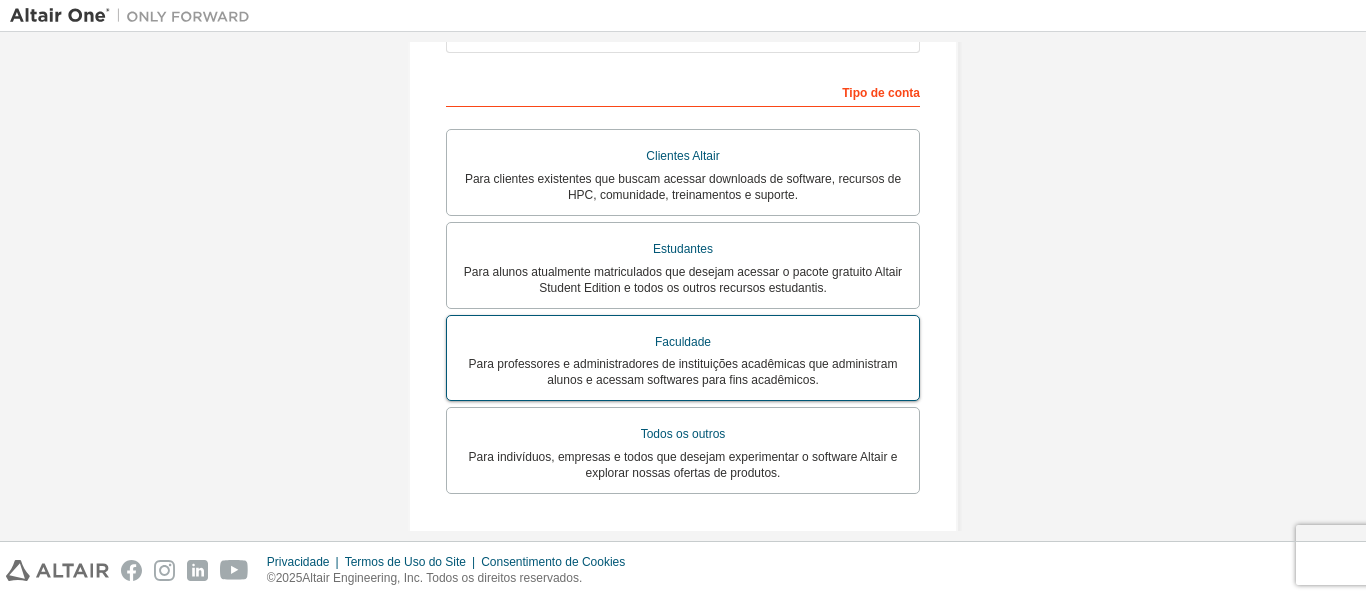 click on "Para professores e administradores de instituições acadêmicas que administram alunos e acessam softwares para fins acadêmicos." at bounding box center (683, 372) 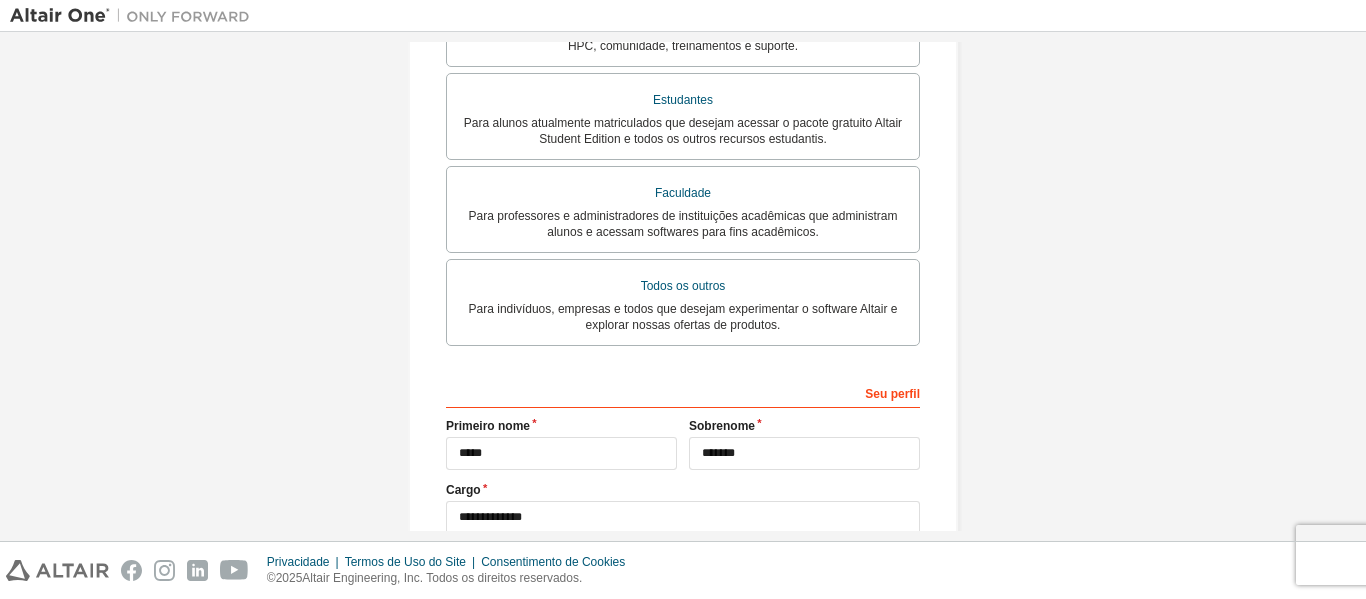 scroll, scrollTop: 658, scrollLeft: 0, axis: vertical 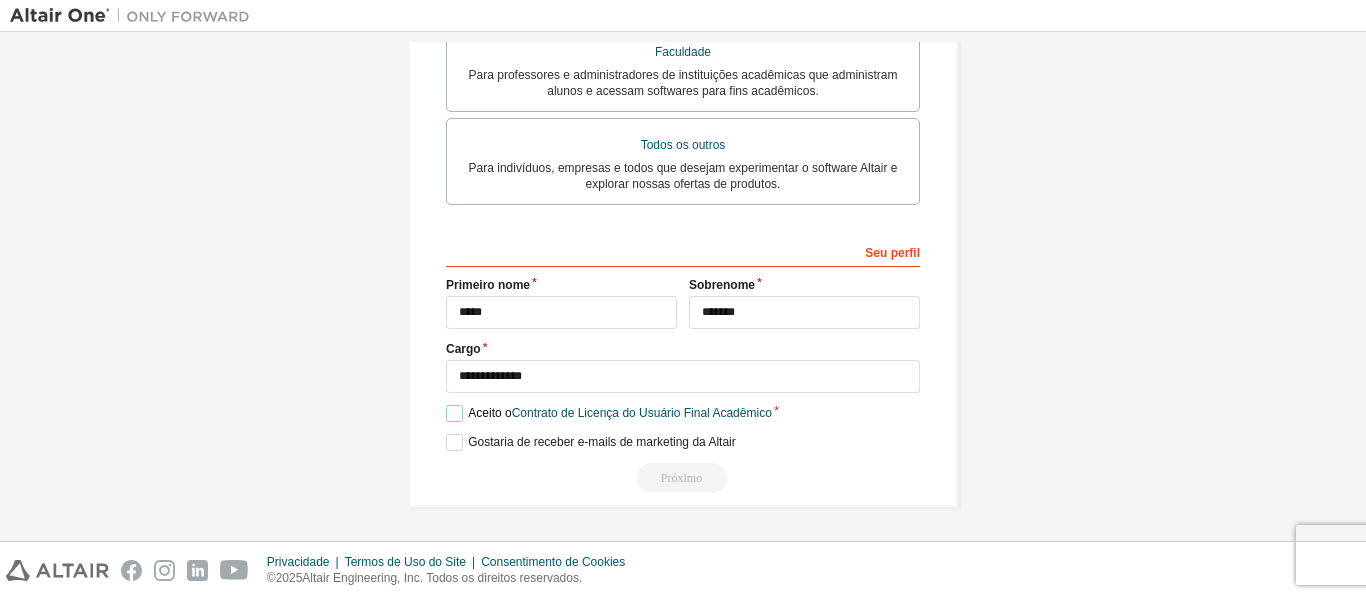 click on "Aceito o  Contrato de Licença do Usuário Final   Acadêmico" at bounding box center (609, 413) 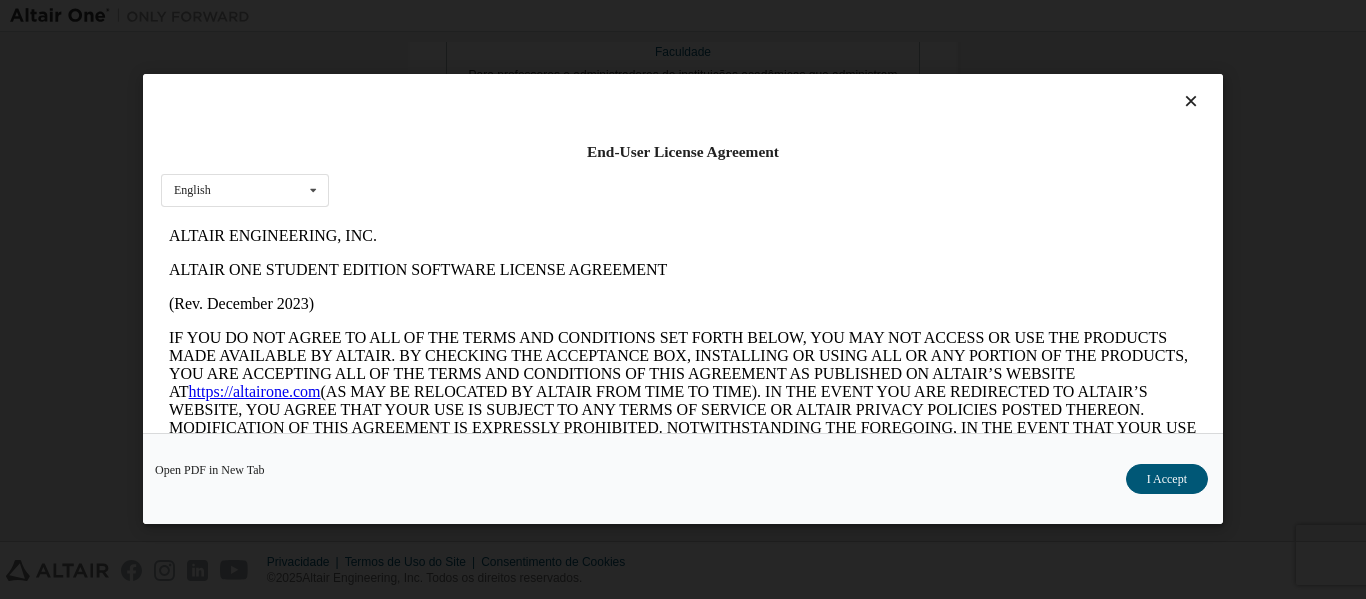 scroll, scrollTop: 0, scrollLeft: 0, axis: both 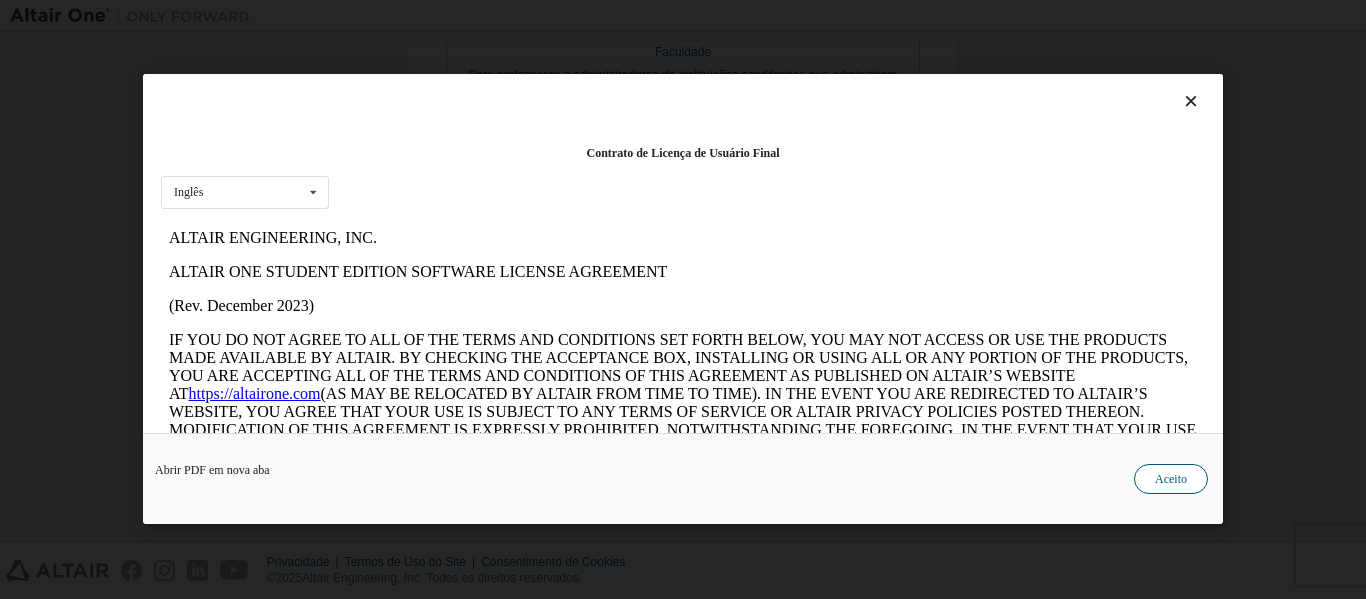 click on "Aceito" at bounding box center (1171, 480) 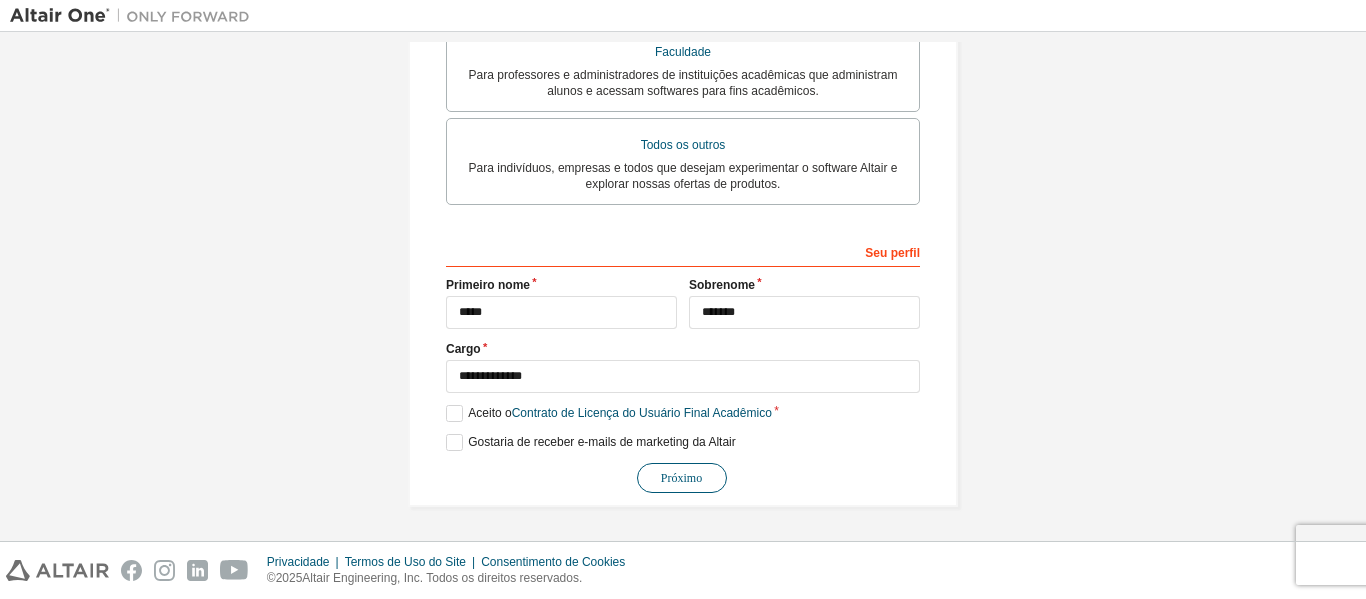 click on "Próximo" at bounding box center [682, 478] 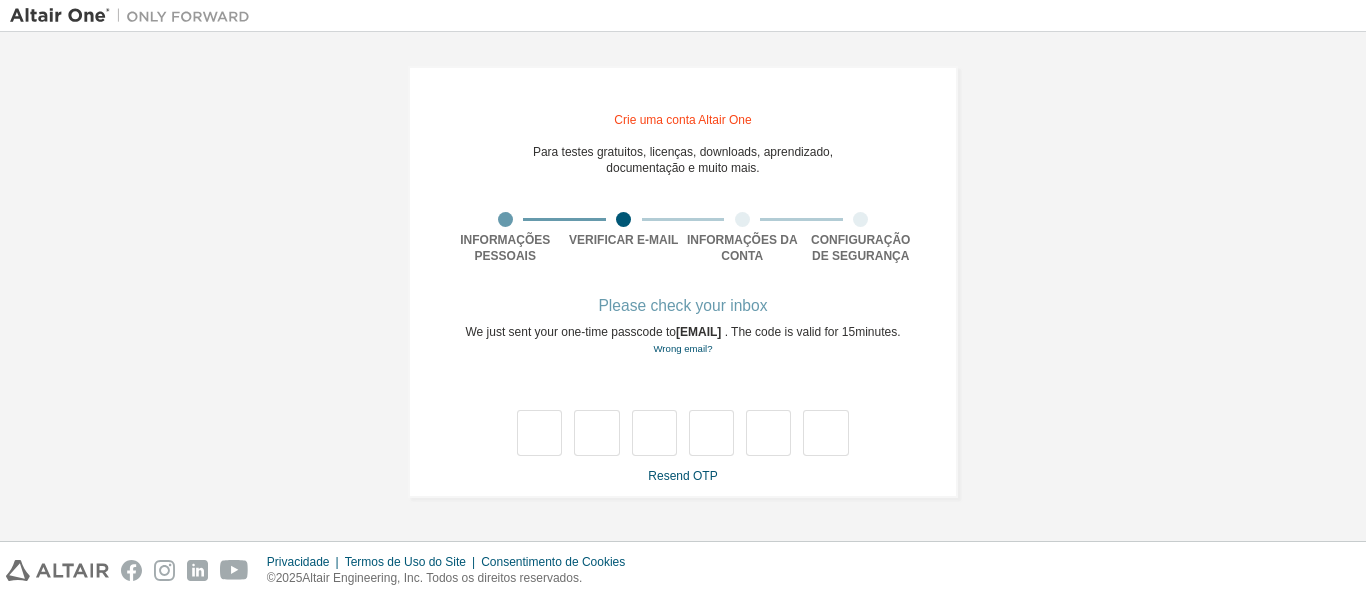 scroll, scrollTop: 9, scrollLeft: 0, axis: vertical 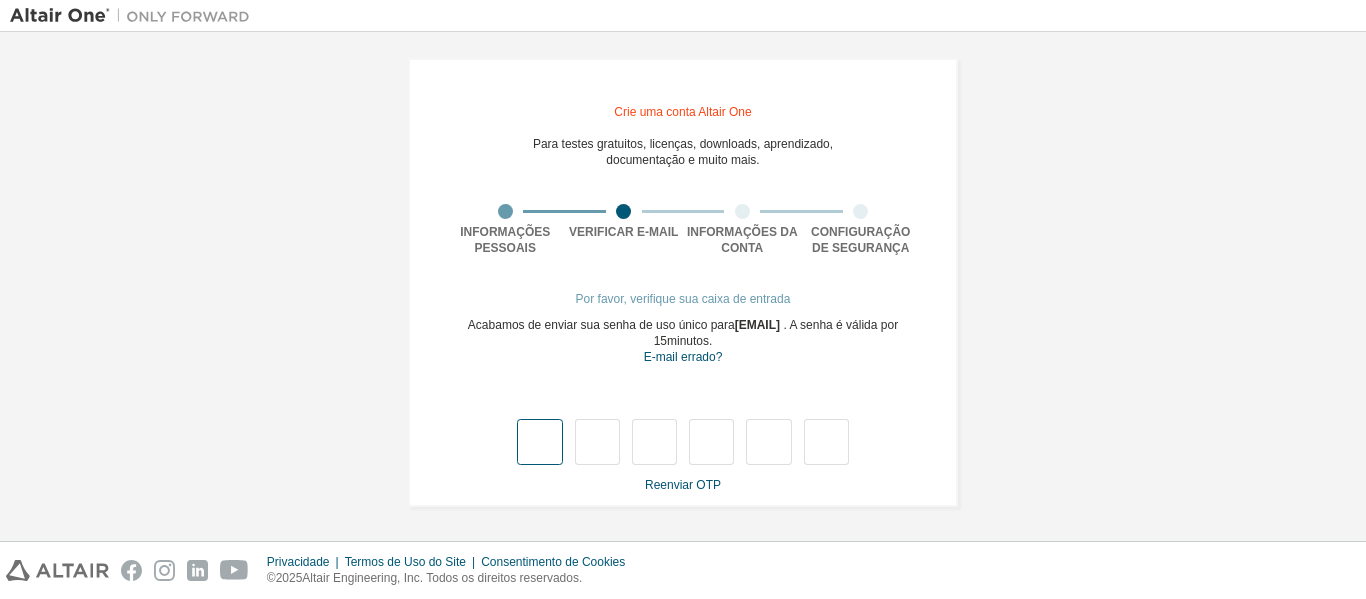 type on "*" 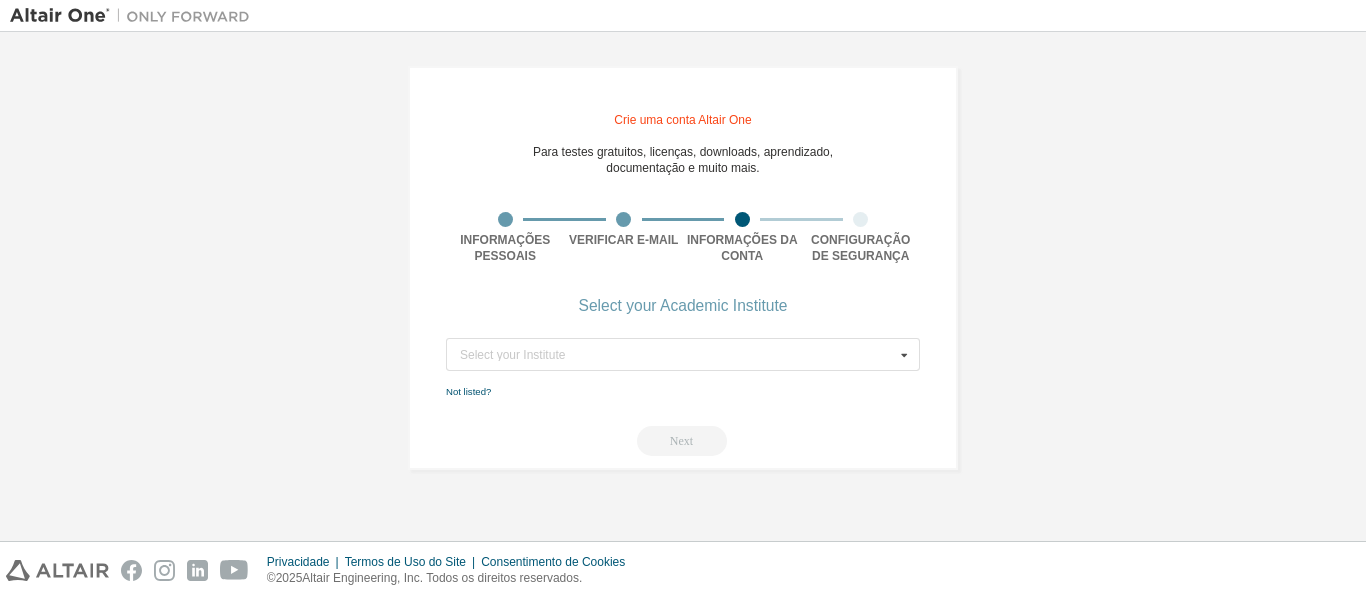 scroll, scrollTop: 0, scrollLeft: 0, axis: both 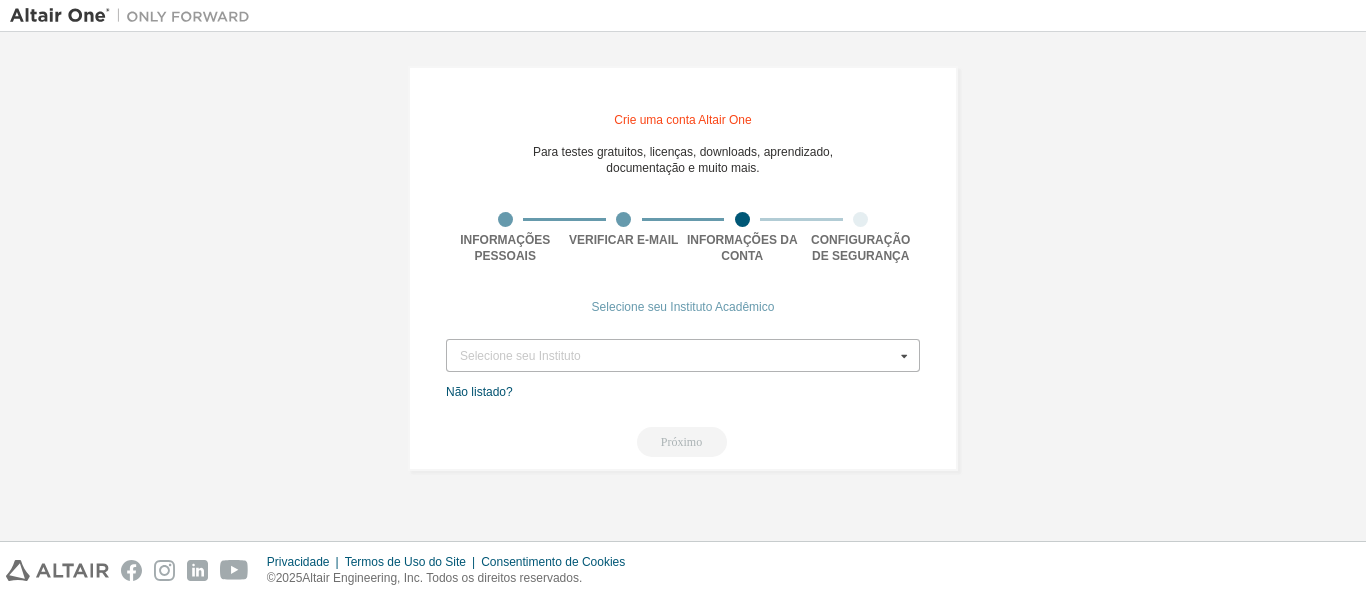 click at bounding box center [904, 355] 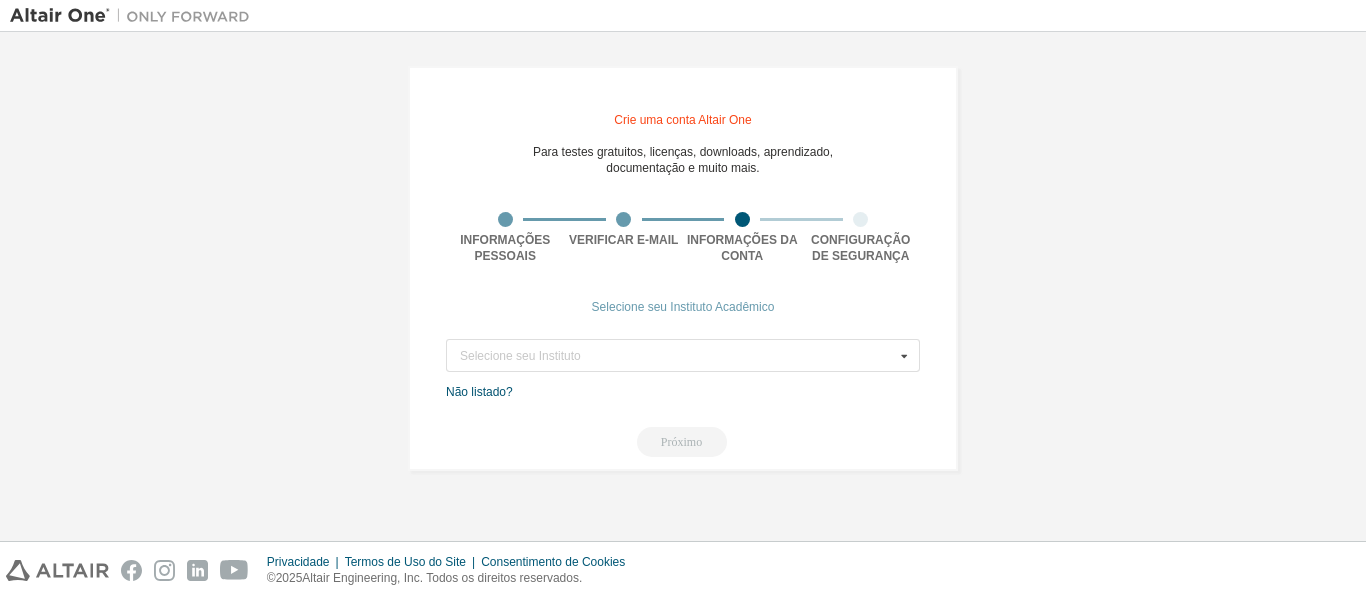 click on "Crie uma conta Altair One Para testes gratuitos, licenças, downloads, aprendizado,  documentação e muito mais. Informações pessoais Verificar e-mail Informações da conta Configuração de segurança Selecione seu Instituto Acadêmico Selecione seu Instituto Digite pelo menos  3  caracteres para começar a obter resultados. Não listado? Próximo" at bounding box center (683, 268) 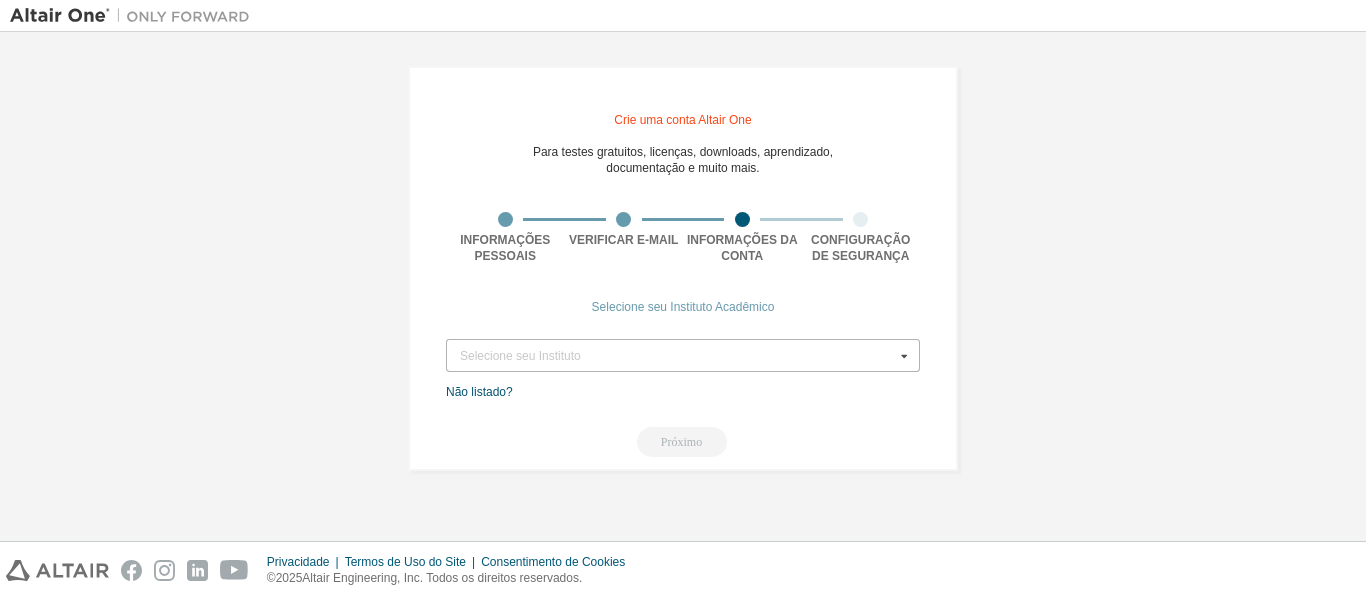 click at bounding box center [904, 355] 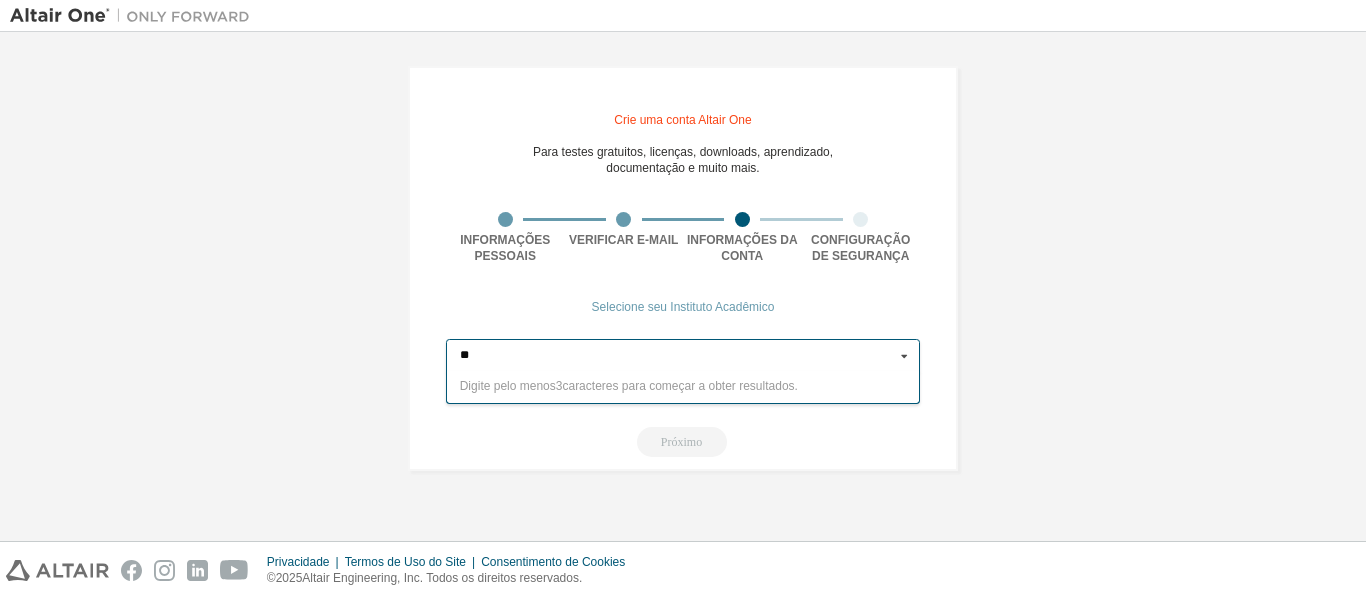 type on "***" 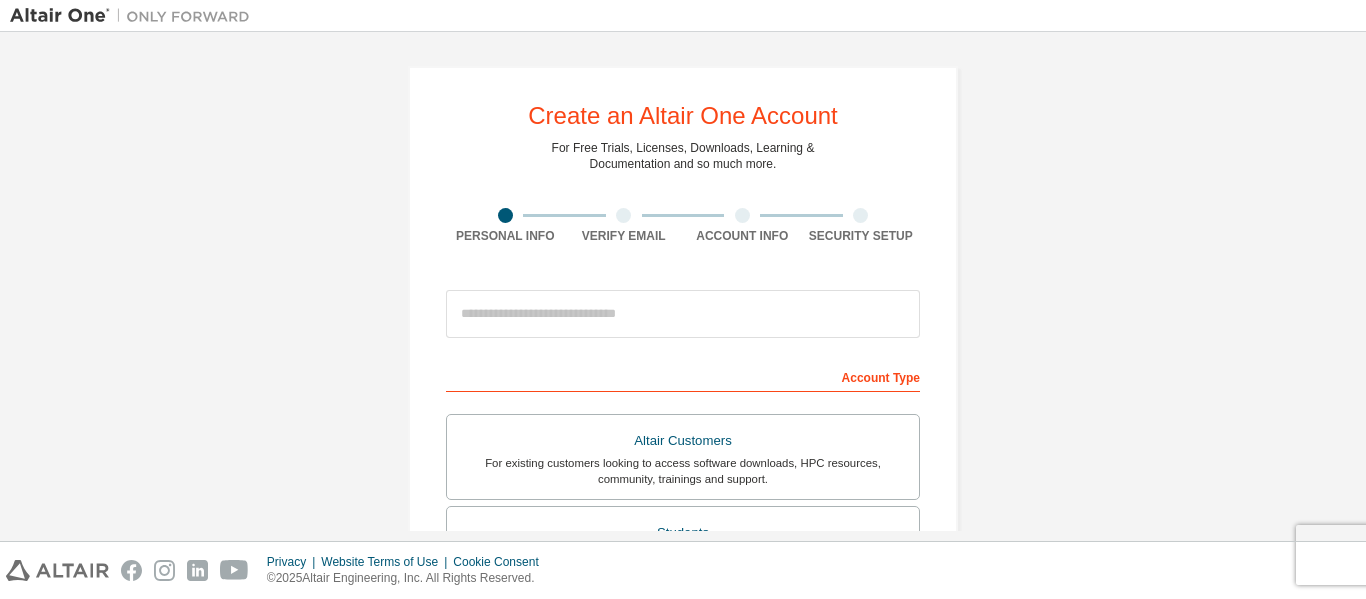 scroll, scrollTop: 0, scrollLeft: 0, axis: both 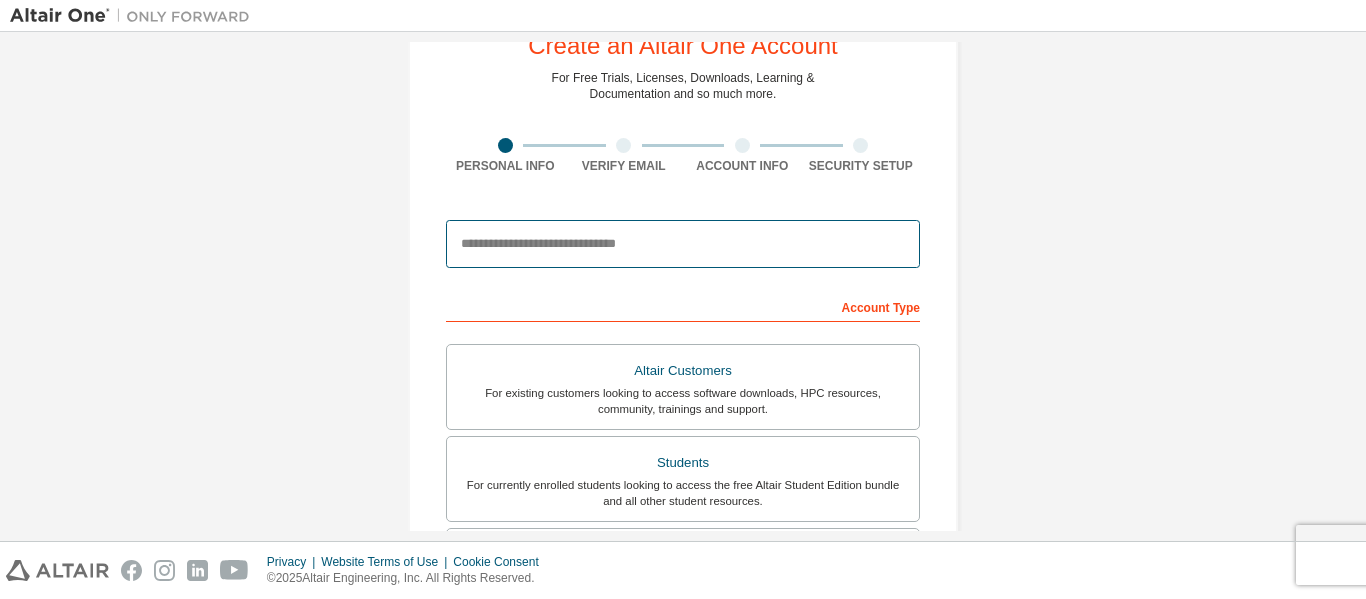 click at bounding box center [683, 244] 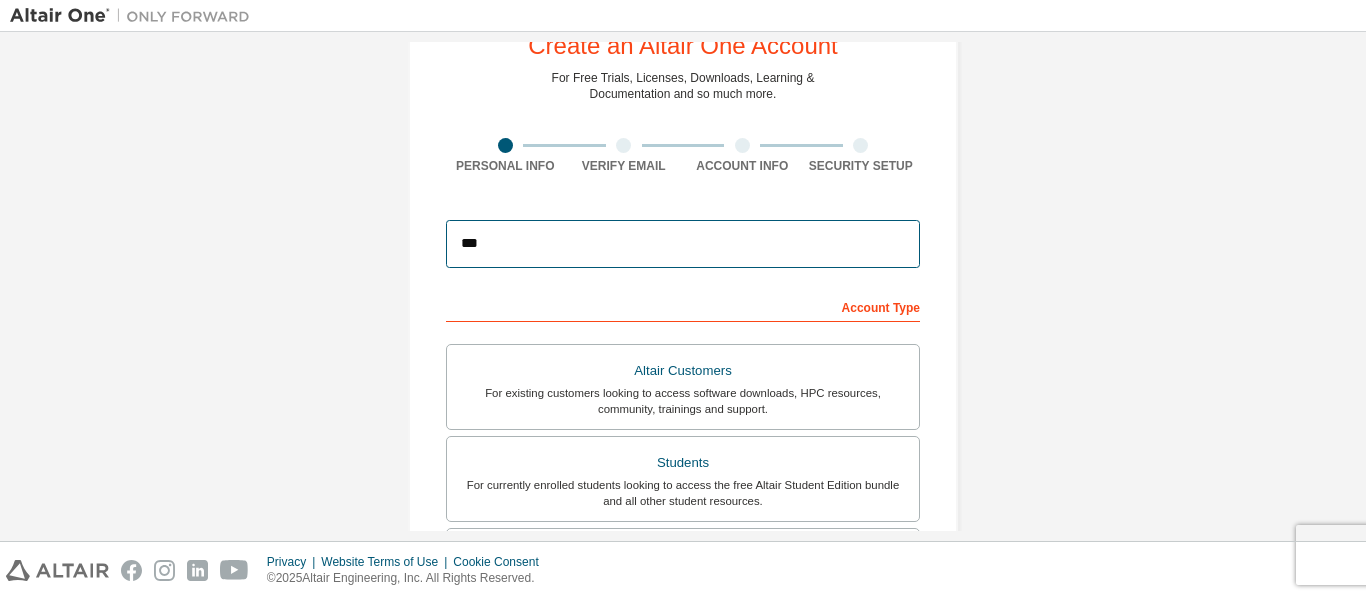 type on "**********" 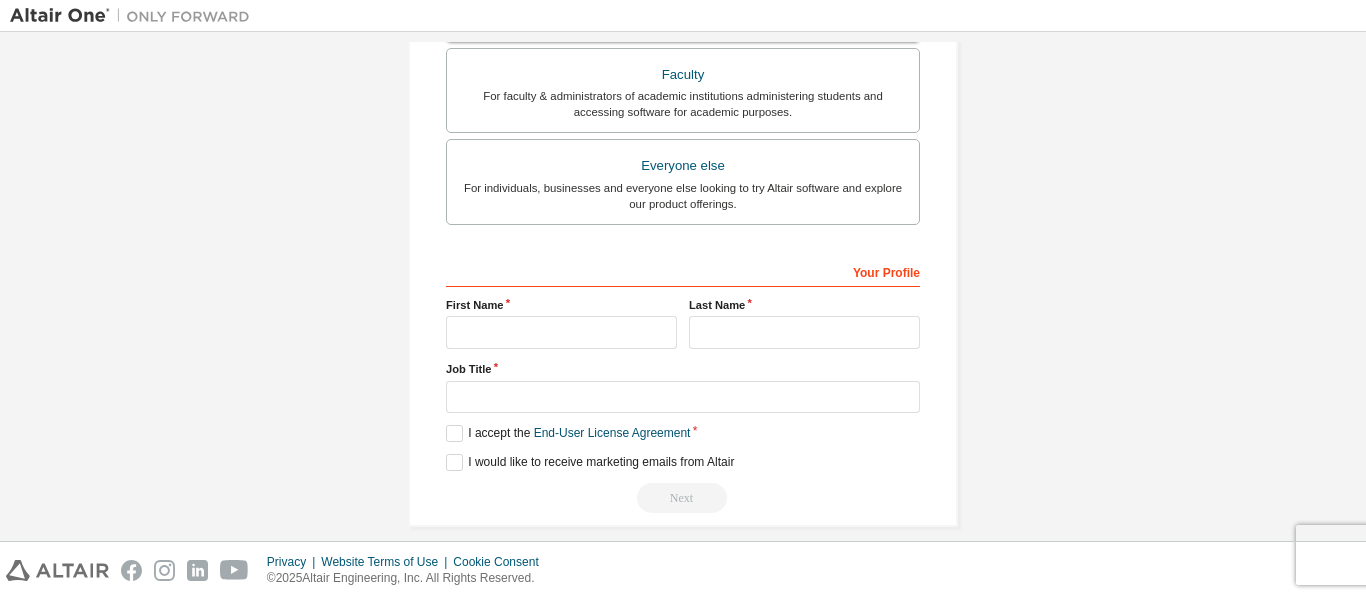 scroll, scrollTop: 570, scrollLeft: 0, axis: vertical 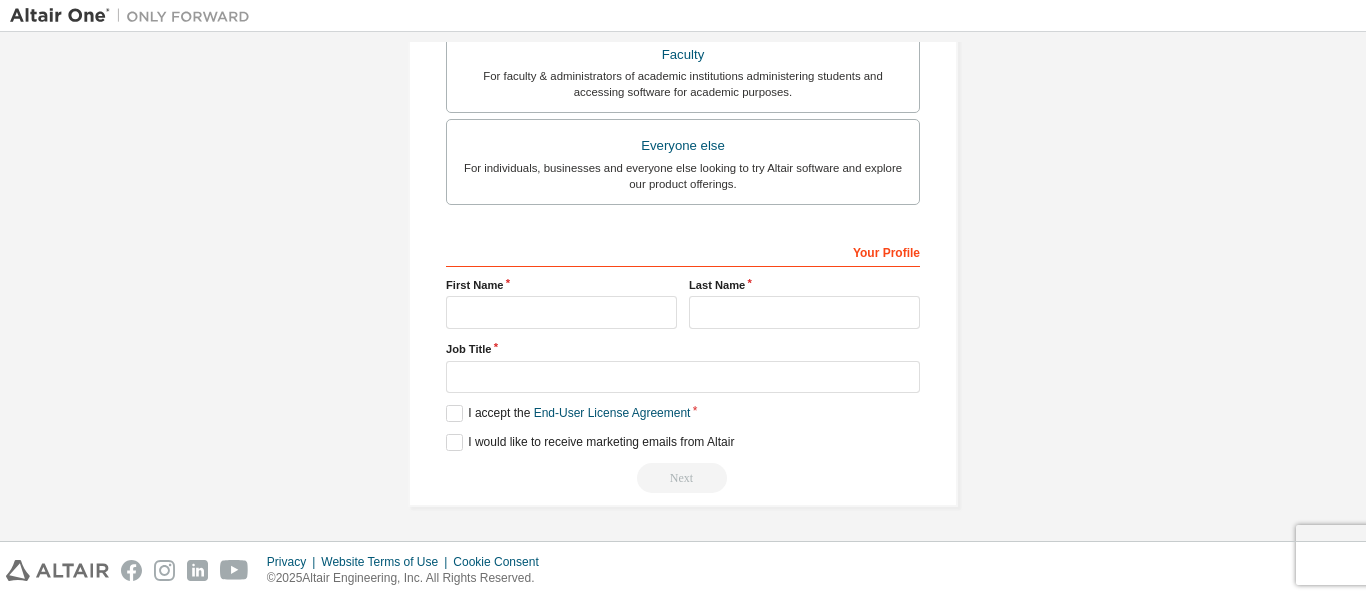 click on "Your Profile [FIRST] [LAST] Job Title Please provide [STATE]/Province to help us route sales and support resources to you more efficiently. I accept the    End-User License Agreement I would like to receive marketing emails from Altair Next" at bounding box center (683, 364) 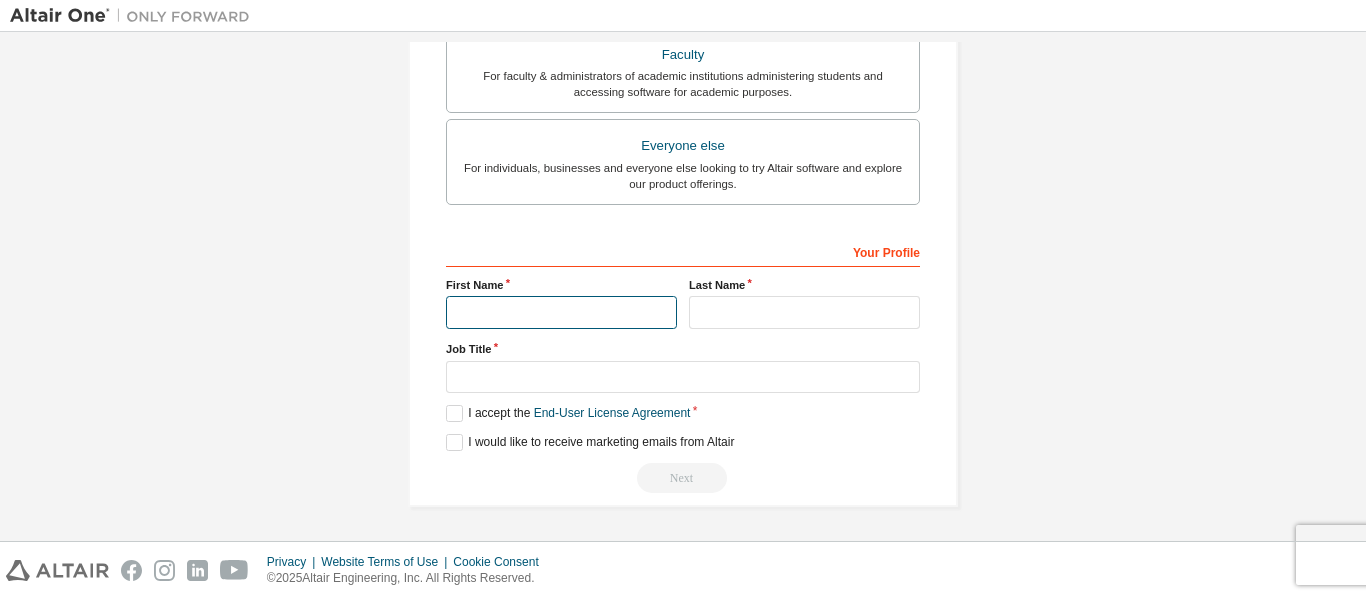 click at bounding box center [561, 312] 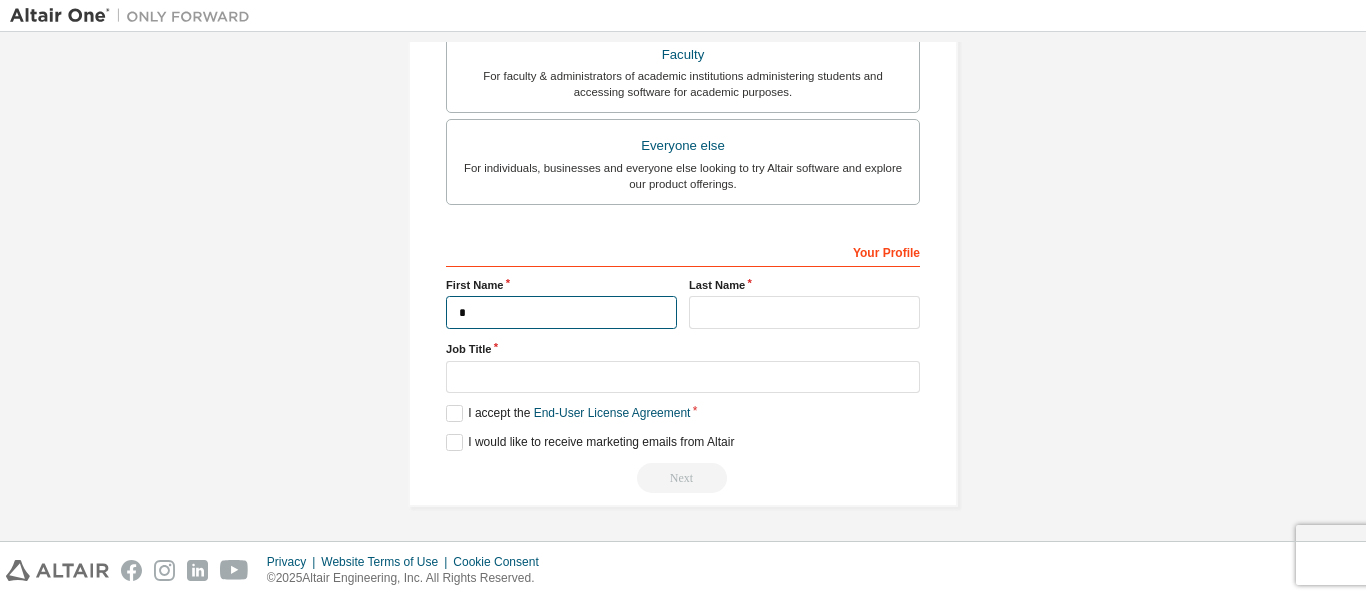 type on "*****" 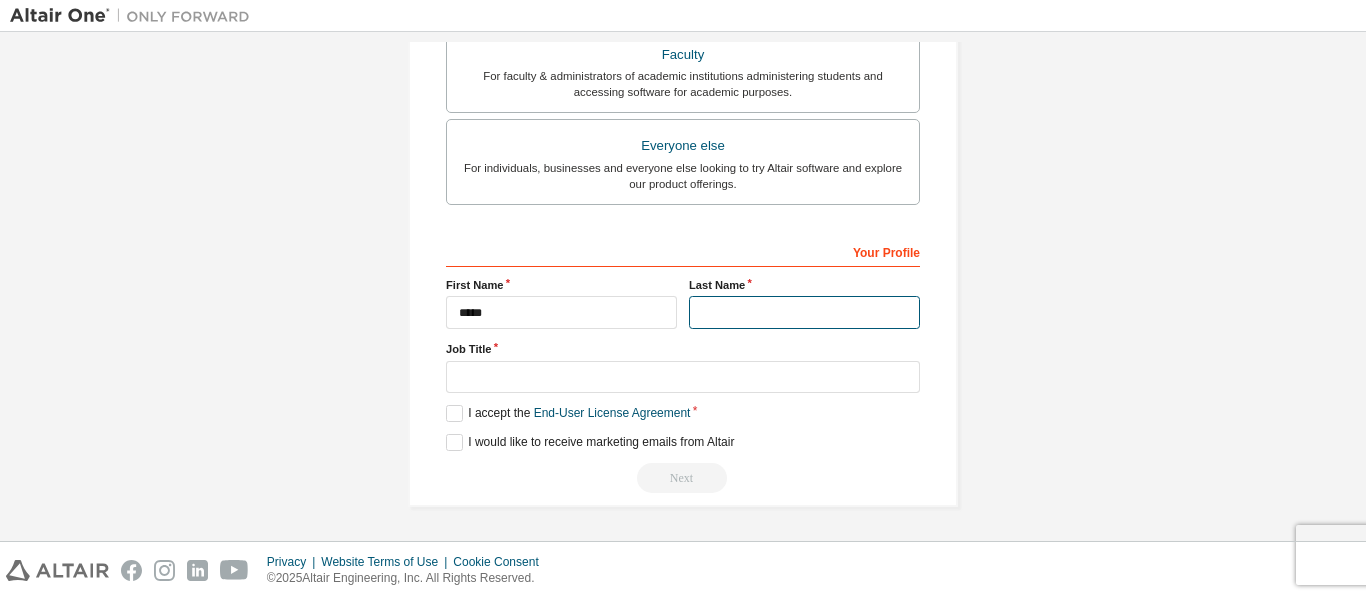 click at bounding box center [804, 312] 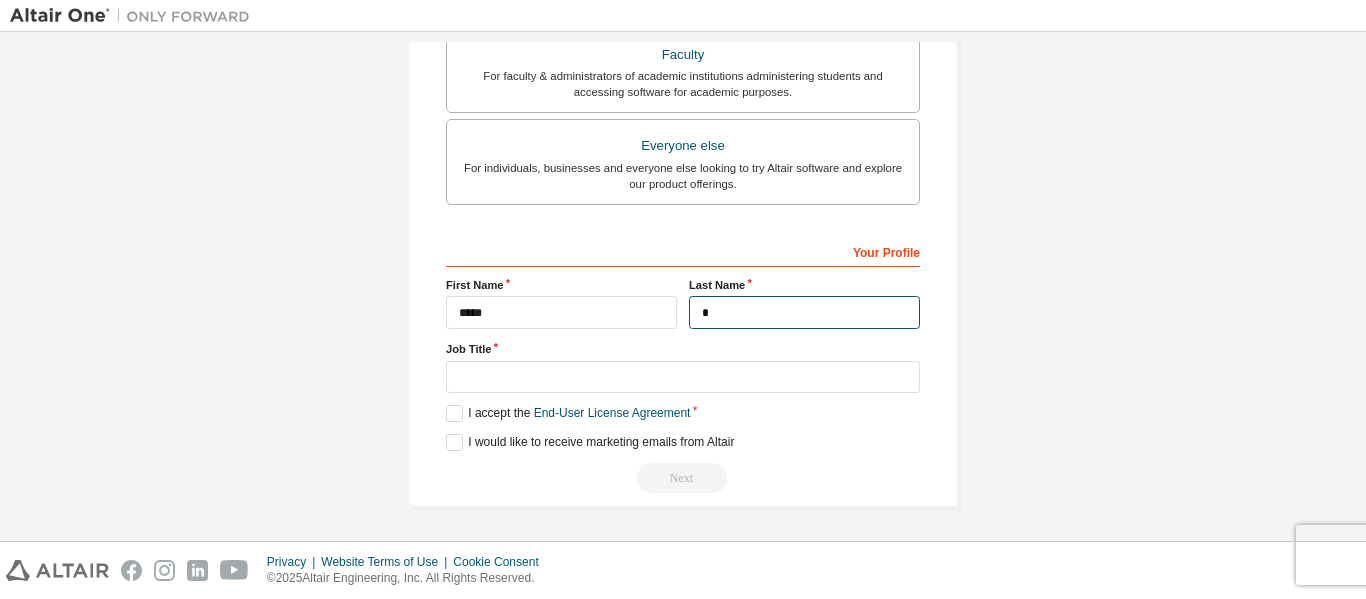 type on "*******" 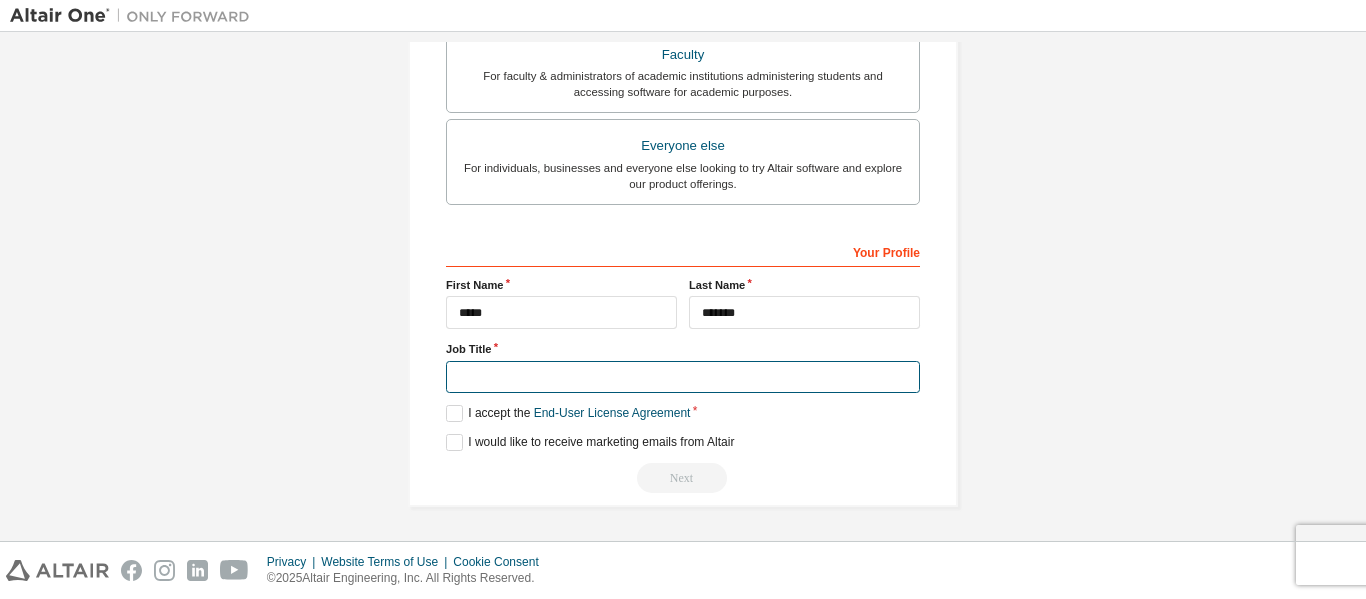 click at bounding box center [683, 377] 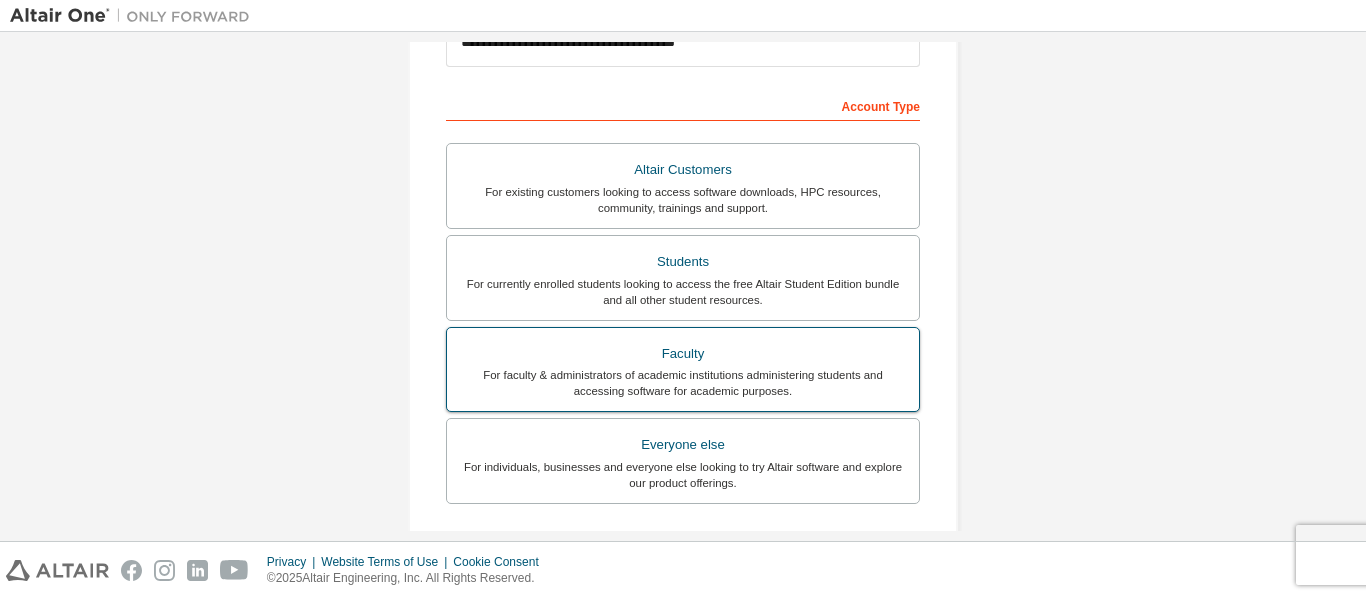 scroll, scrollTop: 270, scrollLeft: 0, axis: vertical 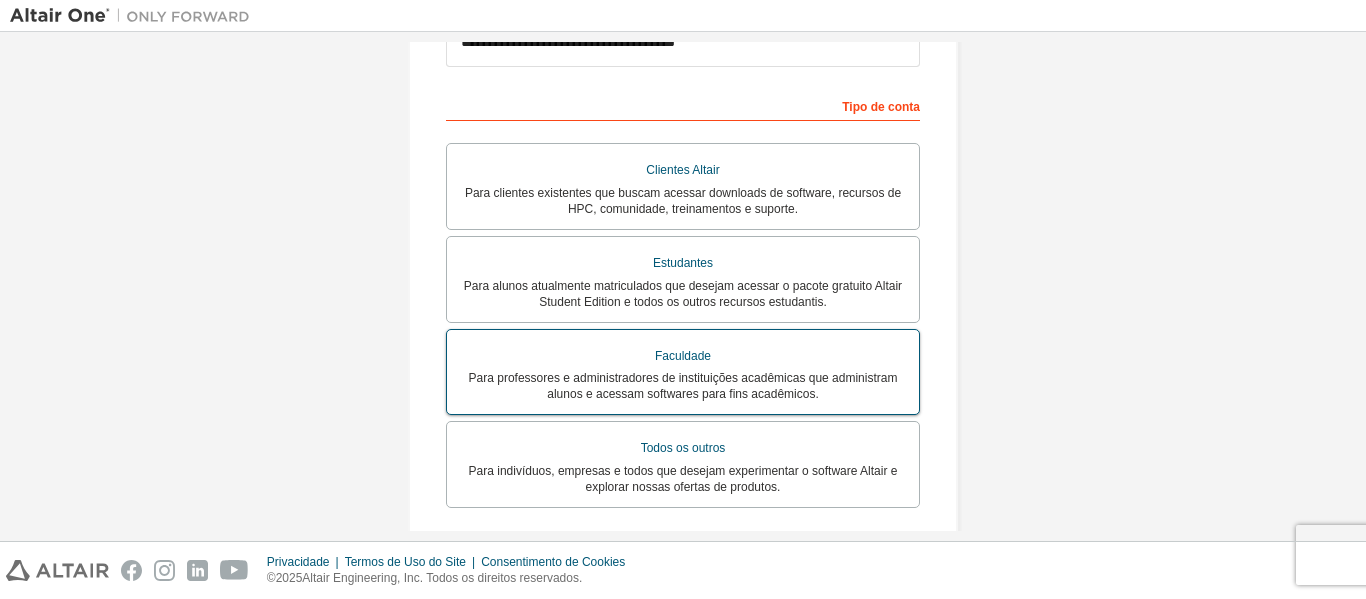 click on "Para professores e administradores de instituições acadêmicas que administram alunos e acessam softwares para fins acadêmicos." at bounding box center [683, 386] 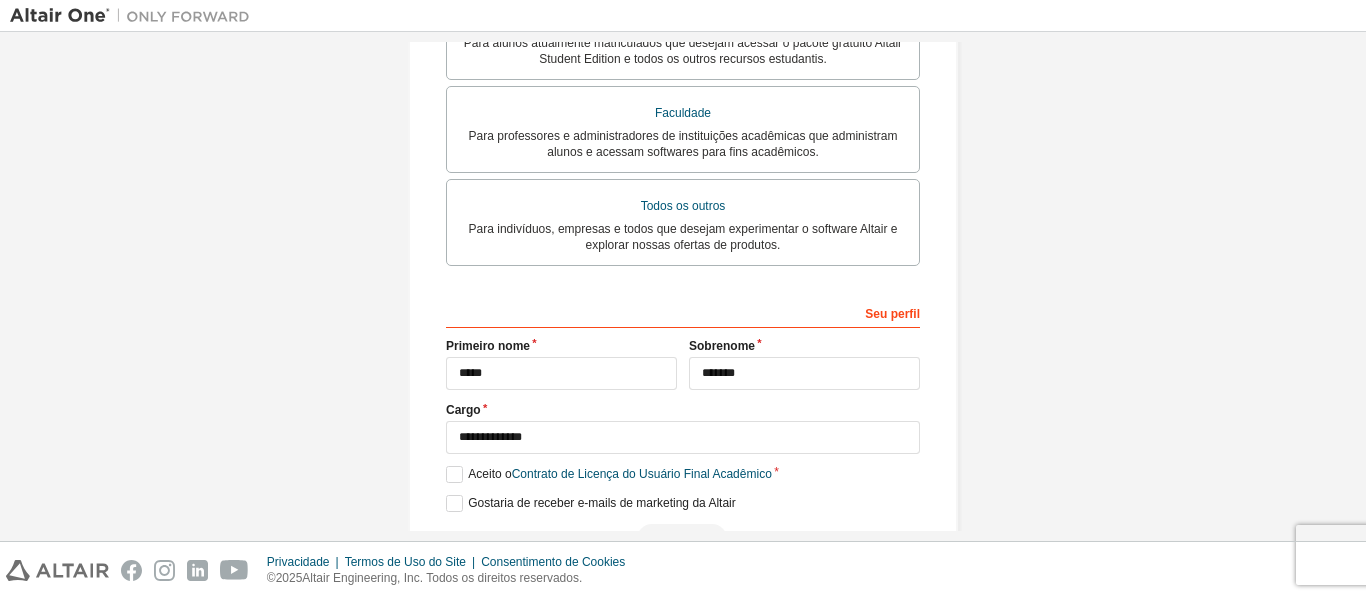 scroll, scrollTop: 658, scrollLeft: 0, axis: vertical 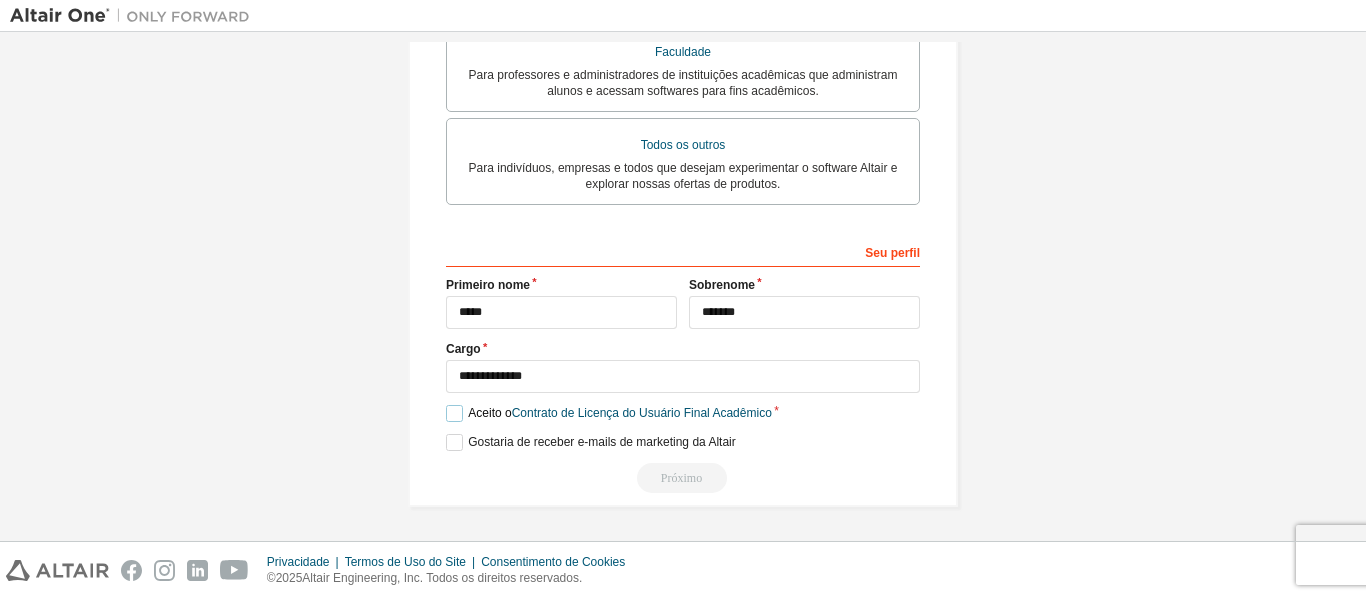 click on "Aceito o  Contrato de Licença do Usuário Final   Acadêmico" at bounding box center [609, 413] 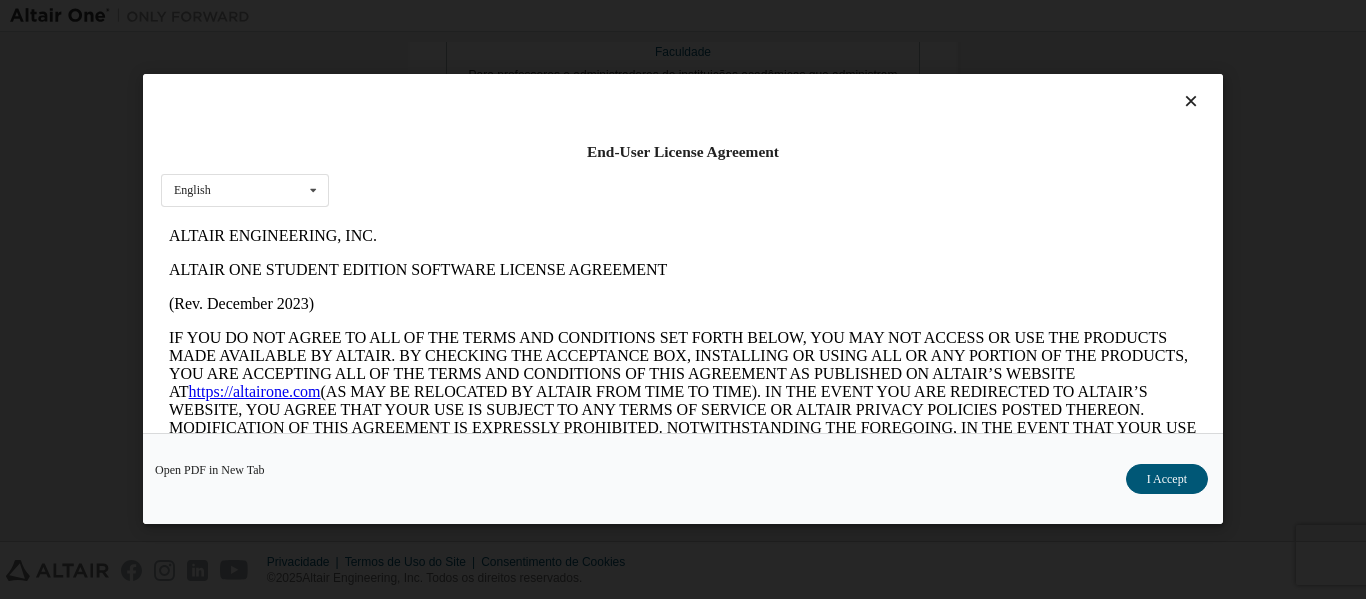 scroll, scrollTop: 0, scrollLeft: 0, axis: both 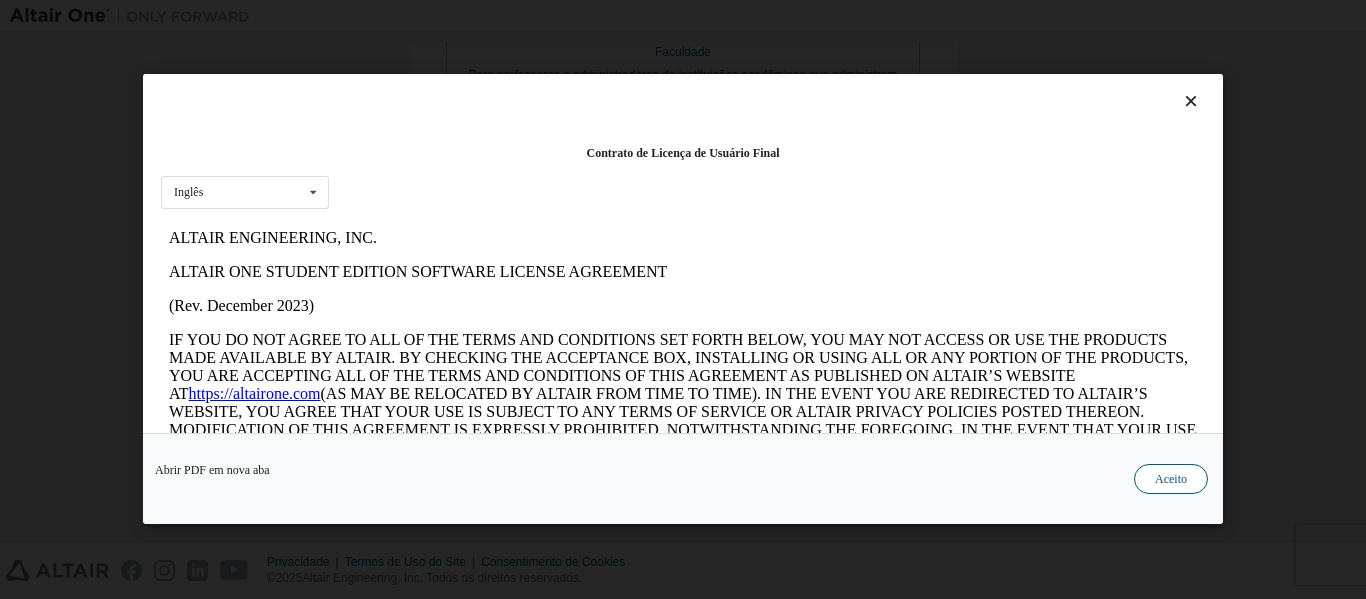 click on "Aceito" at bounding box center (1171, 480) 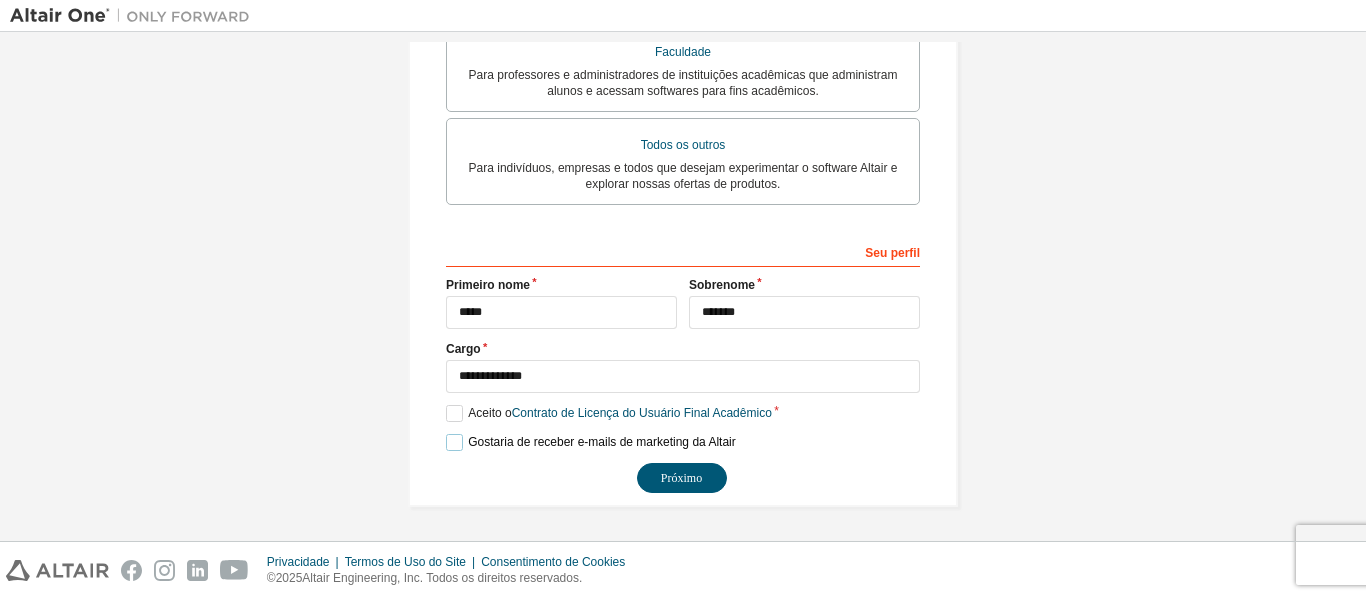 click on "Gostaria de receber e-mails de marketing da Altair" at bounding box center (591, 442) 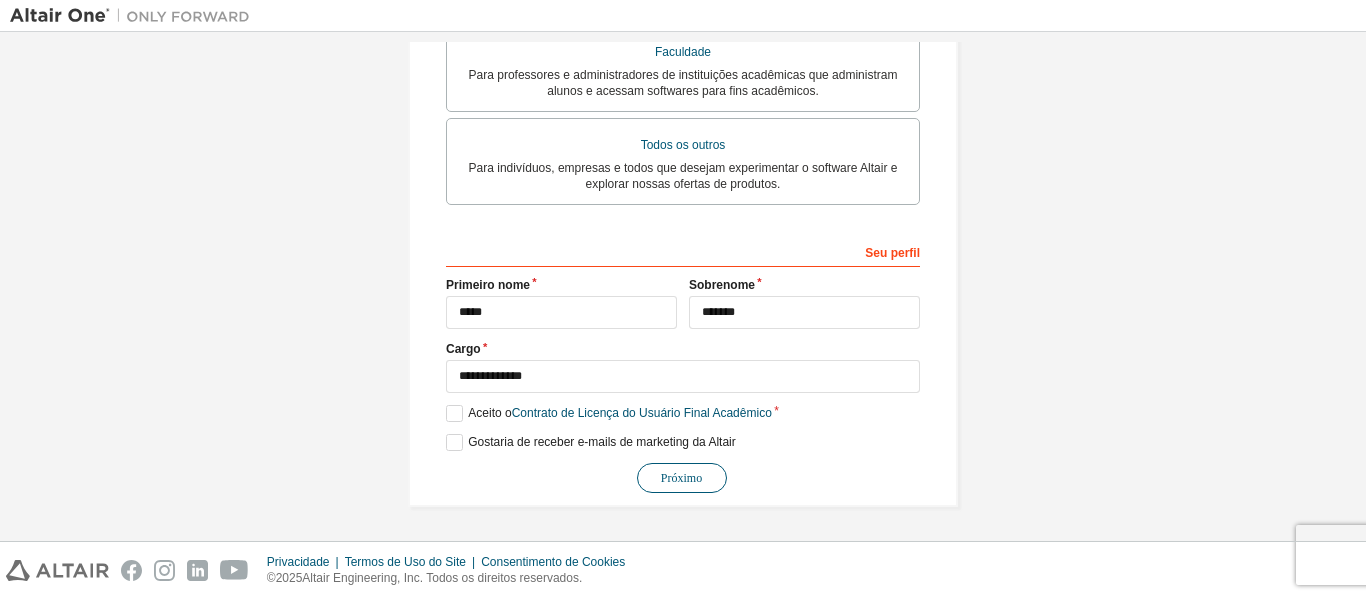 click on "Próximo" at bounding box center (682, 478) 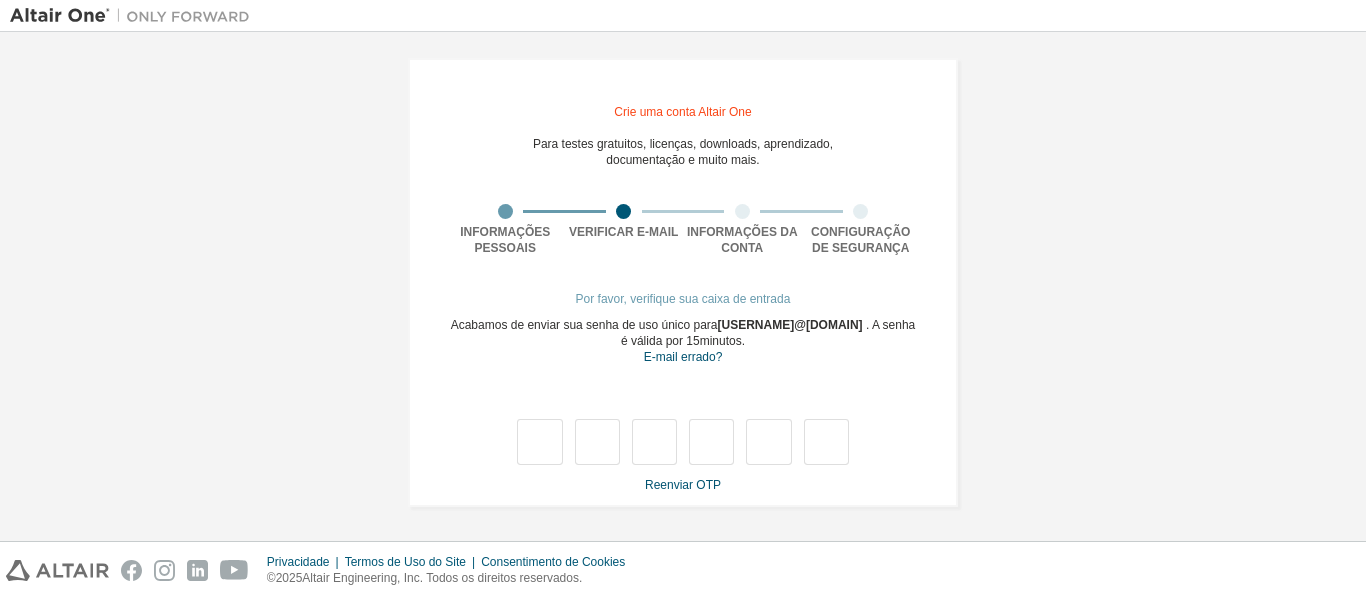scroll, scrollTop: 10, scrollLeft: 0, axis: vertical 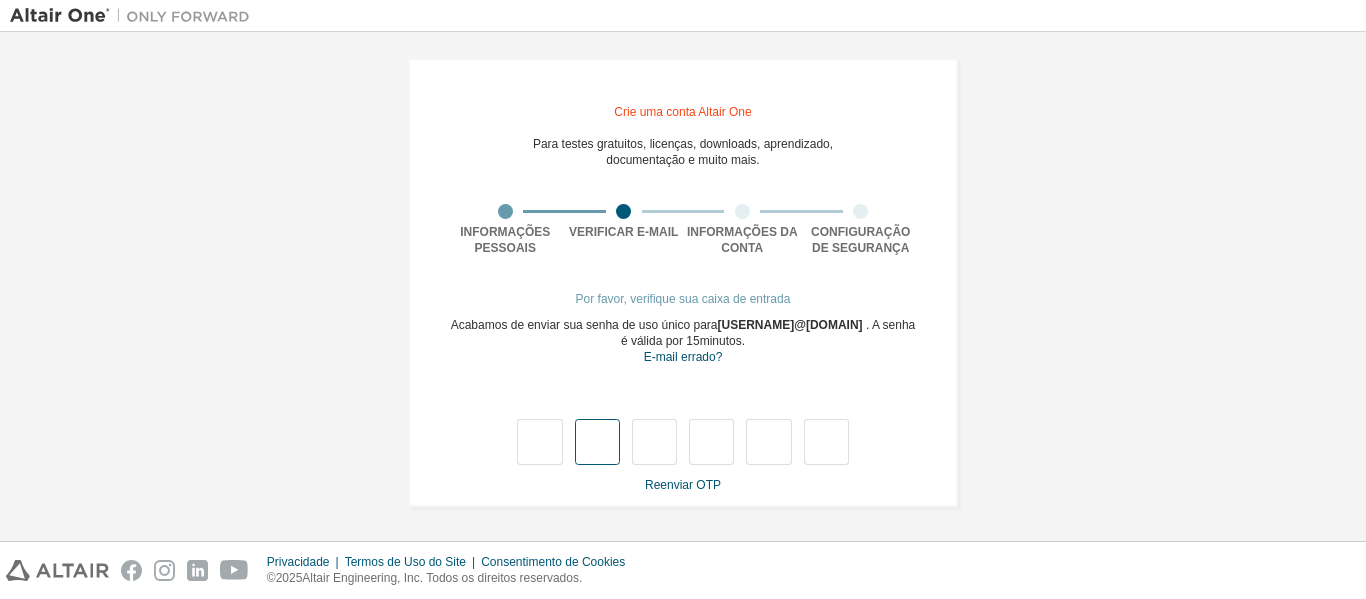 type on "*" 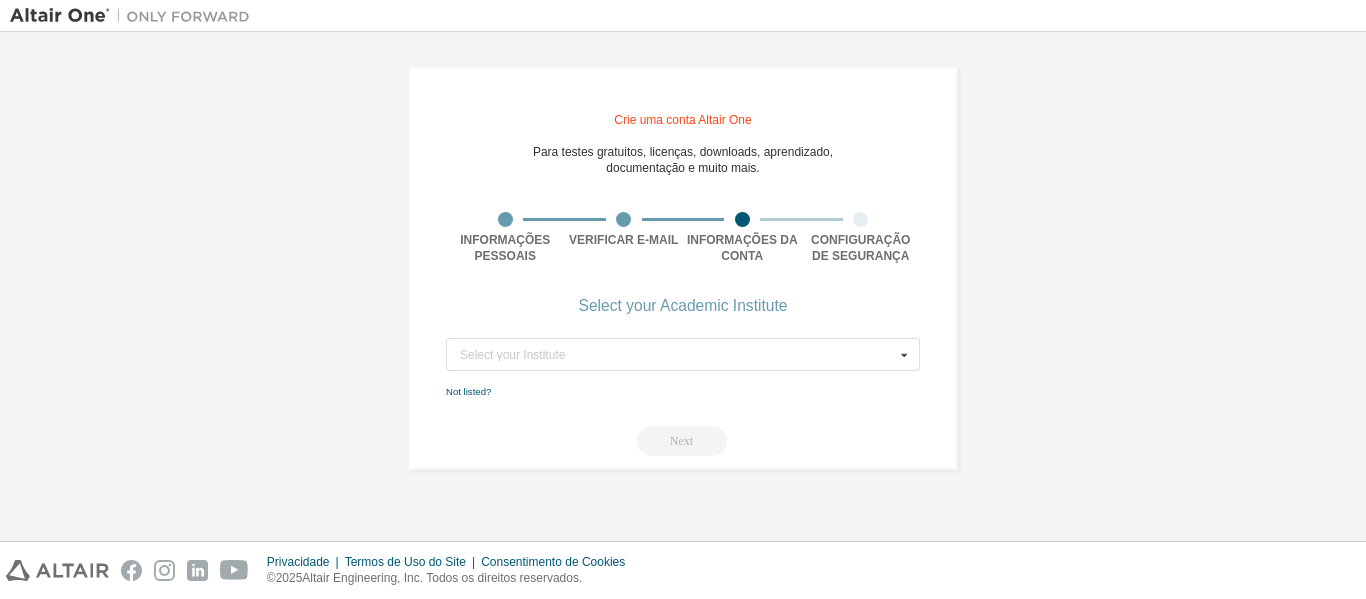 scroll, scrollTop: 0, scrollLeft: 0, axis: both 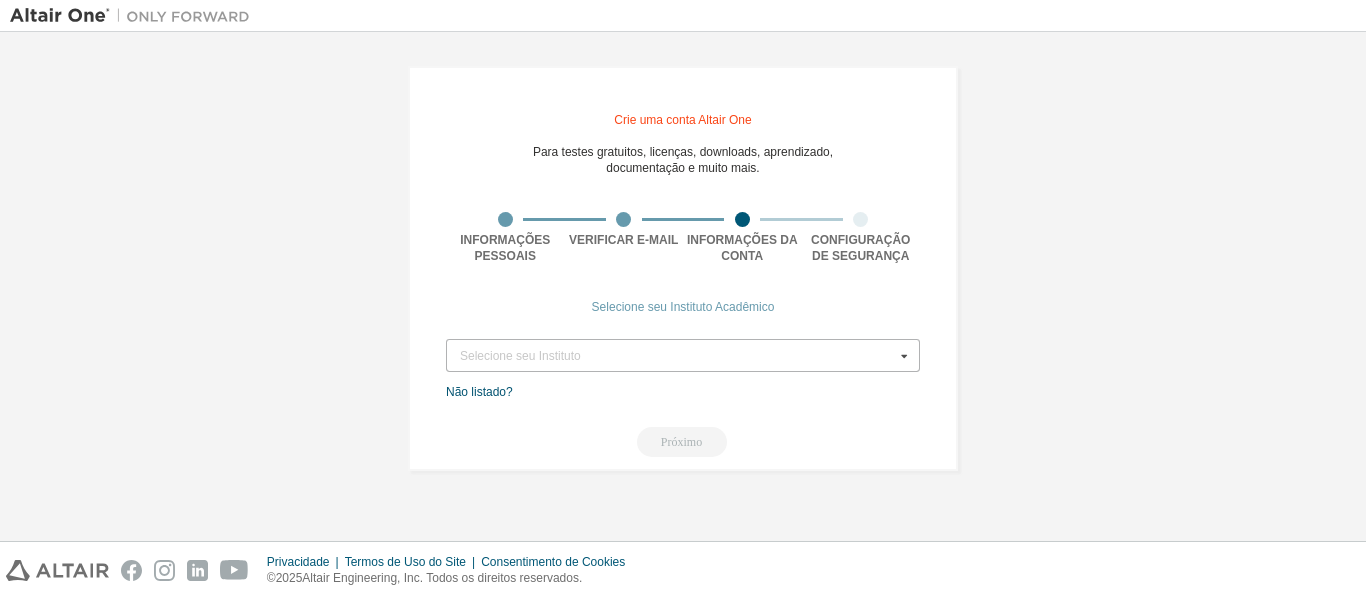 click on "Selecione seu Instituto" at bounding box center [677, 356] 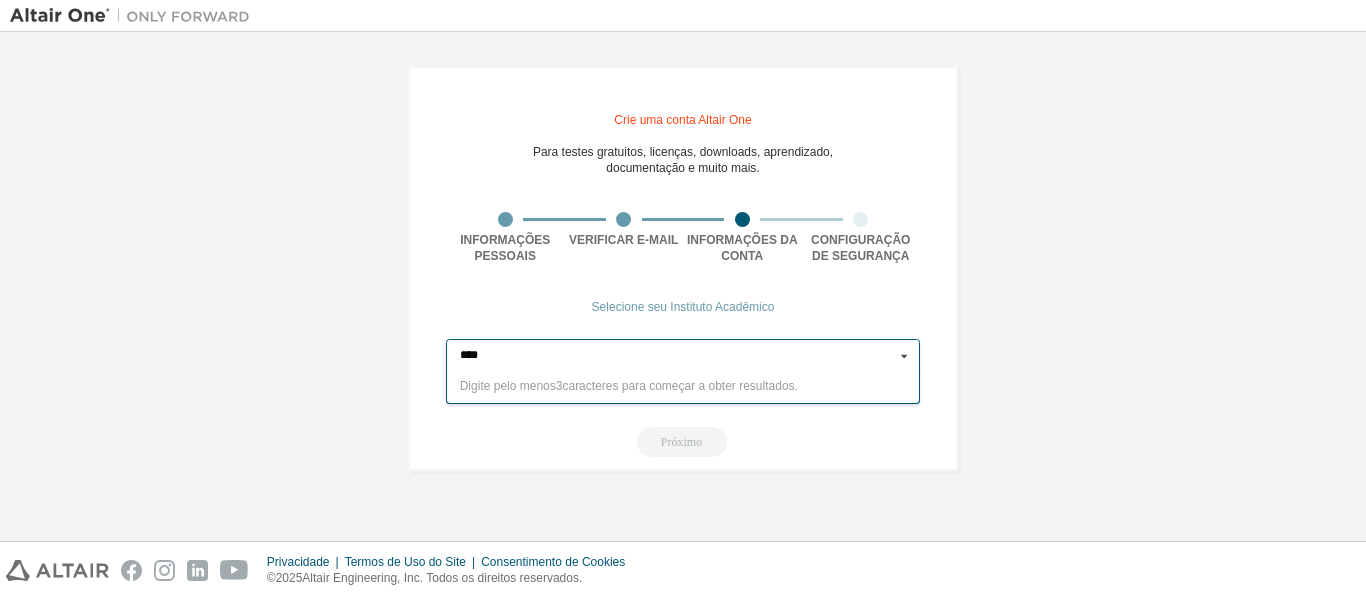 type on "*****" 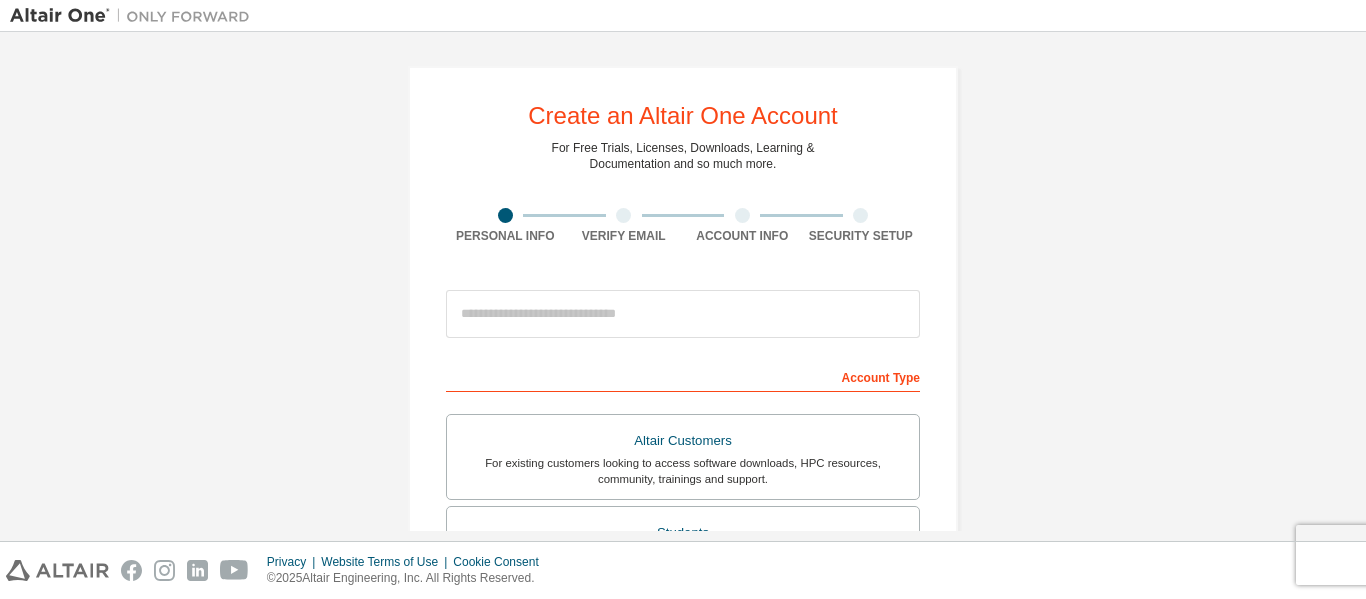 scroll, scrollTop: 0, scrollLeft: 0, axis: both 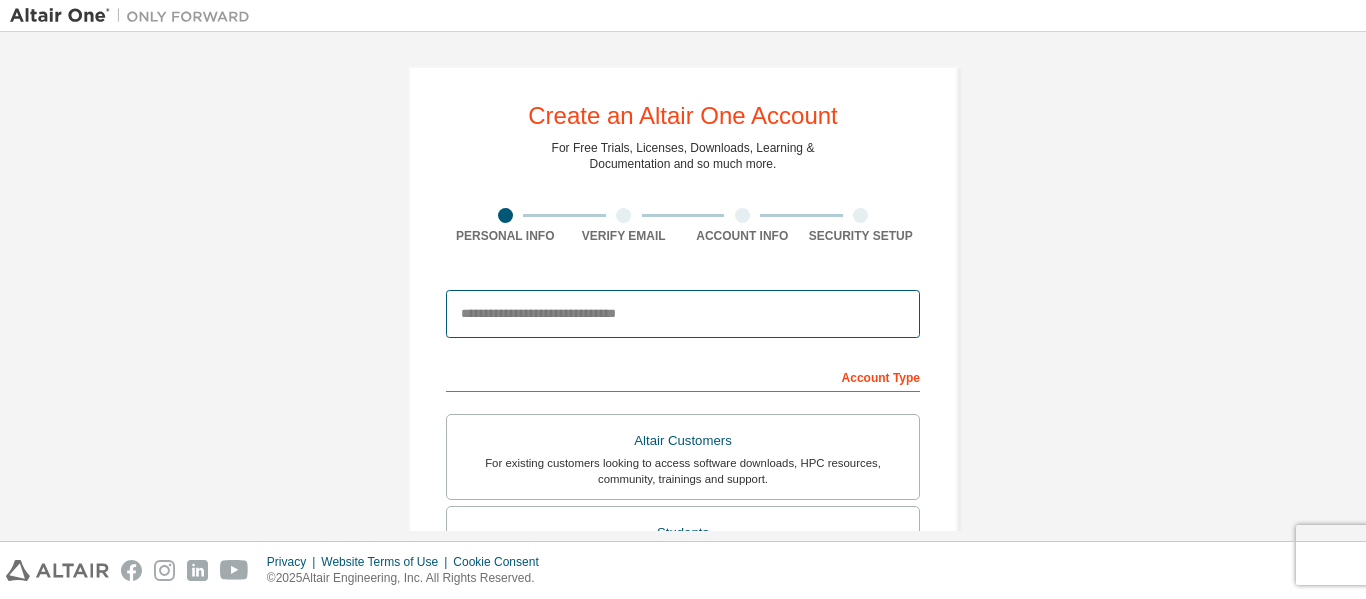 click at bounding box center (683, 314) 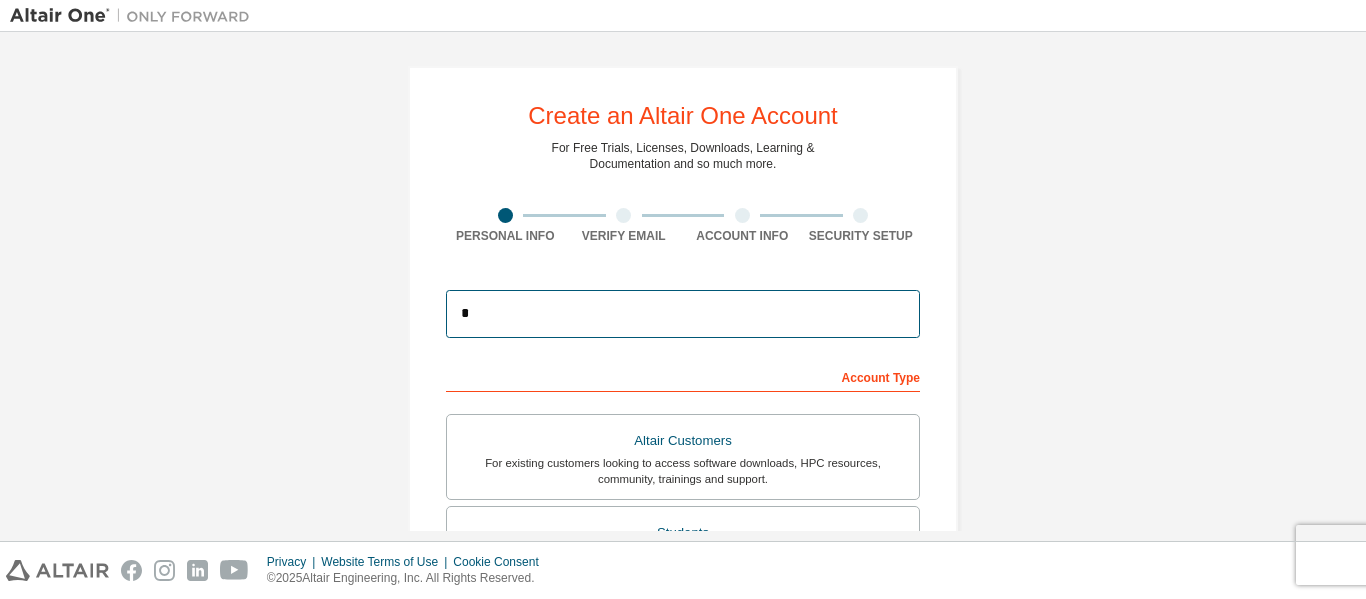type on "**********" 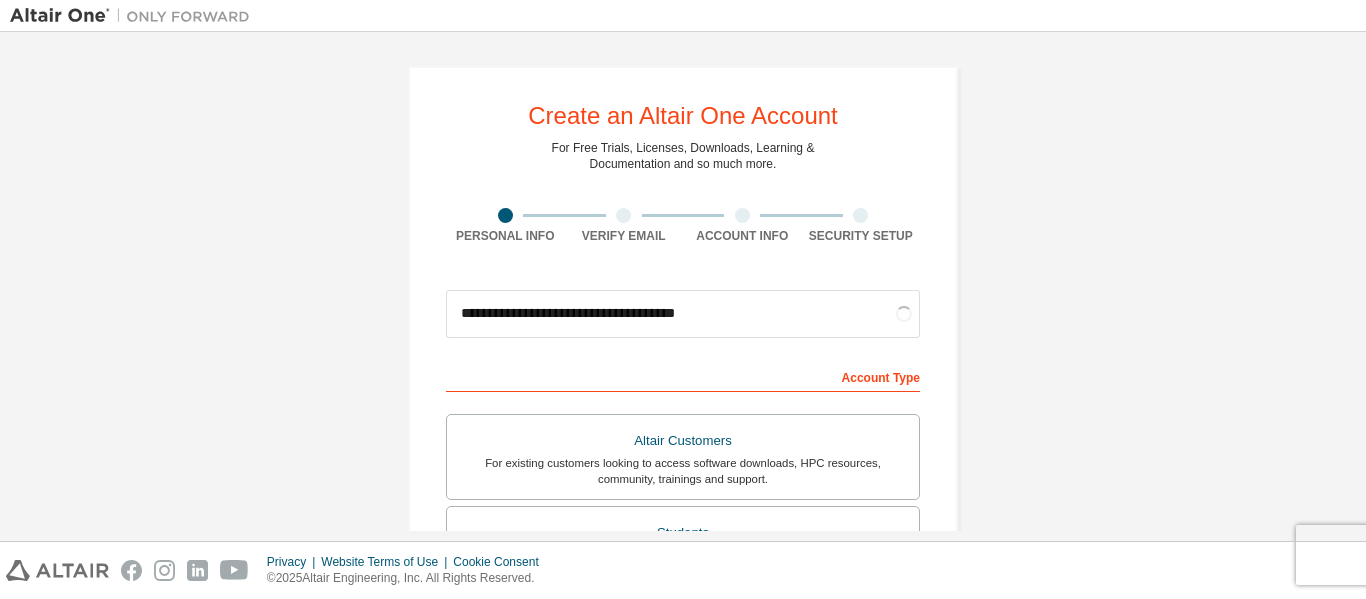 click on "**********" at bounding box center [683, 571] 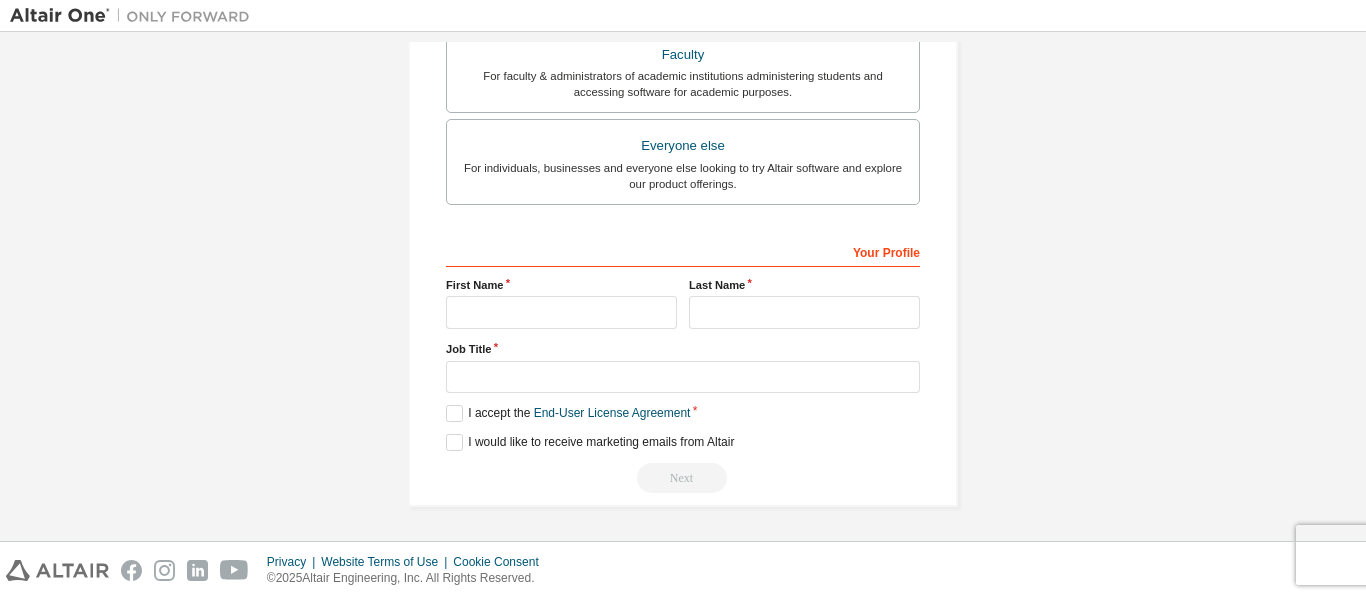 scroll, scrollTop: 270, scrollLeft: 0, axis: vertical 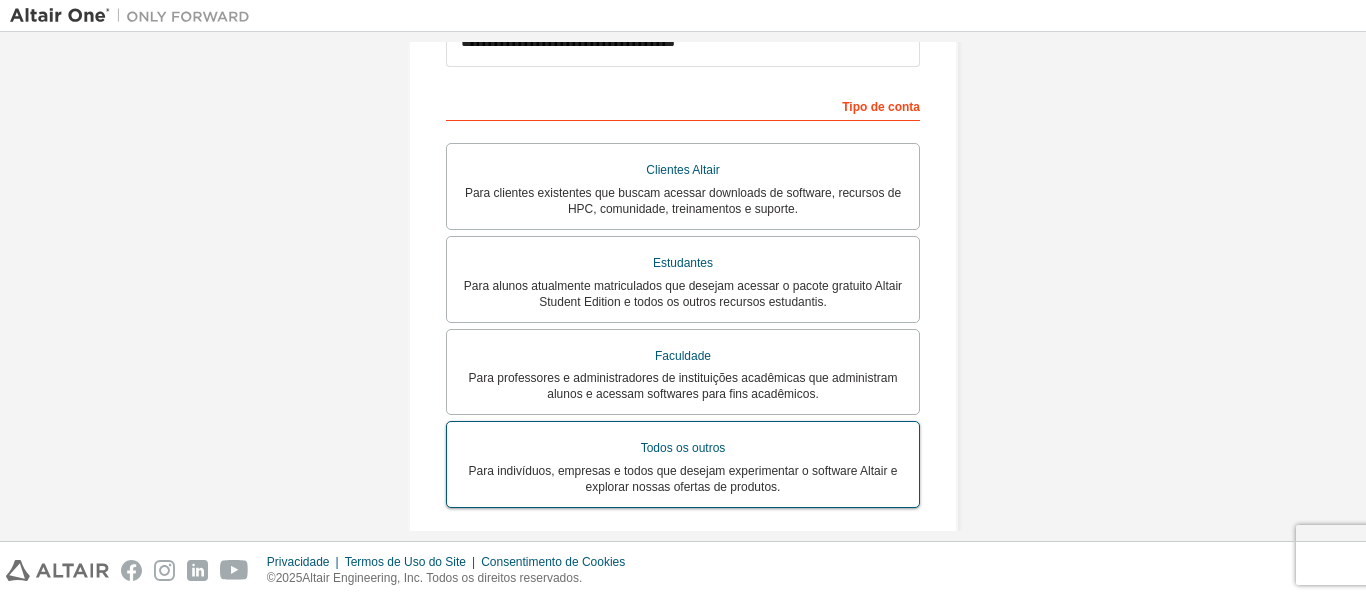 click on "Para indivíduos, empresas e todos que desejam experimentar o software Altair e explorar nossas ofertas de produtos." at bounding box center [683, 479] 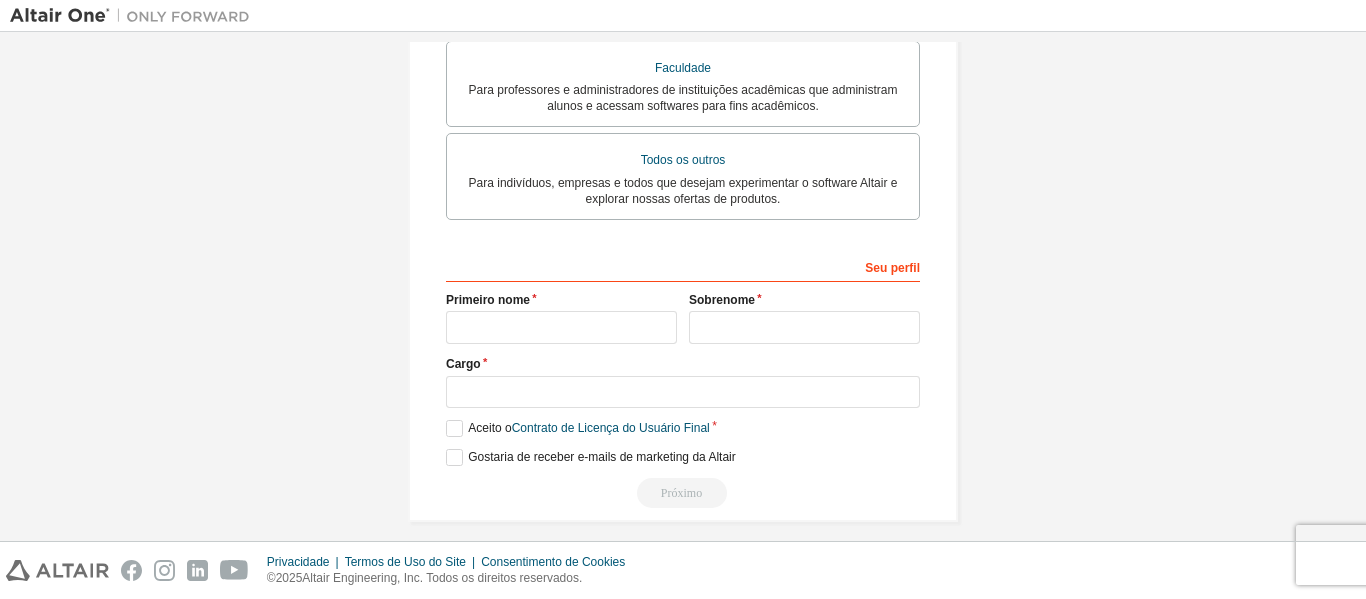 scroll, scrollTop: 591, scrollLeft: 0, axis: vertical 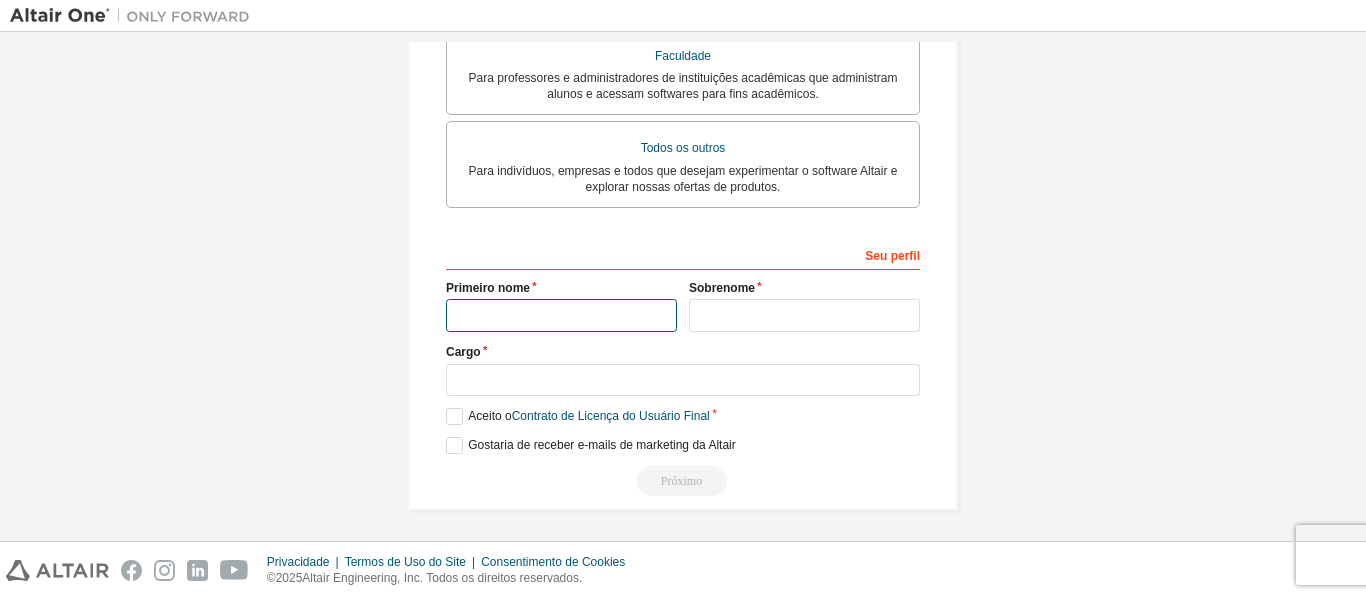 click at bounding box center (561, 315) 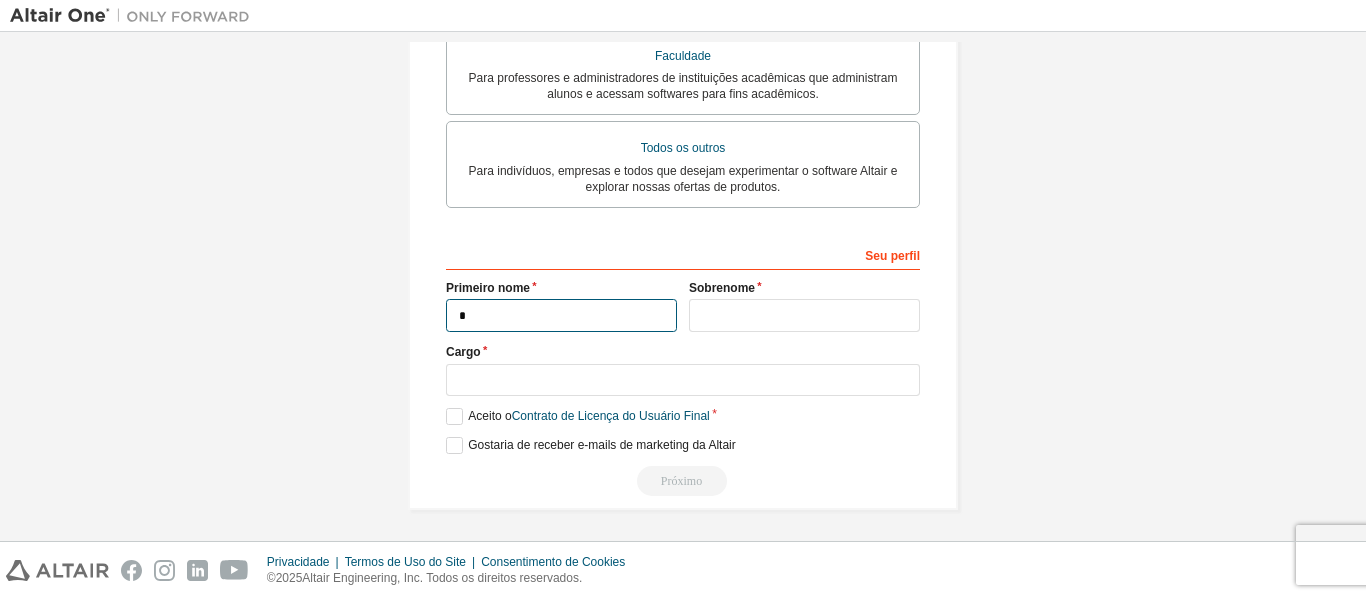 type on "*****" 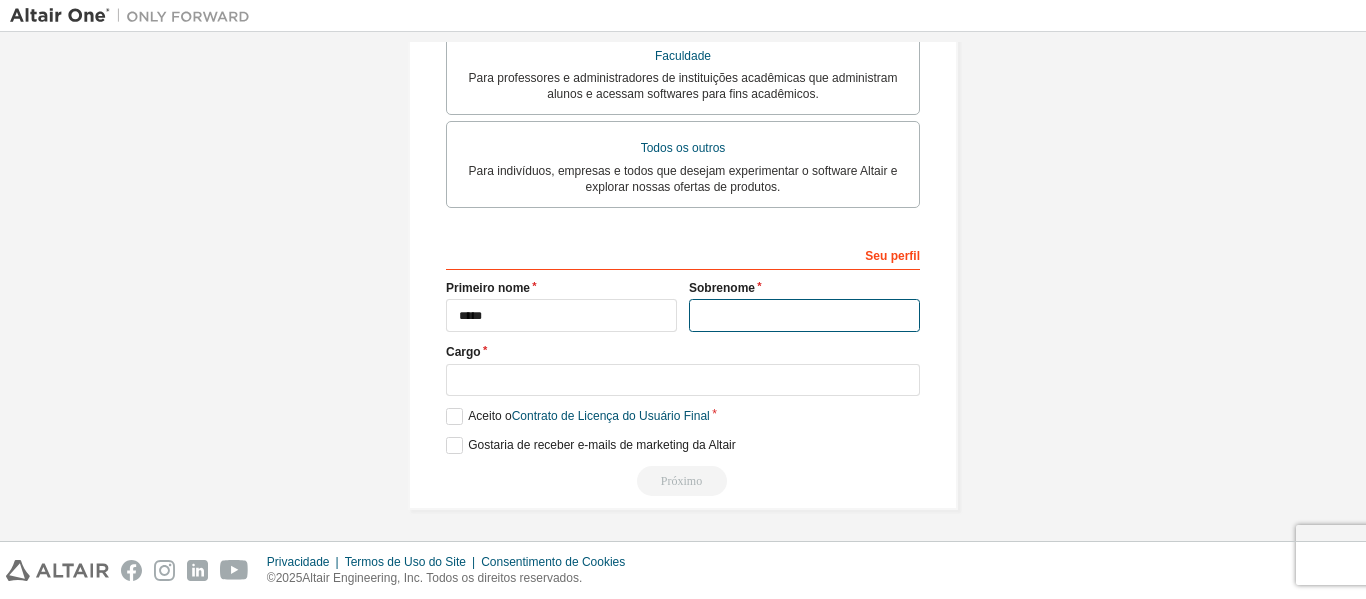 click at bounding box center [804, 315] 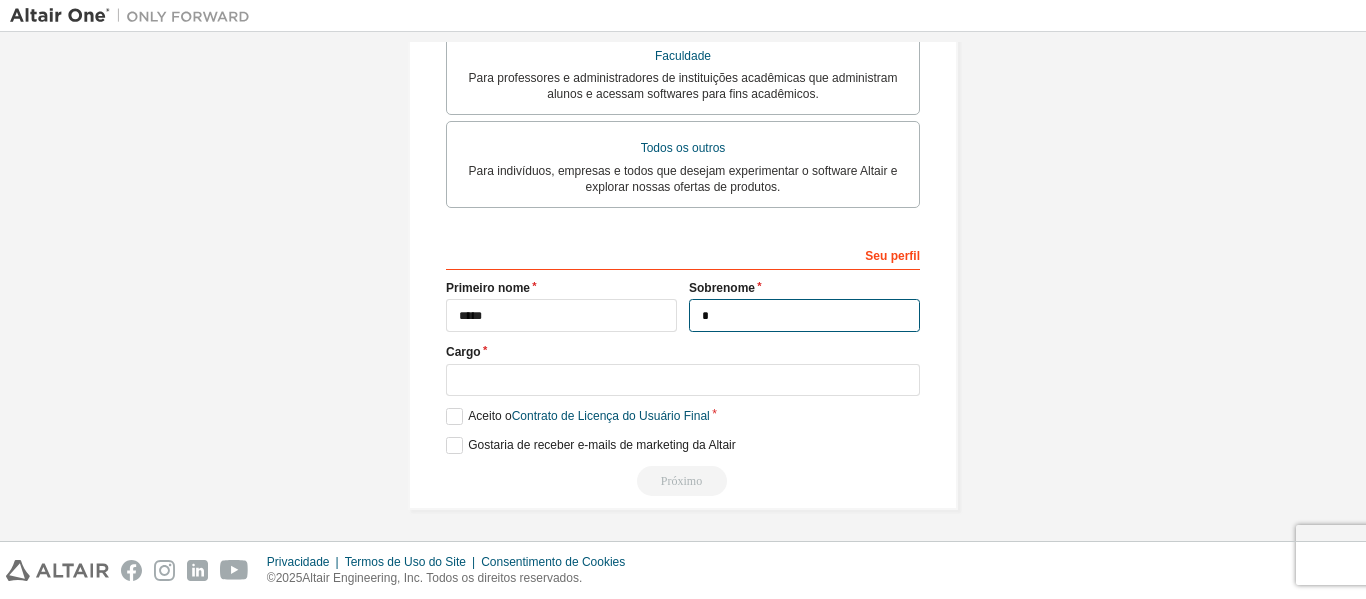 type on "*******" 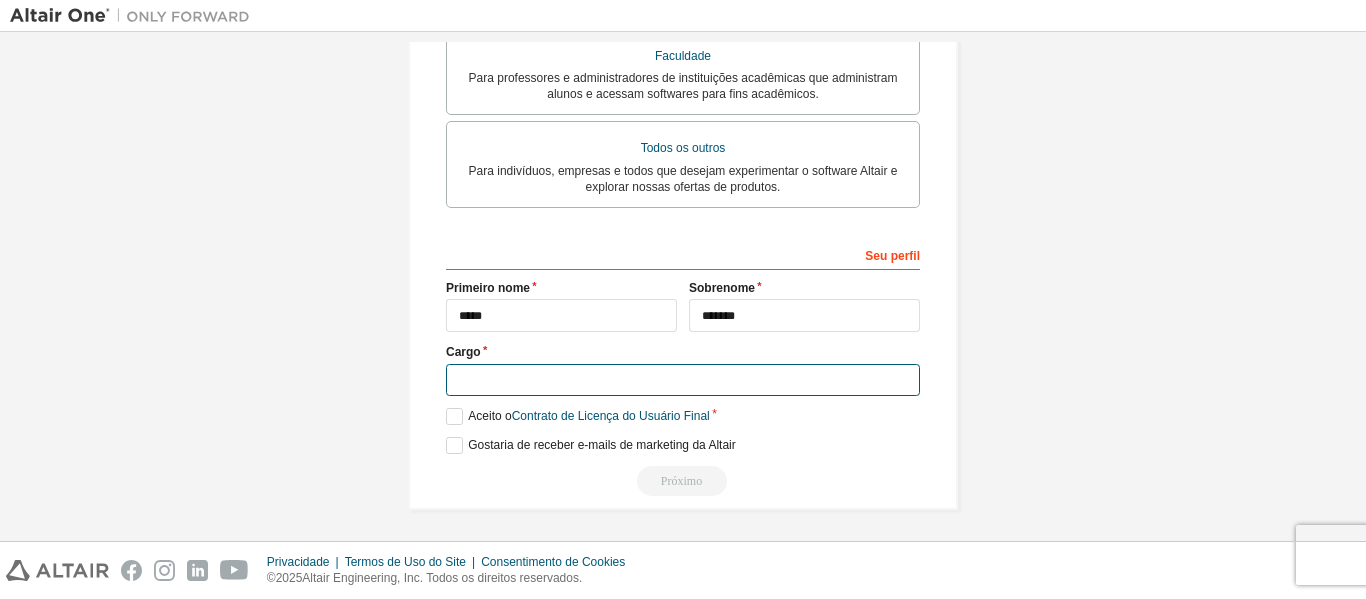 click at bounding box center [683, 380] 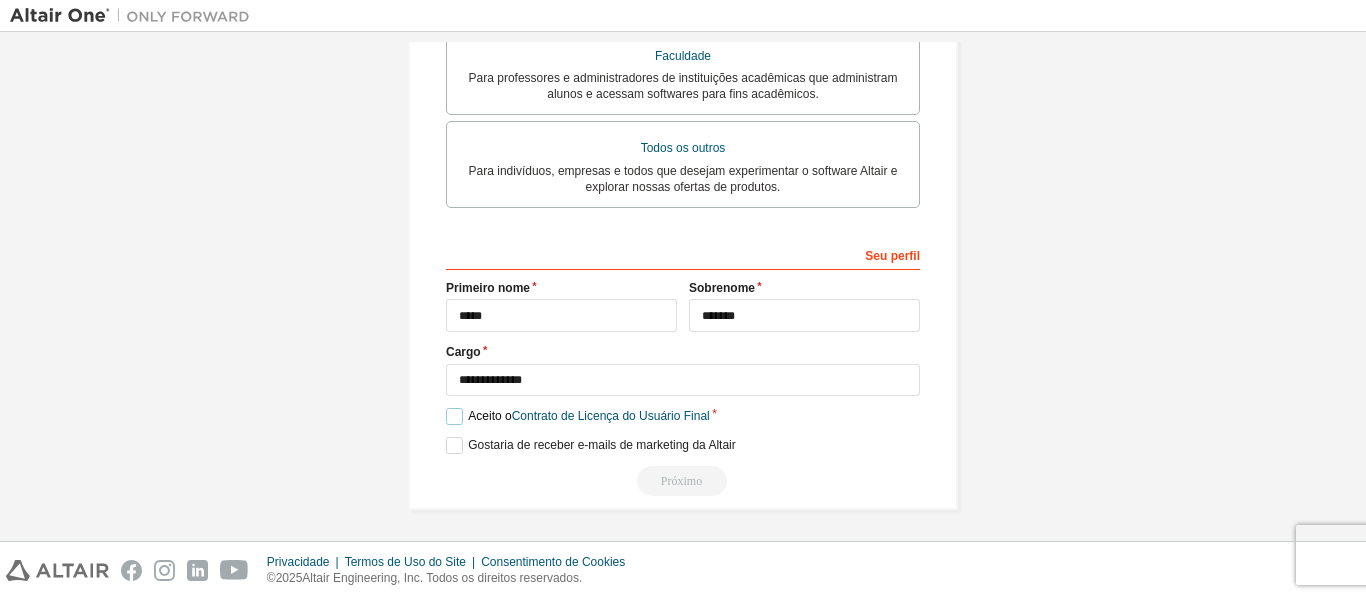 click on "Aceito o  Contrato de Licença do Usuário Final" at bounding box center [578, 416] 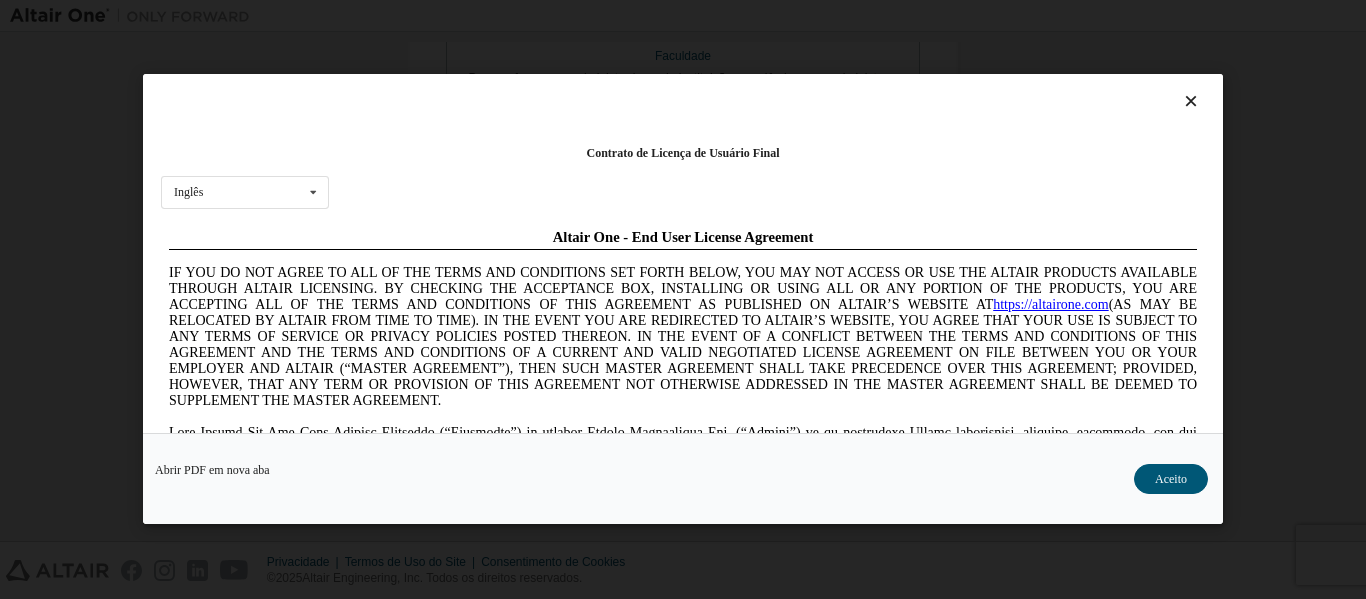 scroll, scrollTop: 0, scrollLeft: 0, axis: both 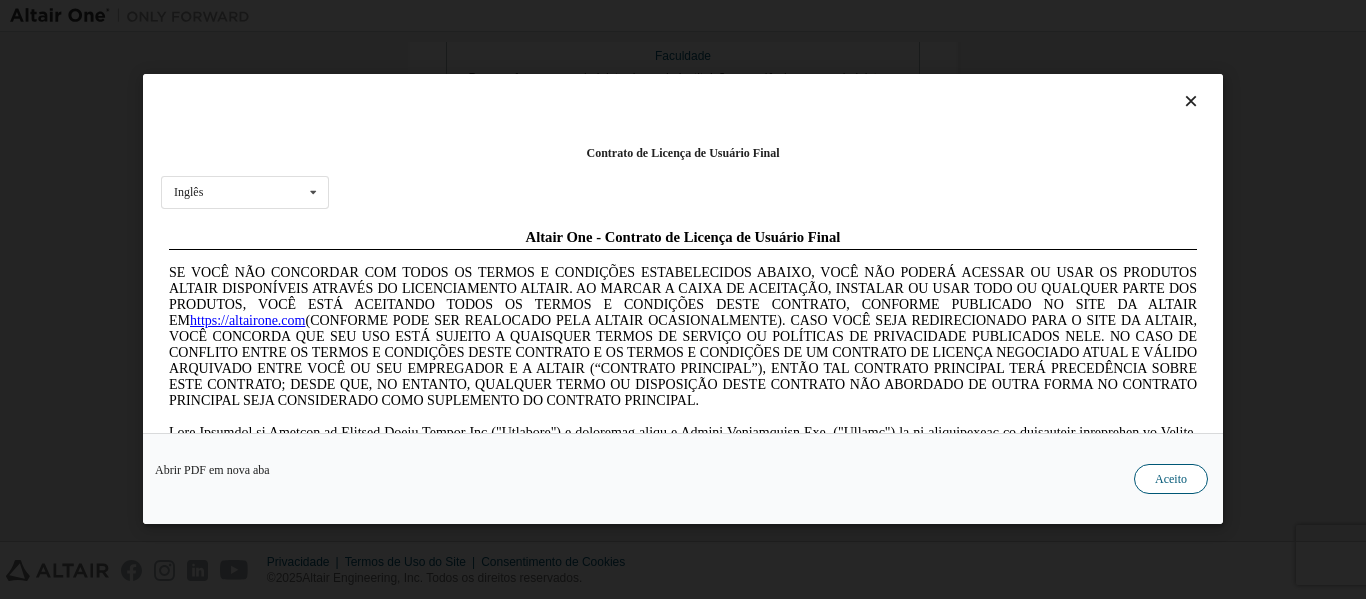 click on "Aceito" at bounding box center (1171, 480) 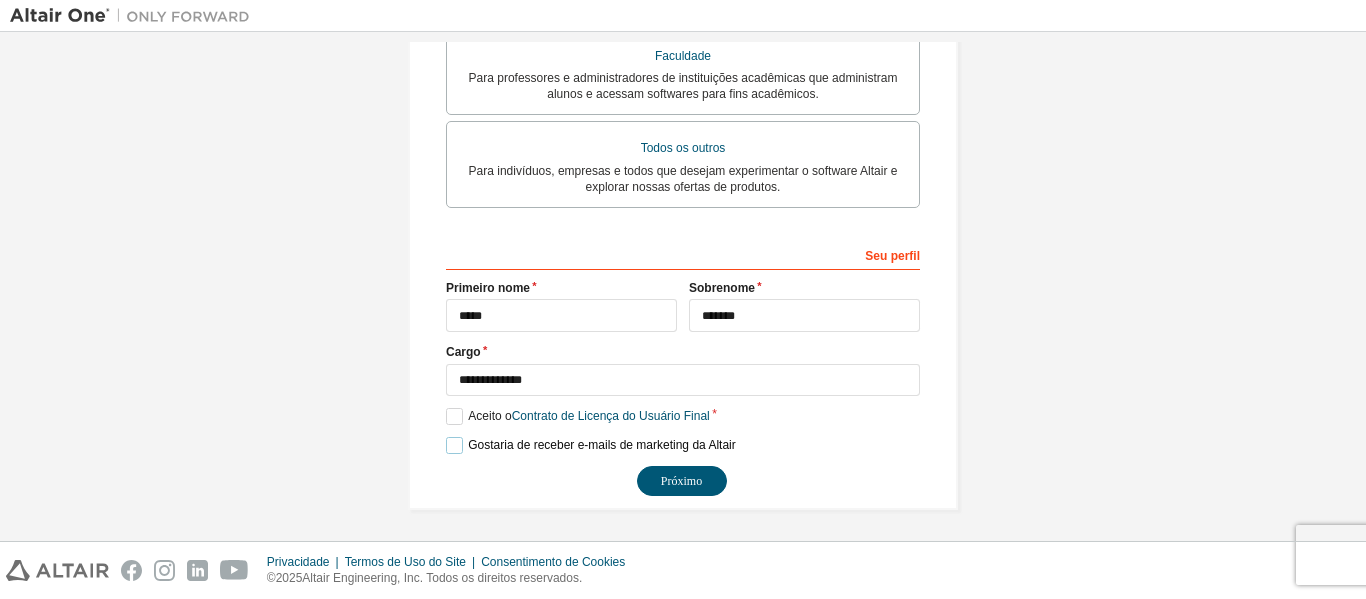 click on "Gostaria de receber e-mails de marketing da Altair" at bounding box center [591, 445] 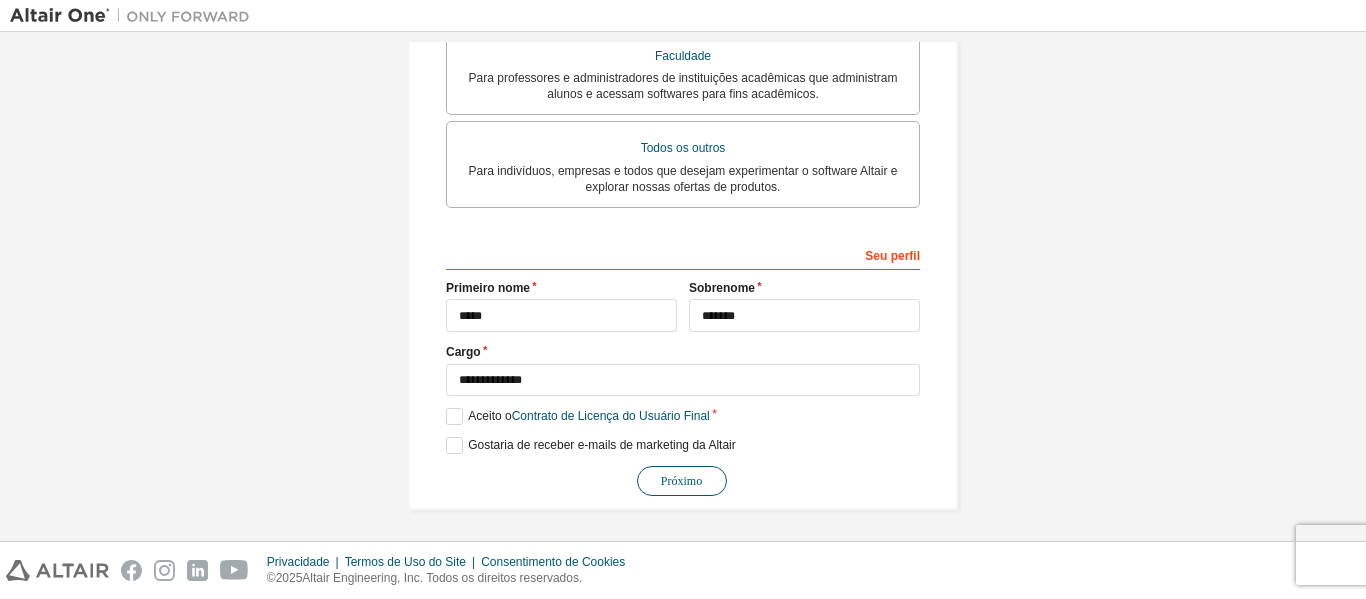 click on "Próximo" at bounding box center (681, 481) 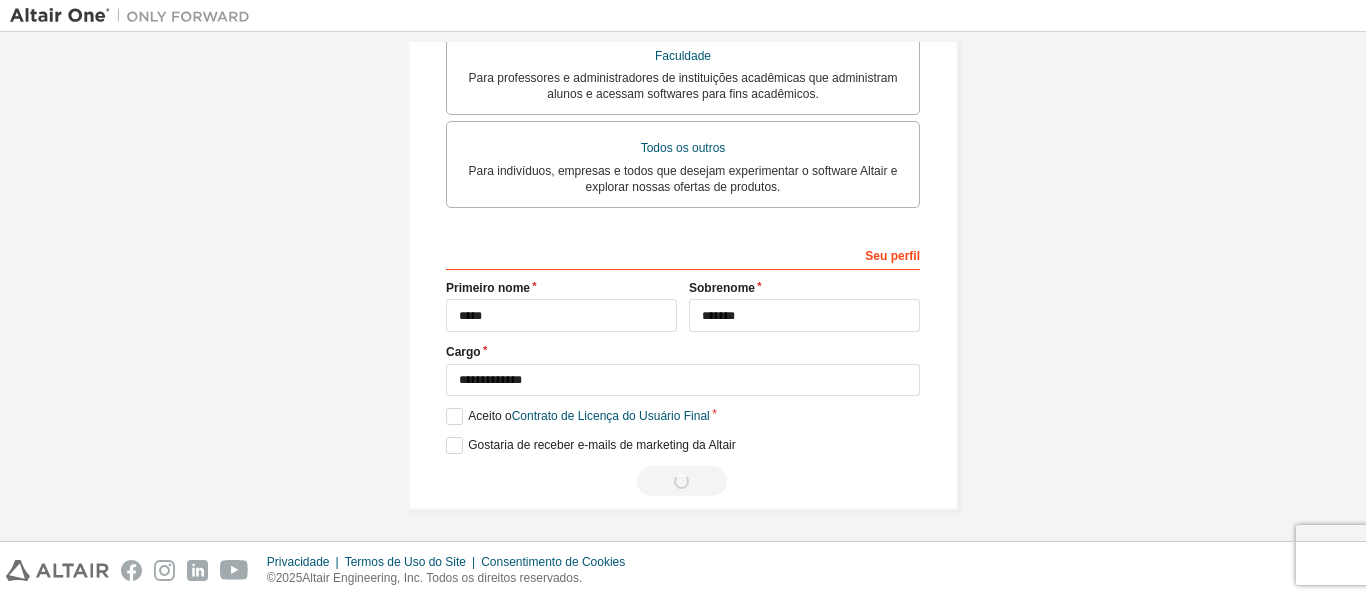 scroll, scrollTop: 9, scrollLeft: 0, axis: vertical 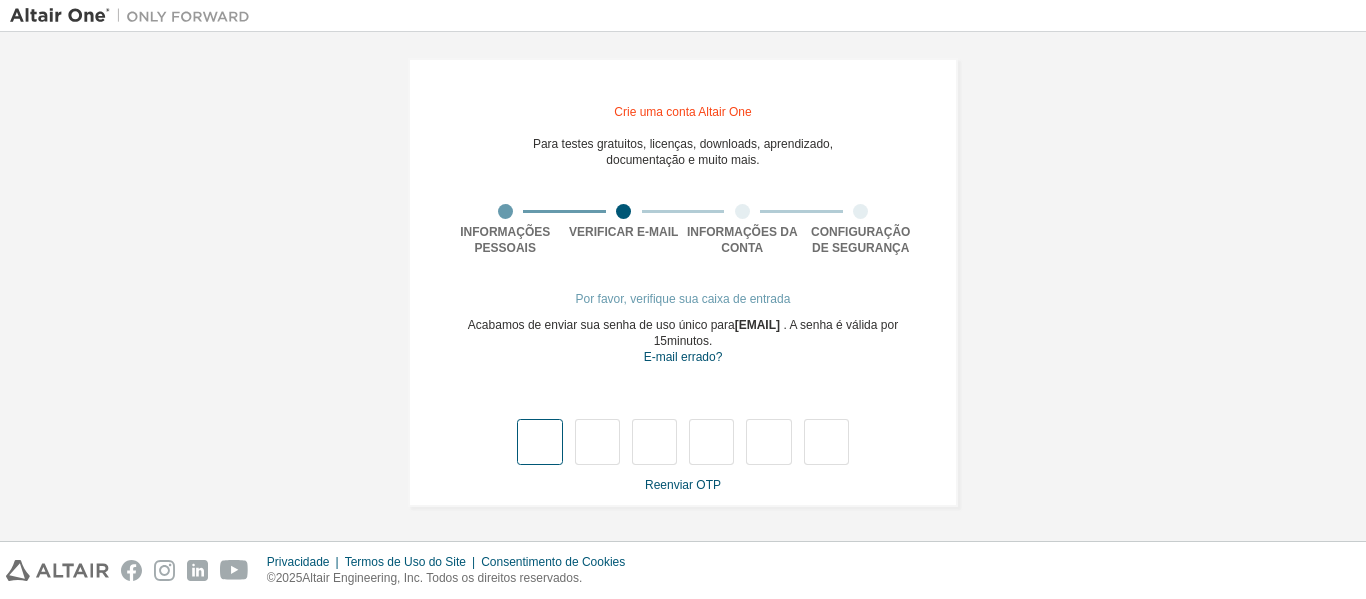 type on "*" 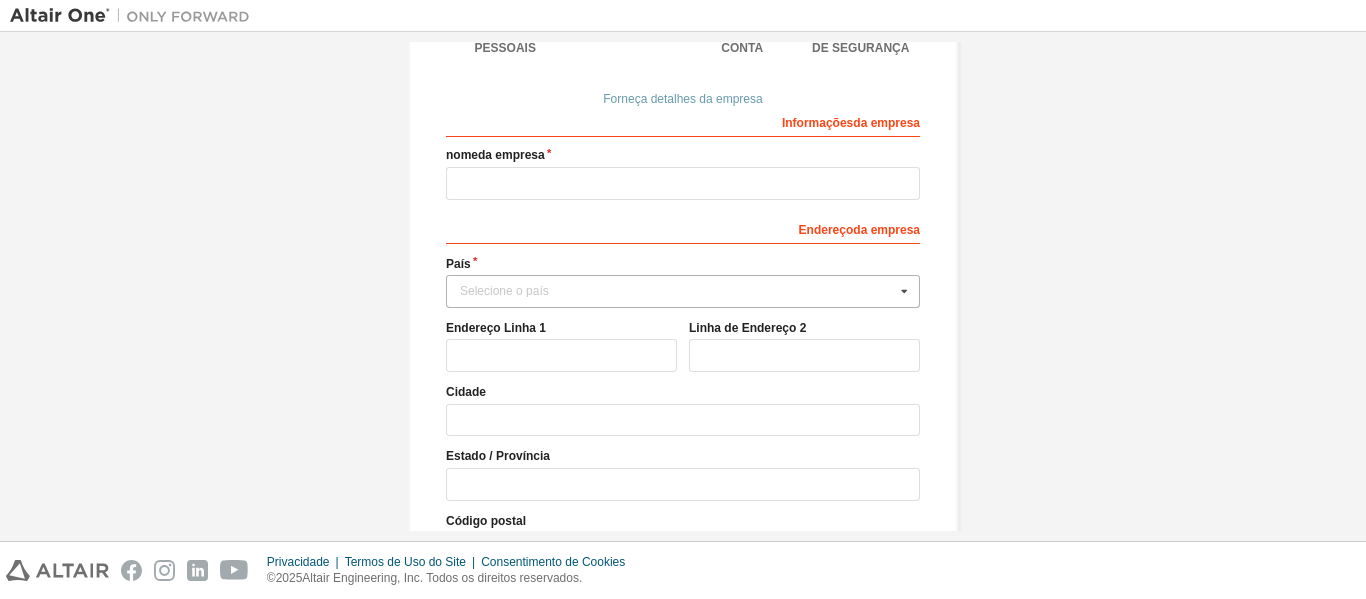 scroll, scrollTop: 209, scrollLeft: 0, axis: vertical 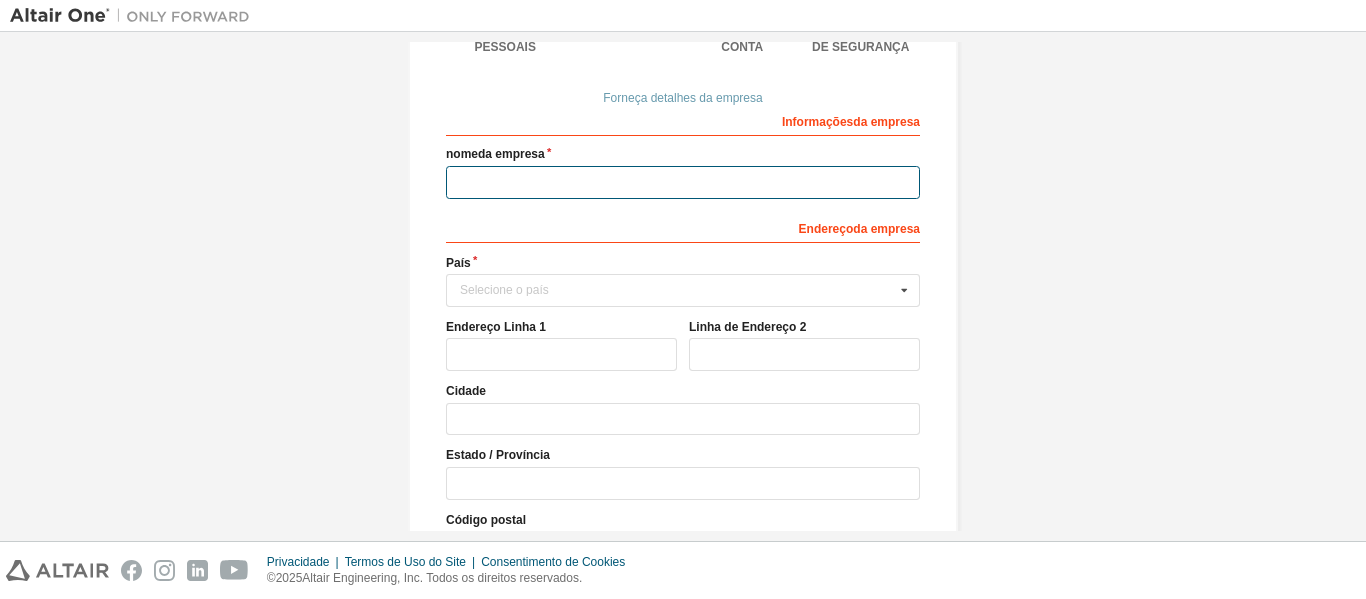 click at bounding box center (683, 182) 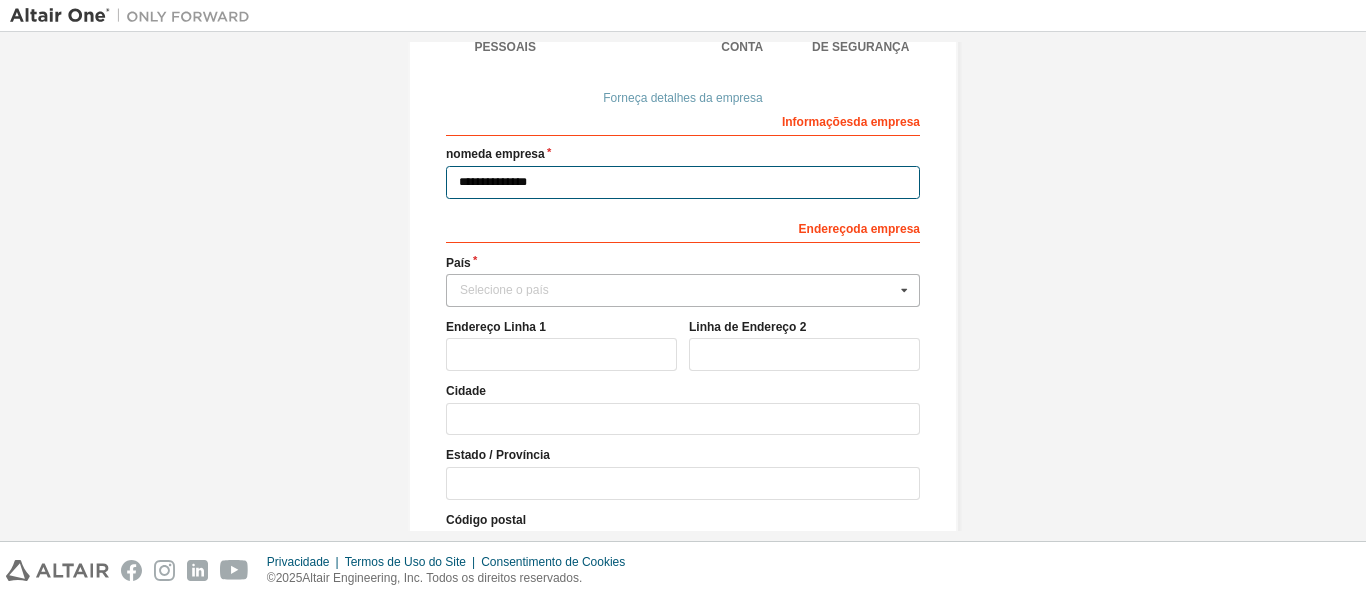 type on "**********" 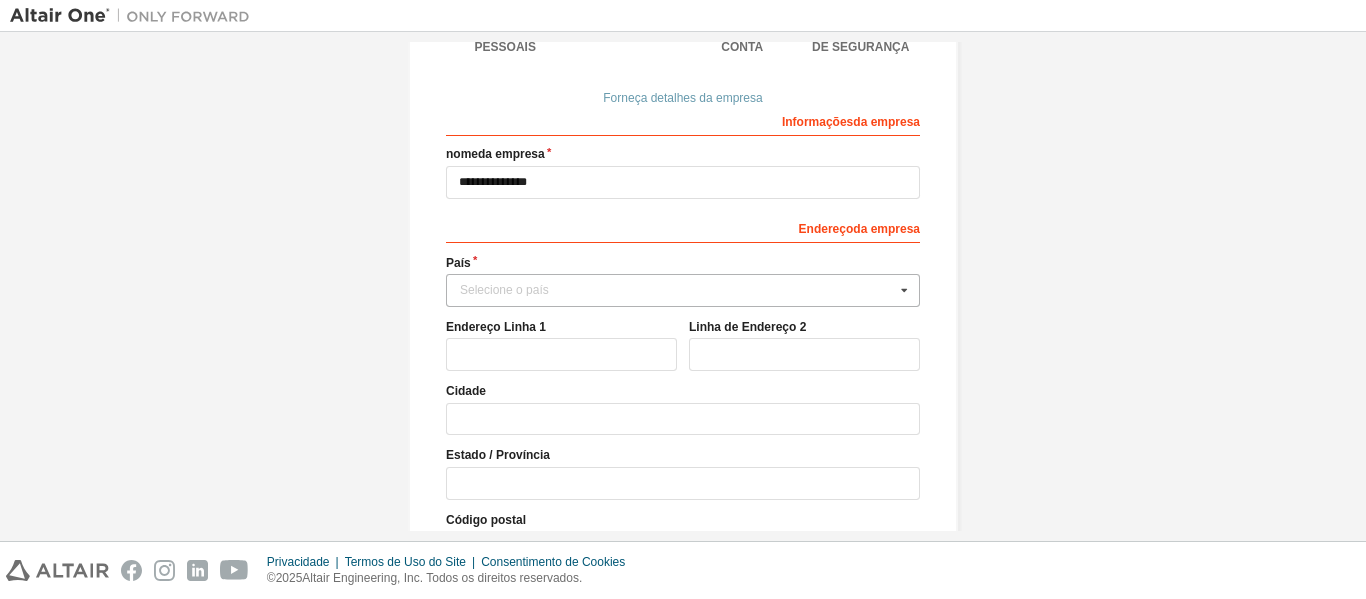 click on "Selecione o país" at bounding box center [677, 290] 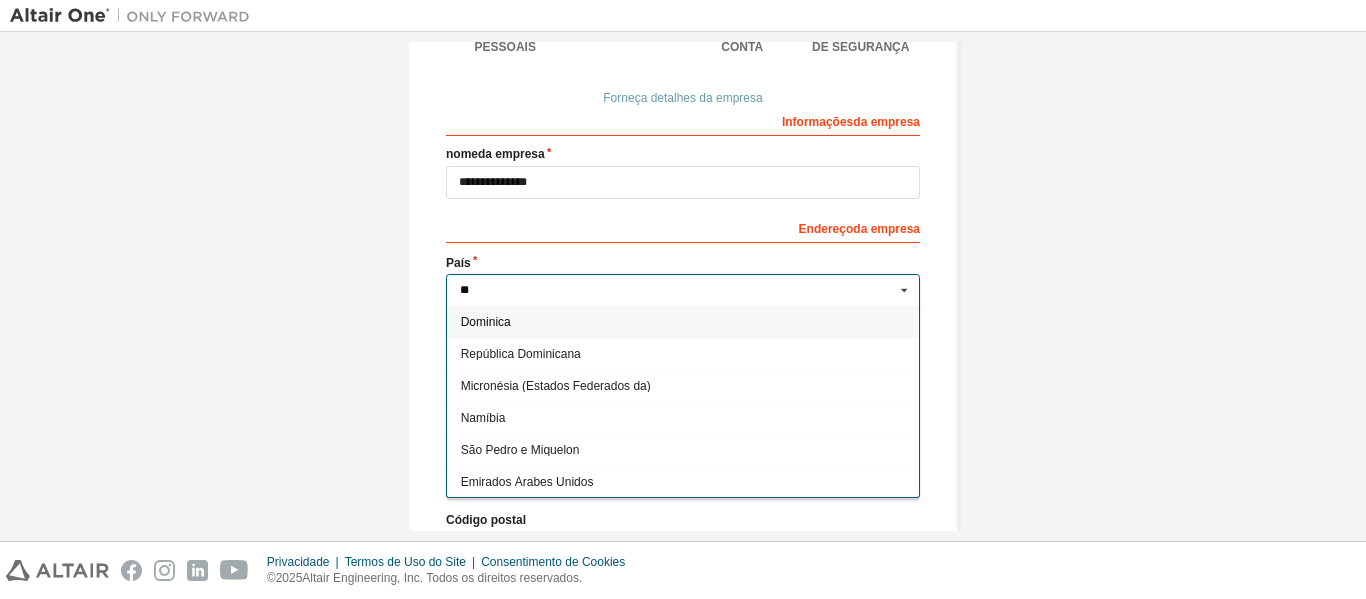 type on "*" 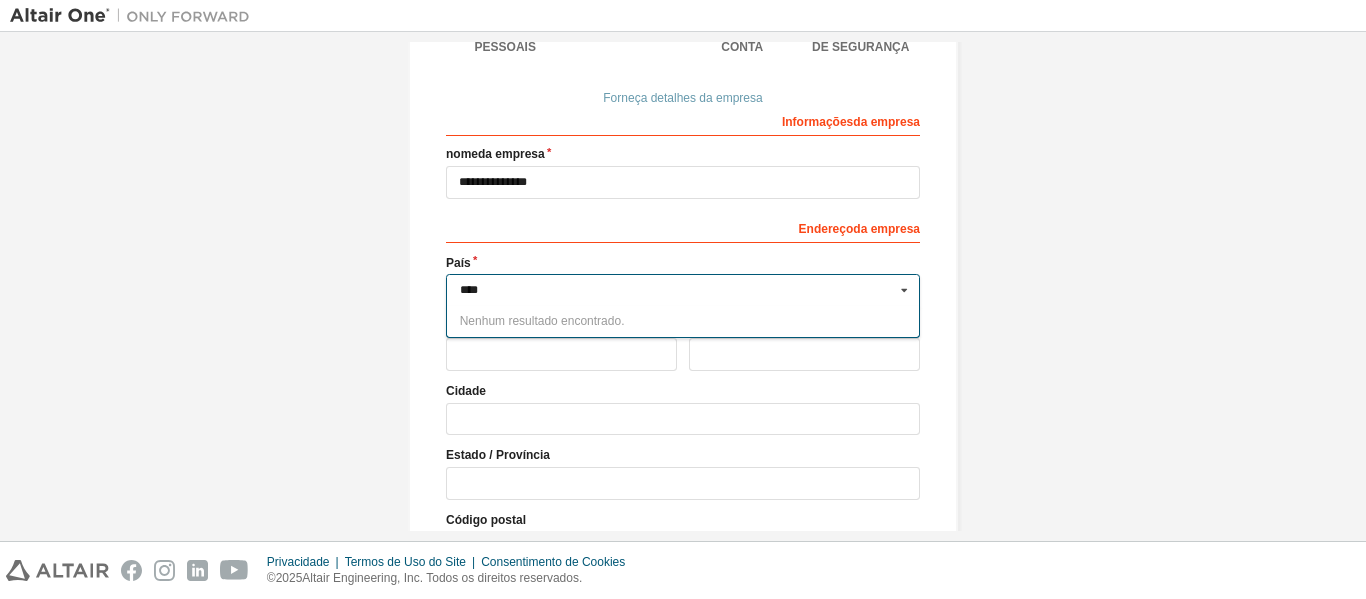 click on "Nenhum resultado encontrado." at bounding box center [542, 321] 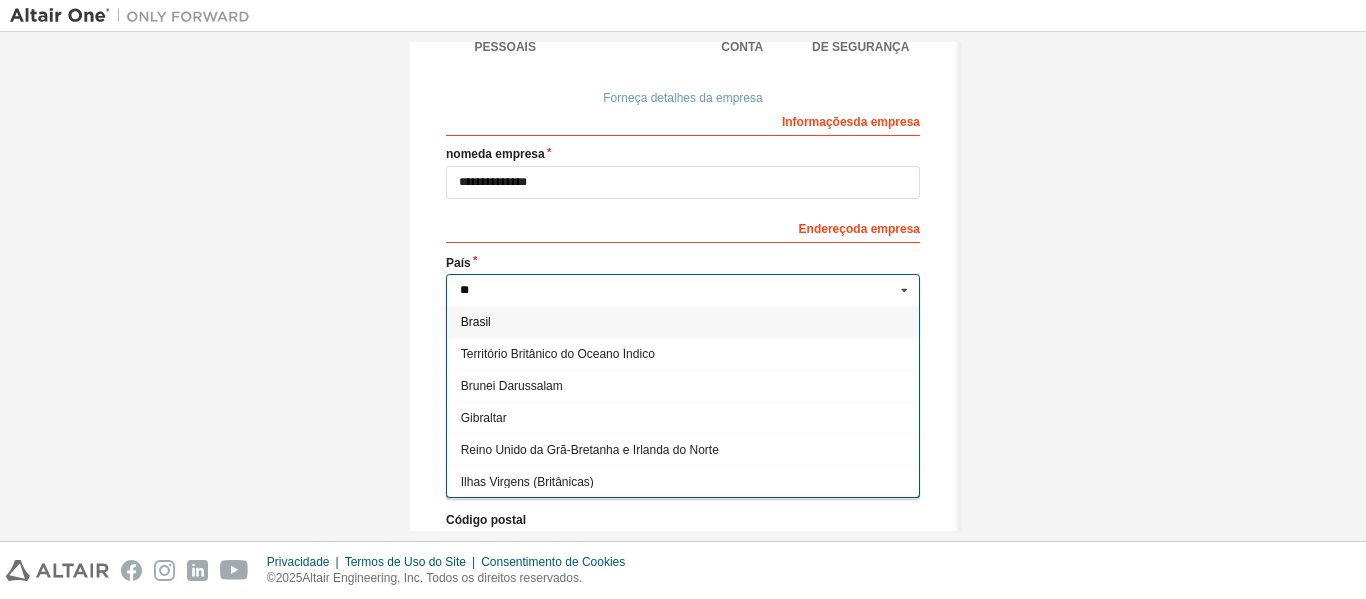 type on "**" 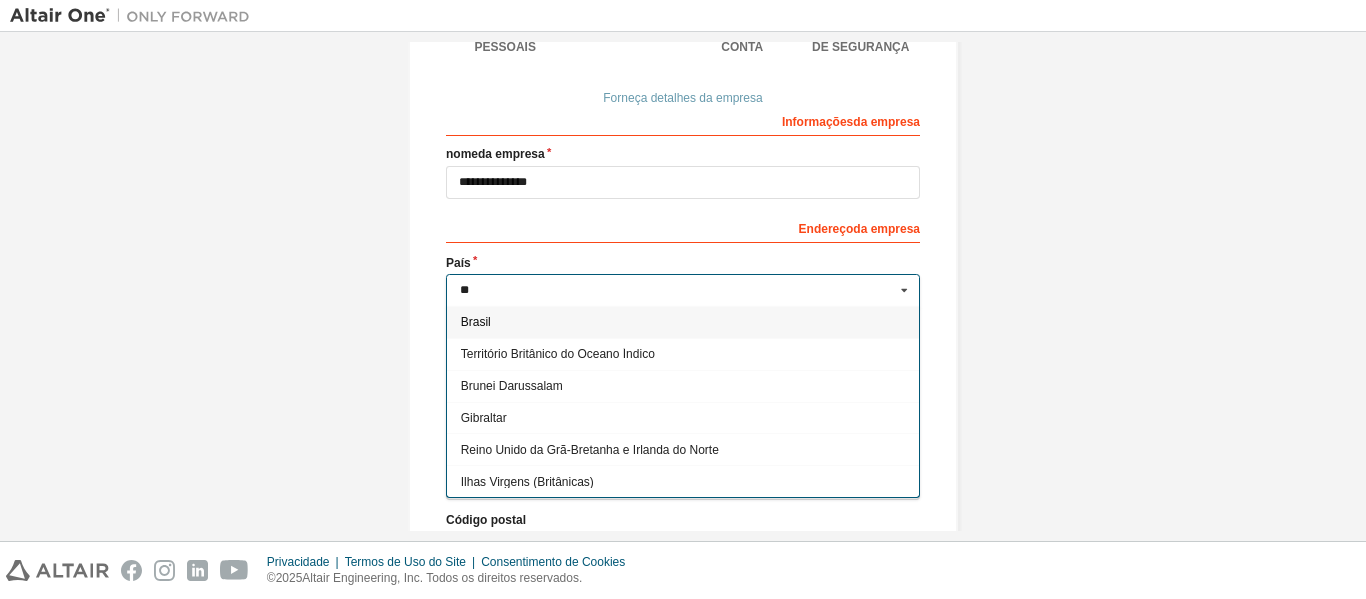 click on "Brasil" at bounding box center [683, 322] 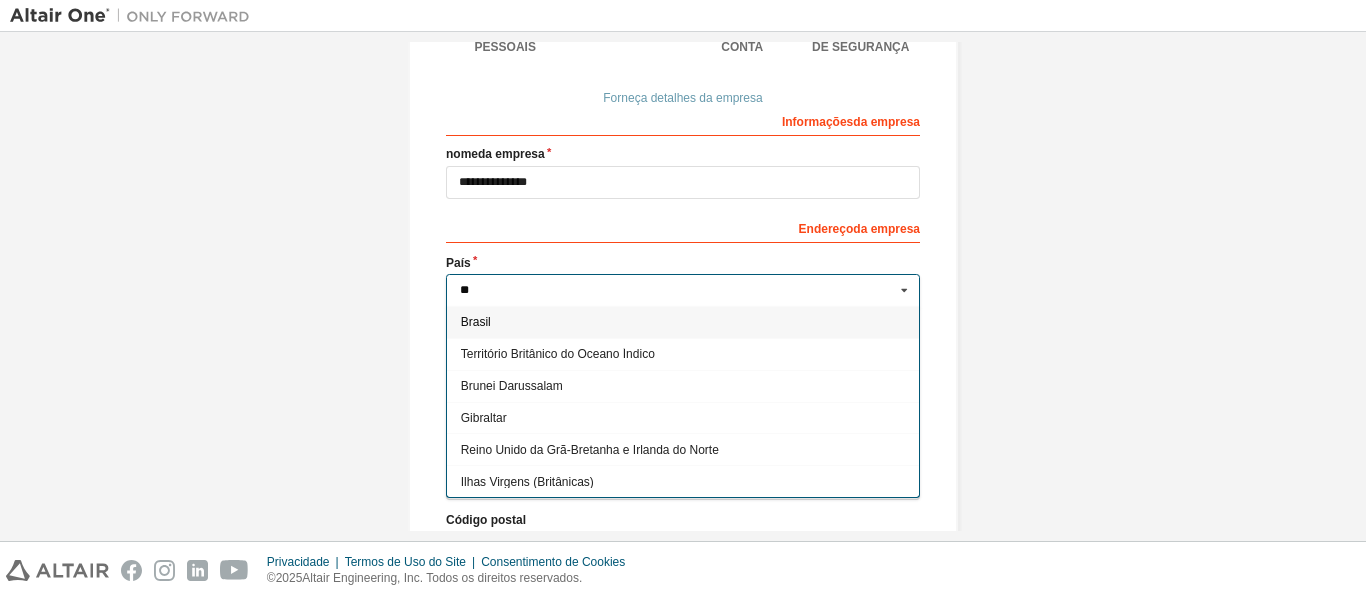 type on "***" 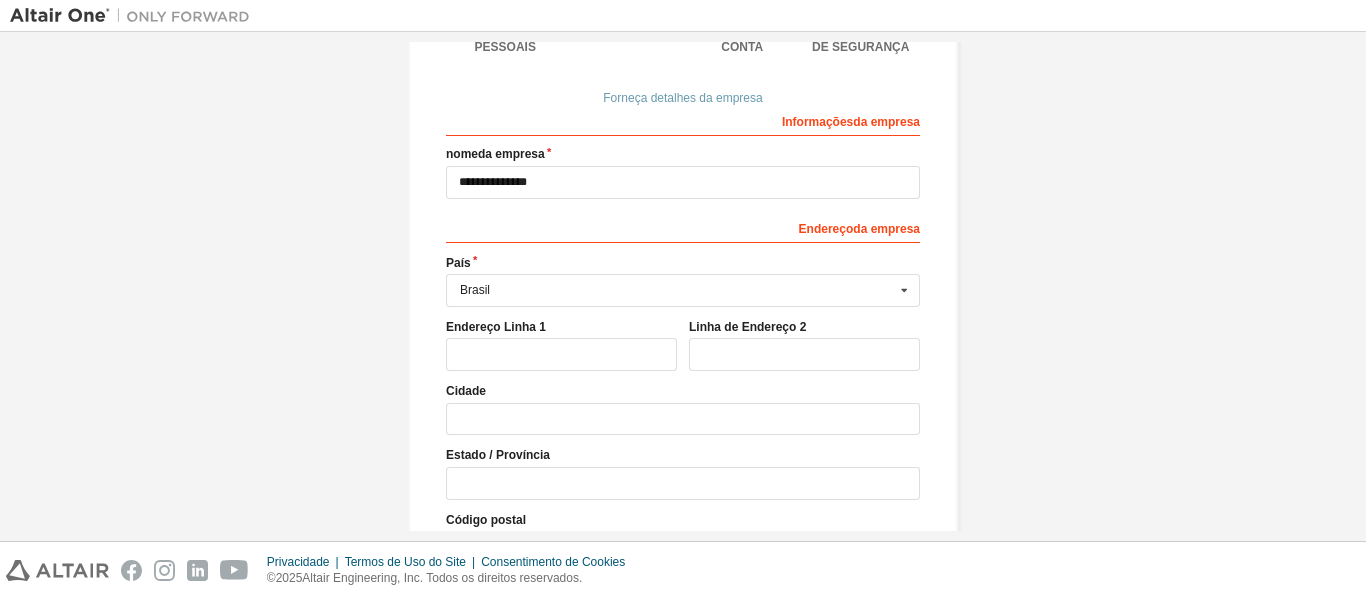 scroll, scrollTop: 309, scrollLeft: 0, axis: vertical 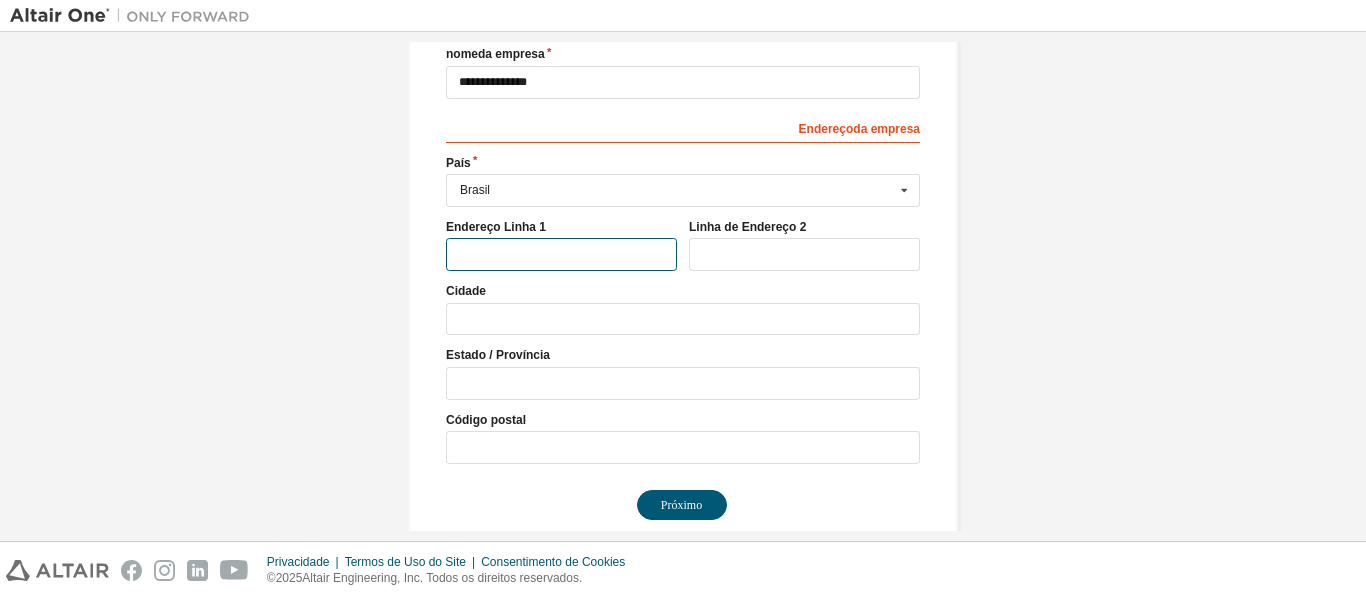 click at bounding box center (561, 254) 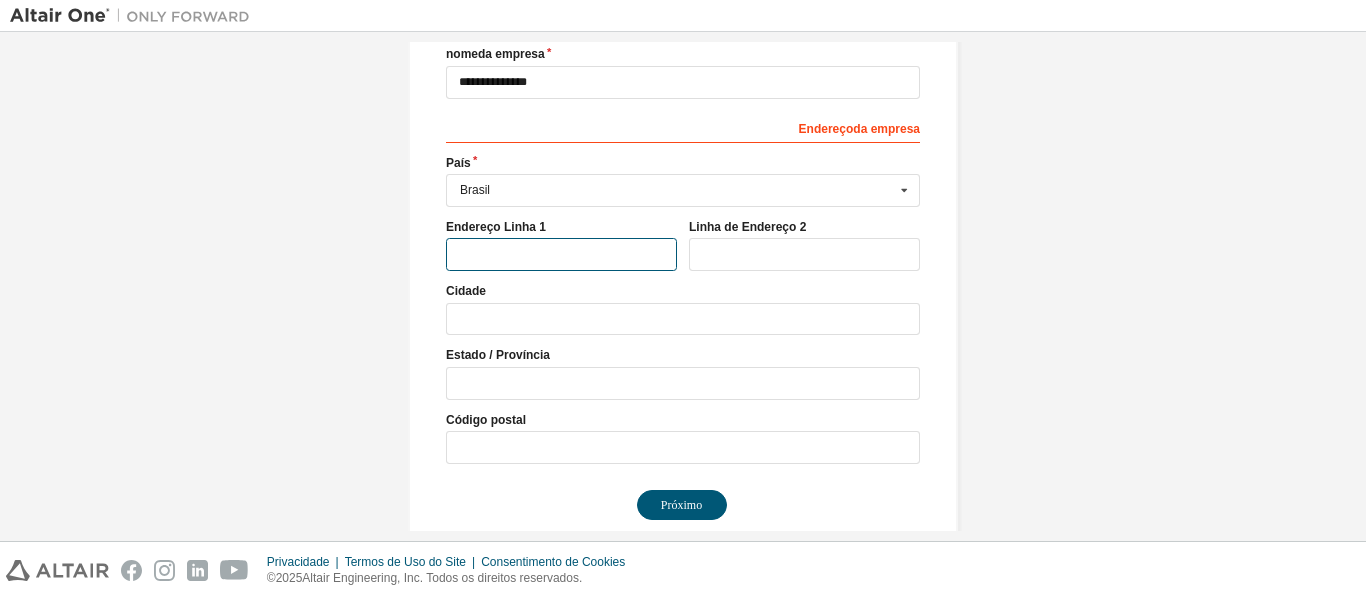 type on "**********" 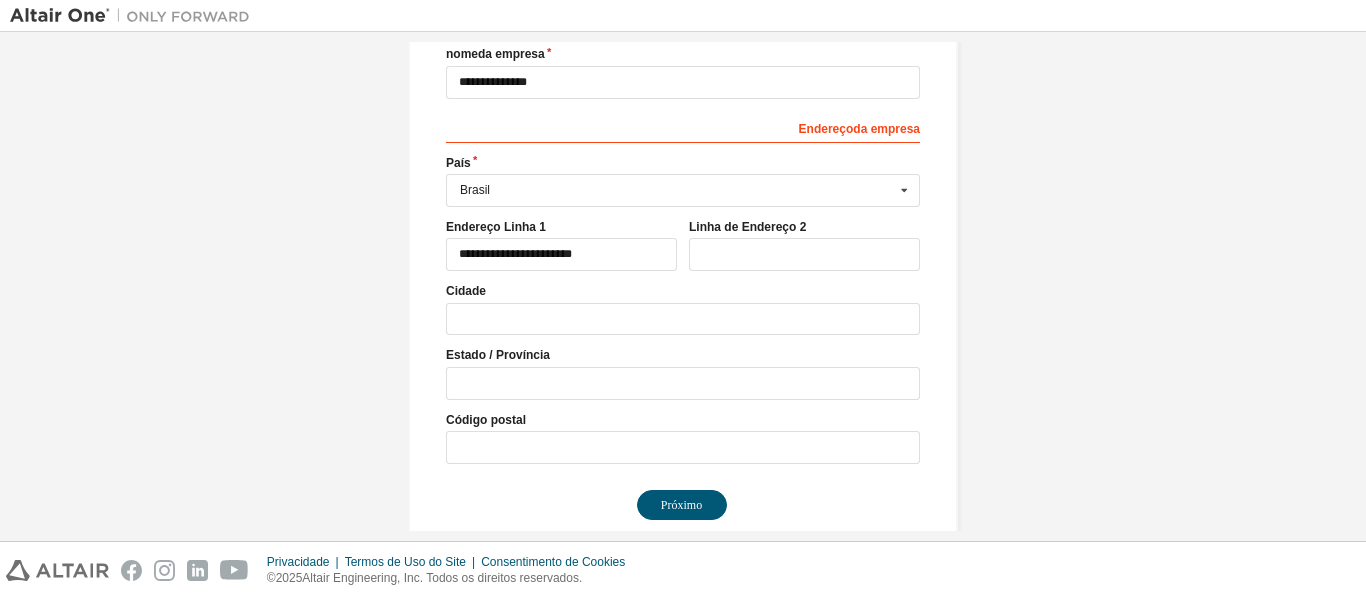 type on "***" 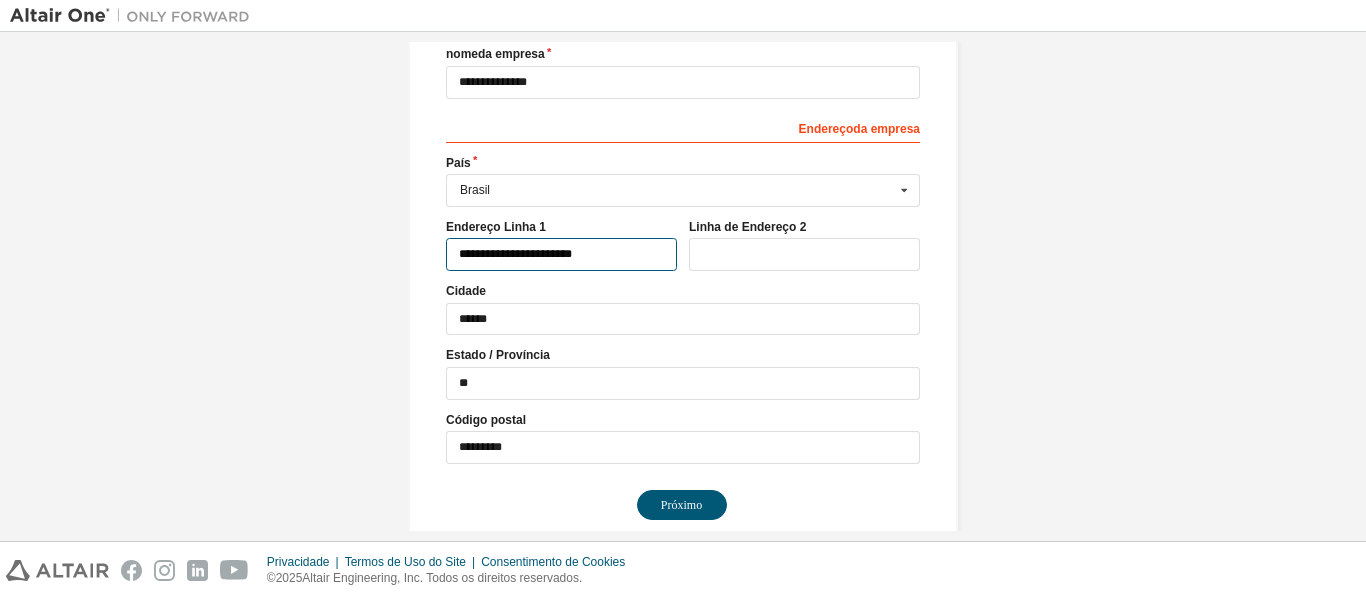type on "***" 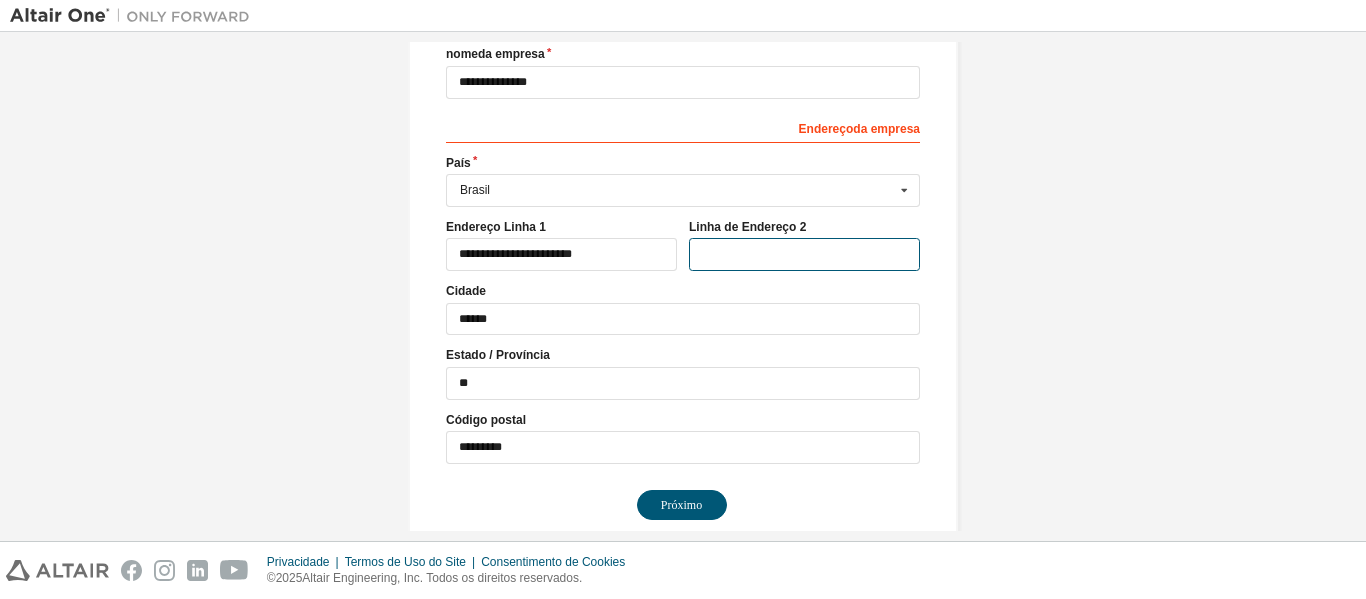 click at bounding box center (804, 254) 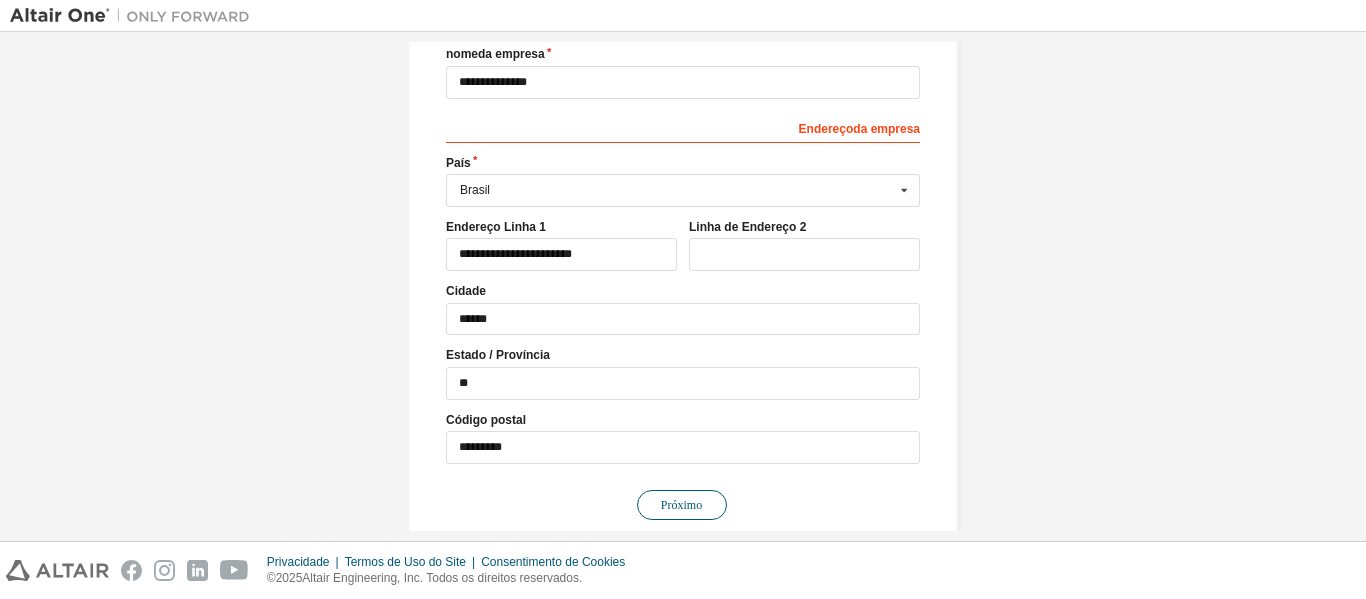 click on "Próximo" at bounding box center (681, 505) 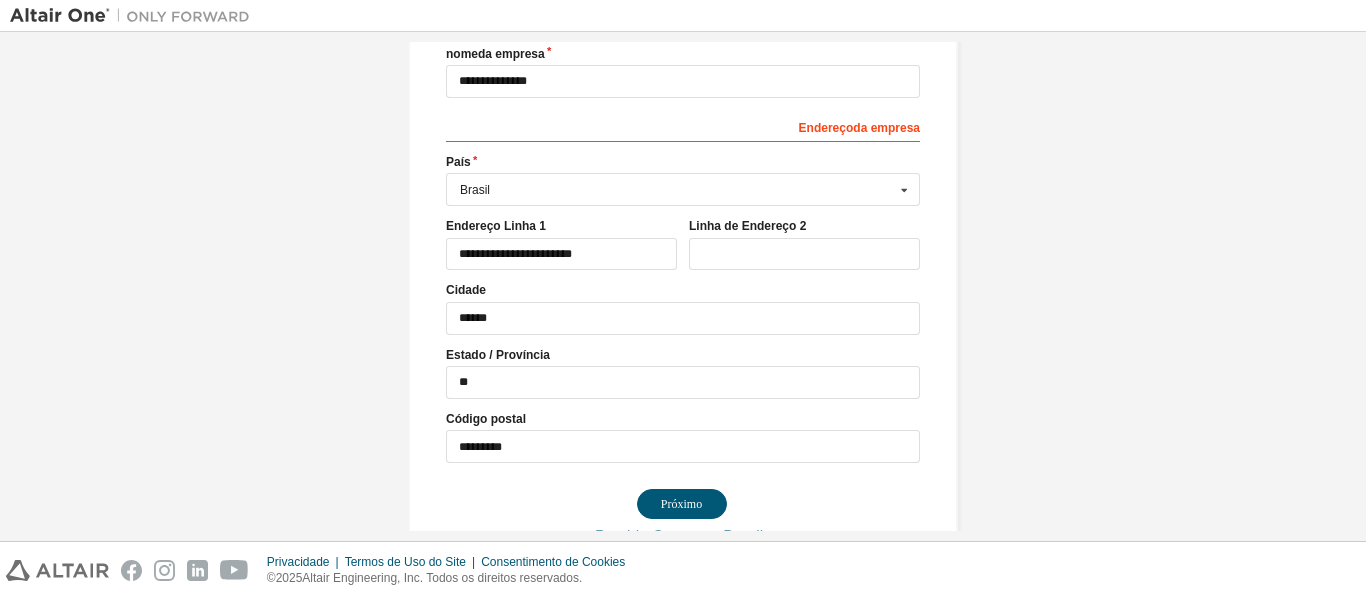 scroll, scrollTop: 0, scrollLeft: 0, axis: both 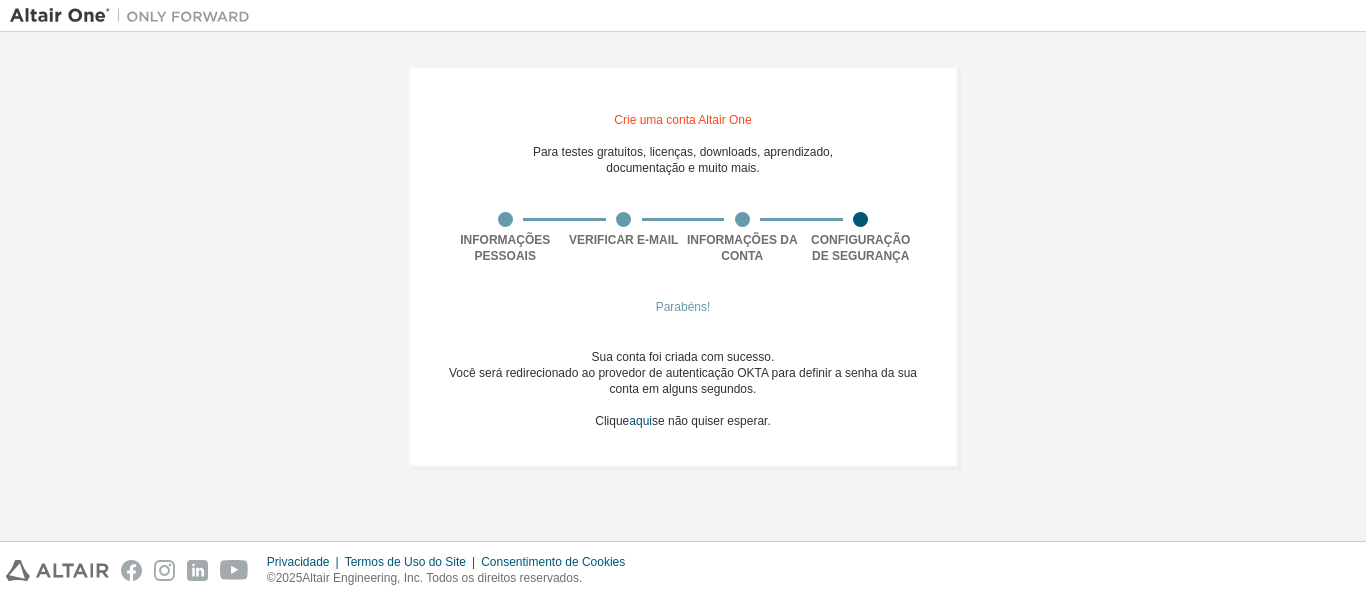 drag, startPoint x: 641, startPoint y: 424, endPoint x: 634, endPoint y: 467, distance: 43.56604 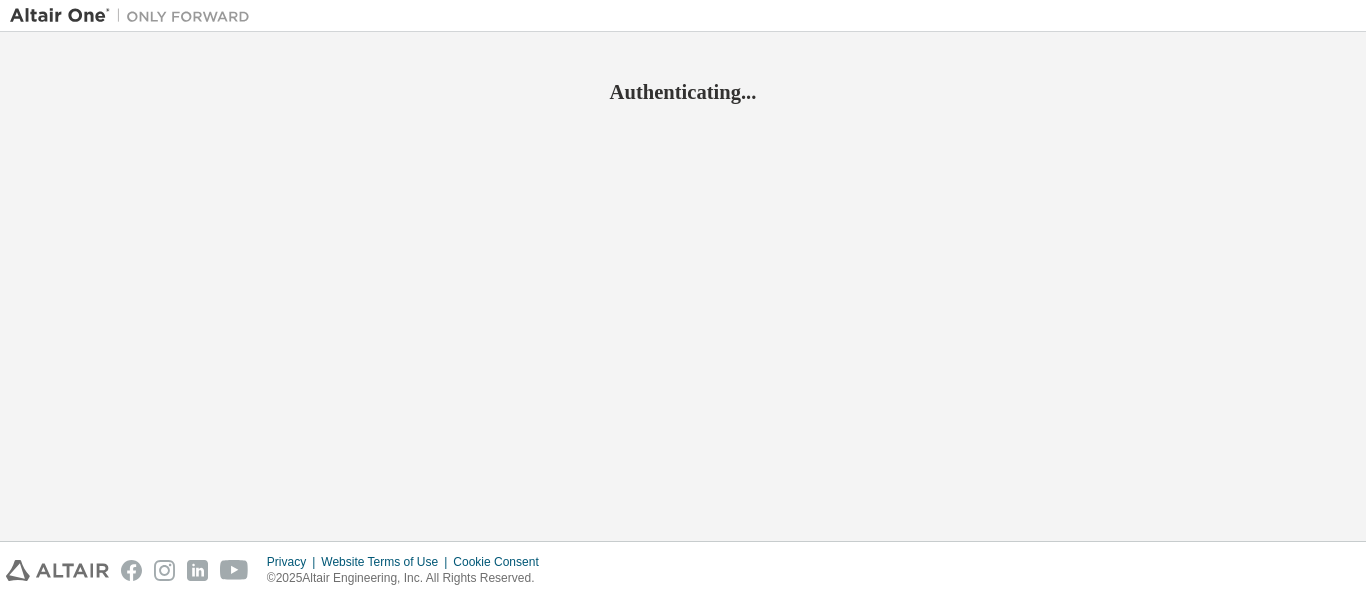 scroll, scrollTop: 0, scrollLeft: 0, axis: both 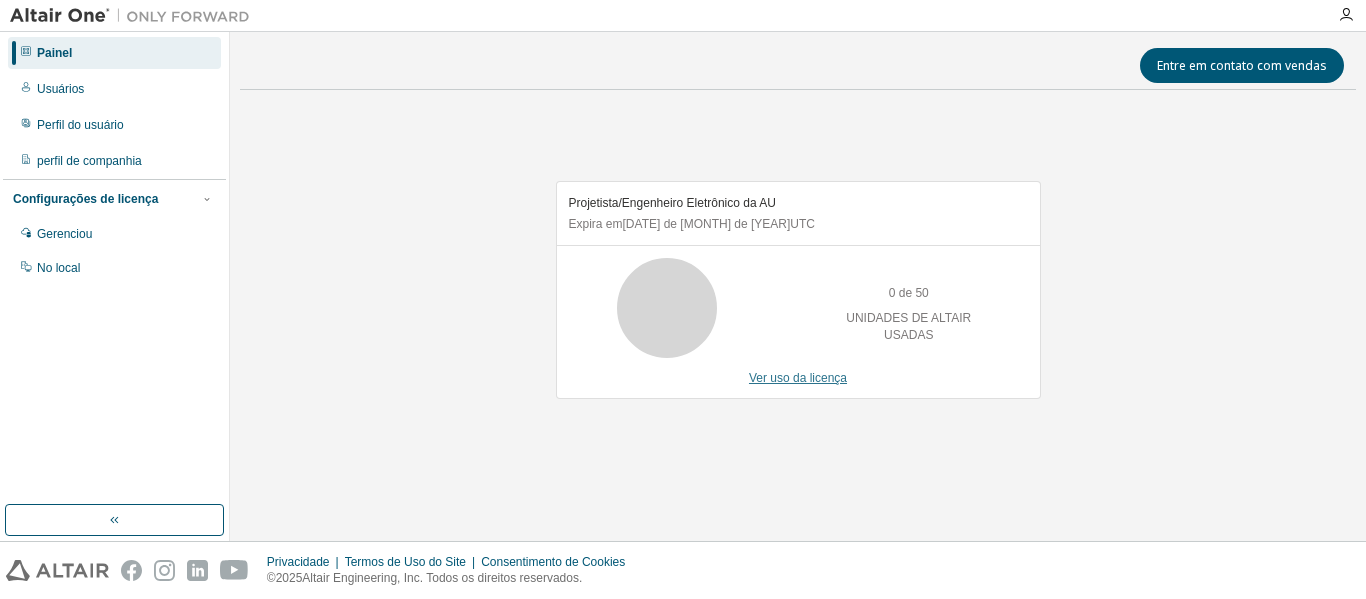 click on "Ver uso da licença" at bounding box center [798, 378] 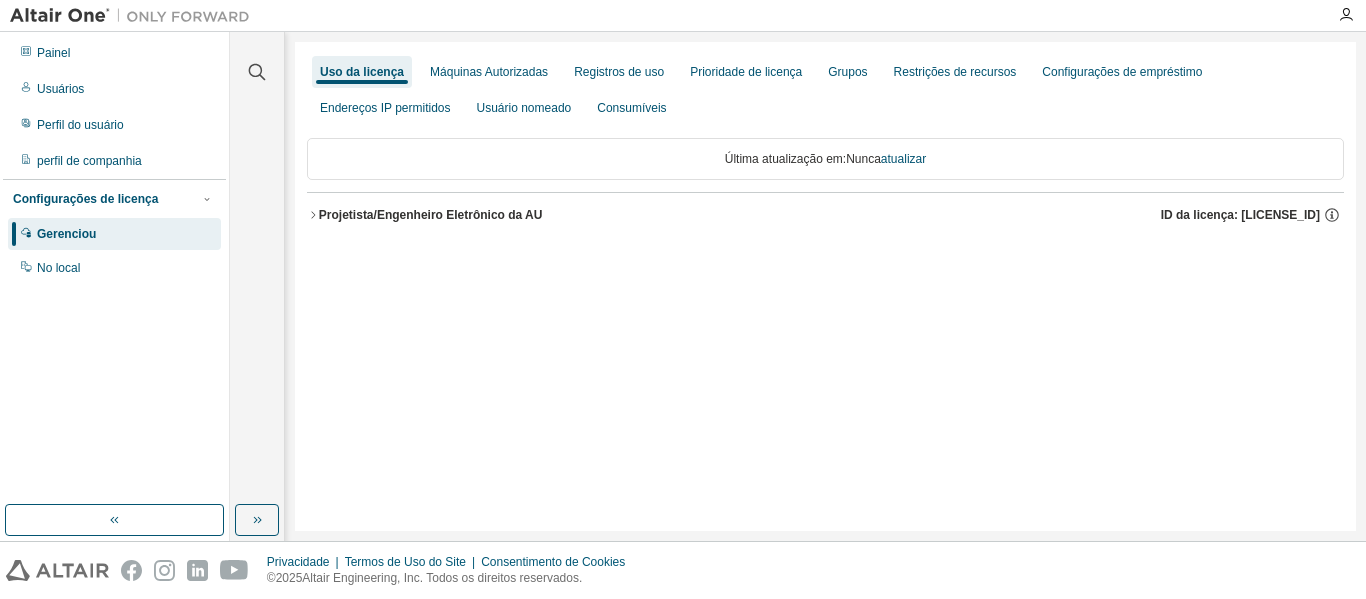 drag, startPoint x: 495, startPoint y: 81, endPoint x: 501, endPoint y: 91, distance: 11.661903 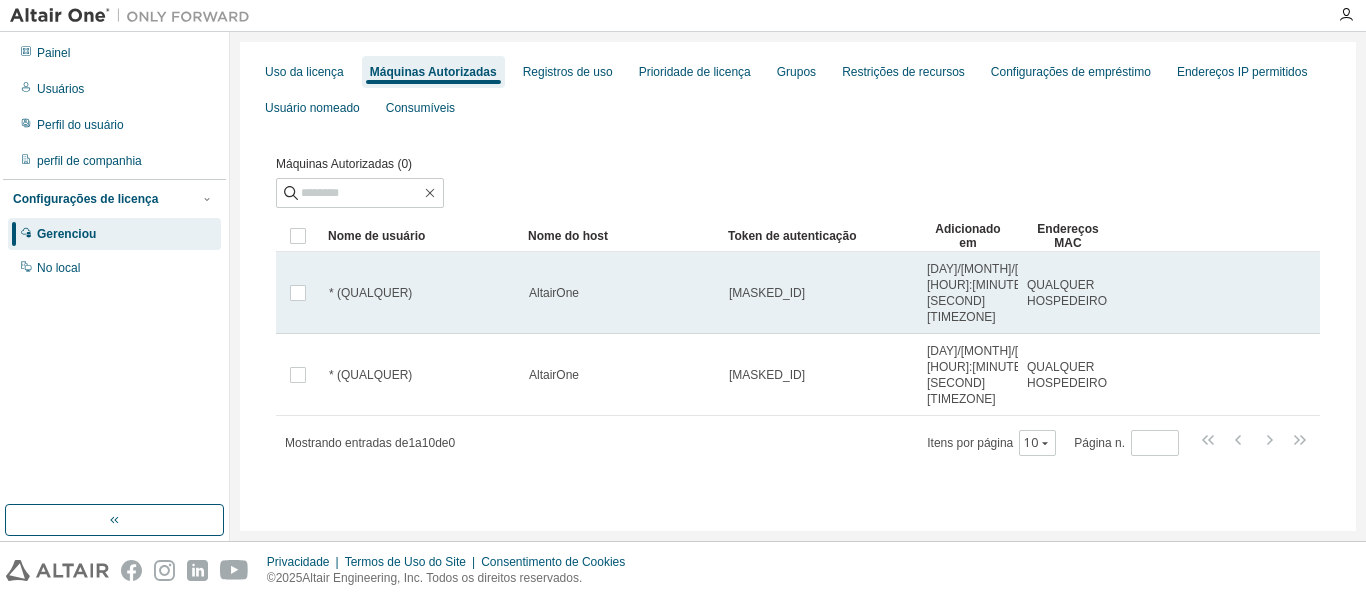 click on "3a94...5768" at bounding box center (767, 293) 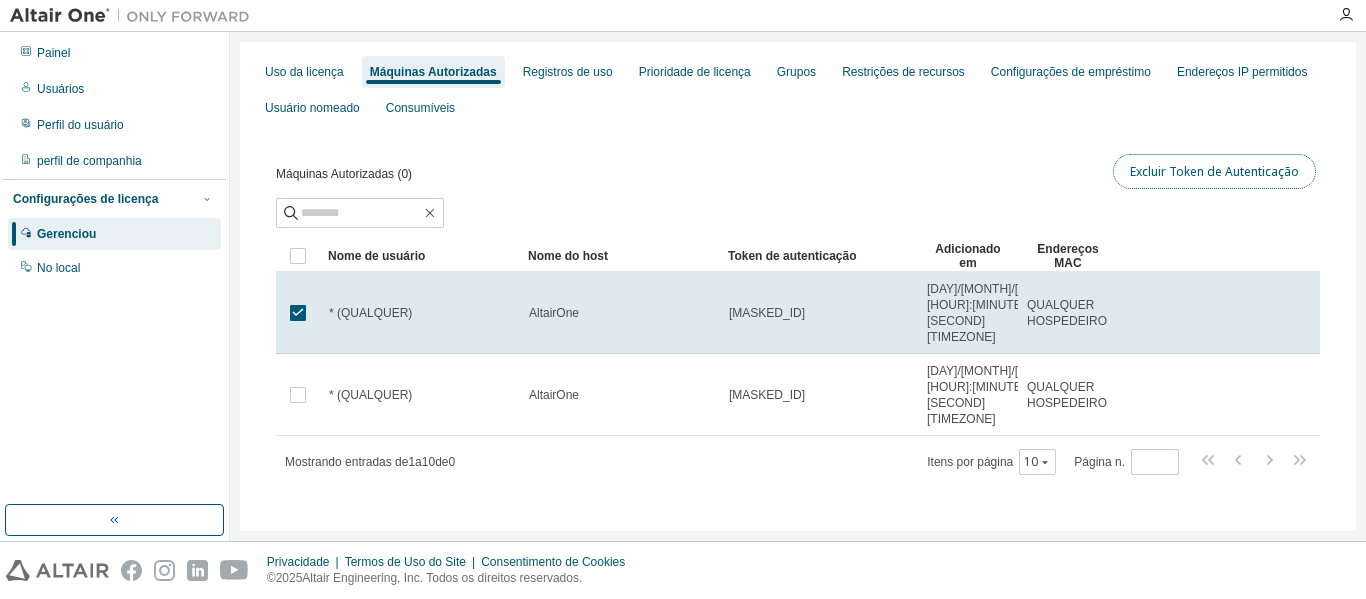 click on "Excluir Token de Autenticação" at bounding box center (1214, 171) 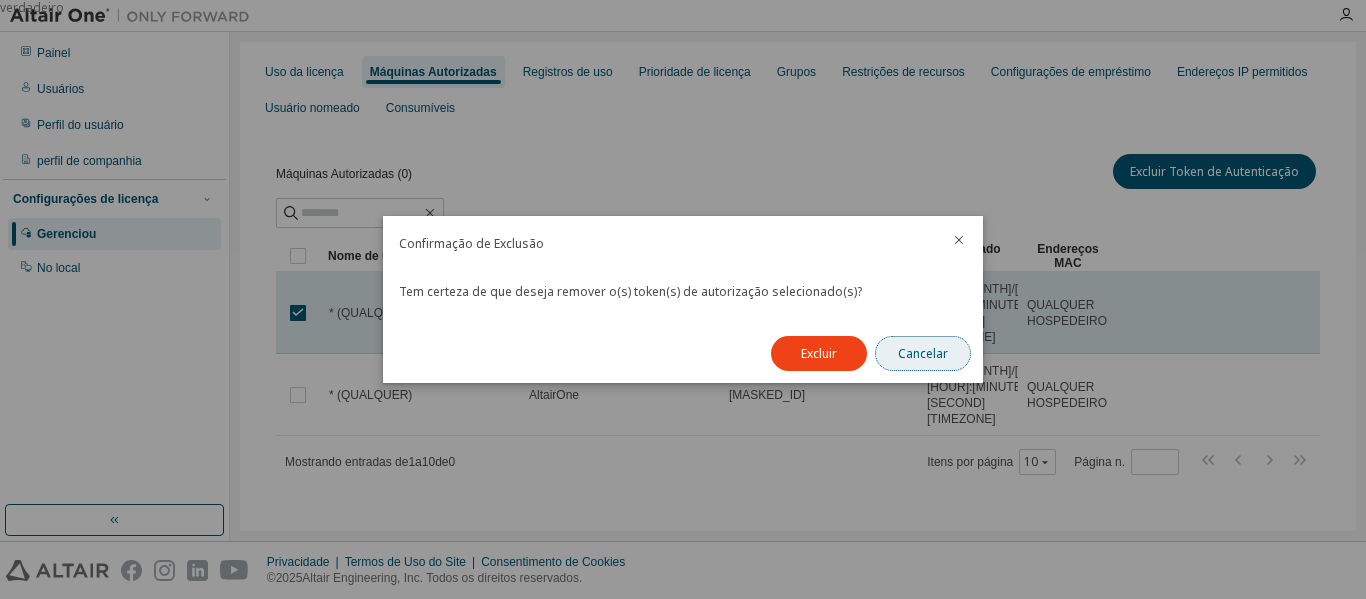 click on "Cancelar" at bounding box center (923, 353) 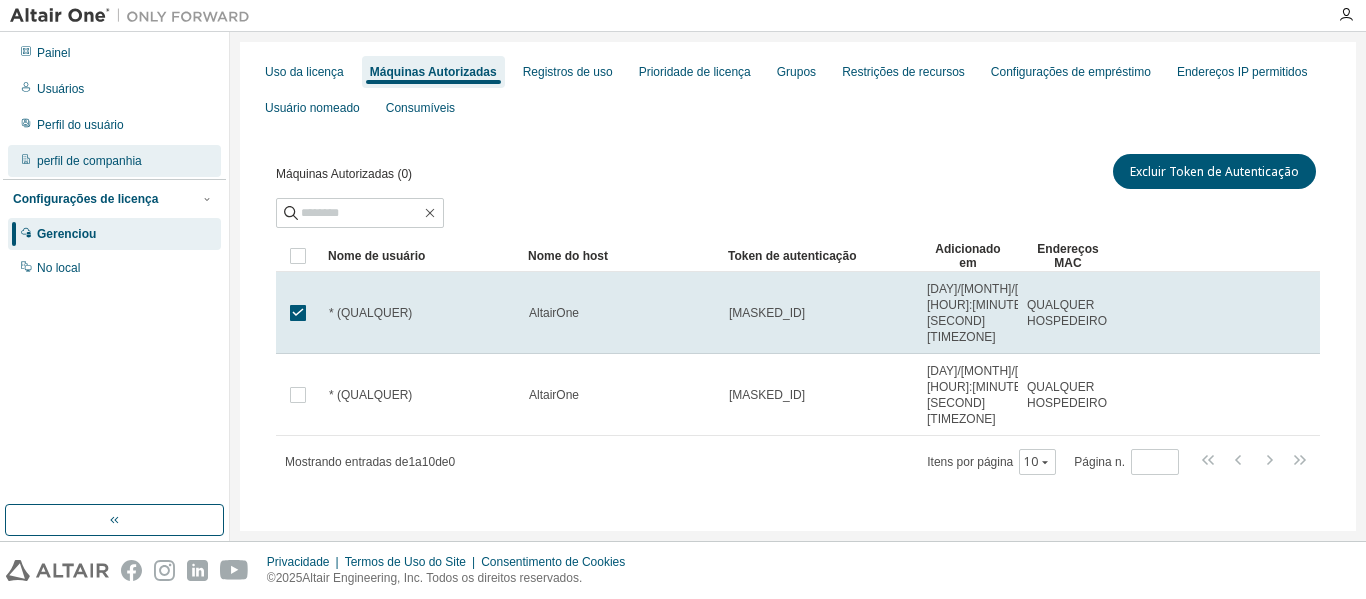 click on "perfil de companhia" at bounding box center [89, 161] 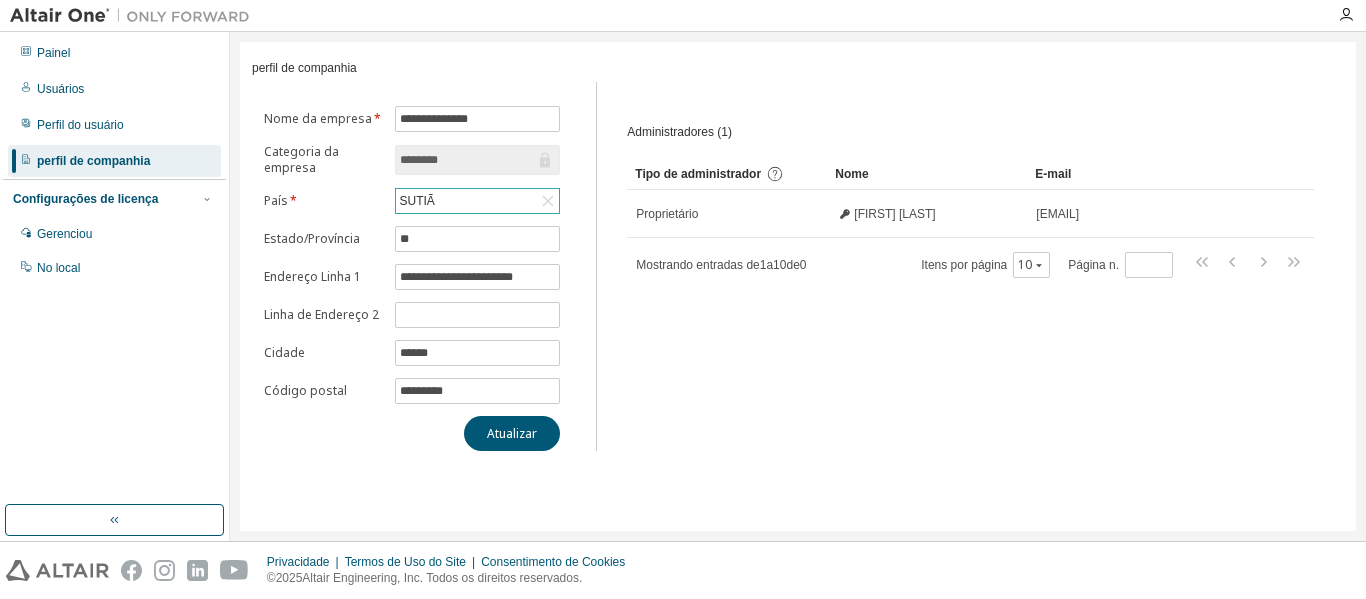click on "SUTIÃ" at bounding box center (478, 201) 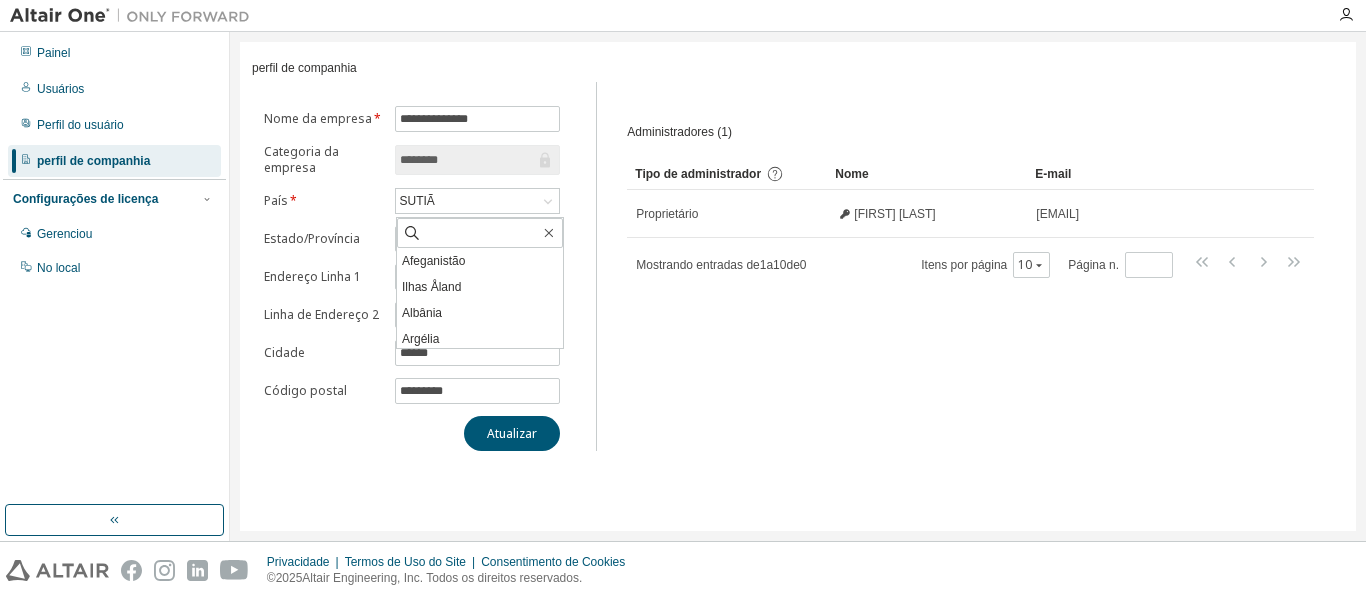 click on "Administradores (1) Claro Carregar Salvar Salvar como Campo Operador Valor Selecione o filtro Selecionar operando Adicionar critérios Procurar Tipo de administrador Nome E-mail Proprietário Maria Eduarda maria.eduarda15@animaeducacao.com.br Mostrando entradas de  1  a  10  de  0 Itens por página 10 Página n. *" at bounding box center (970, 272) 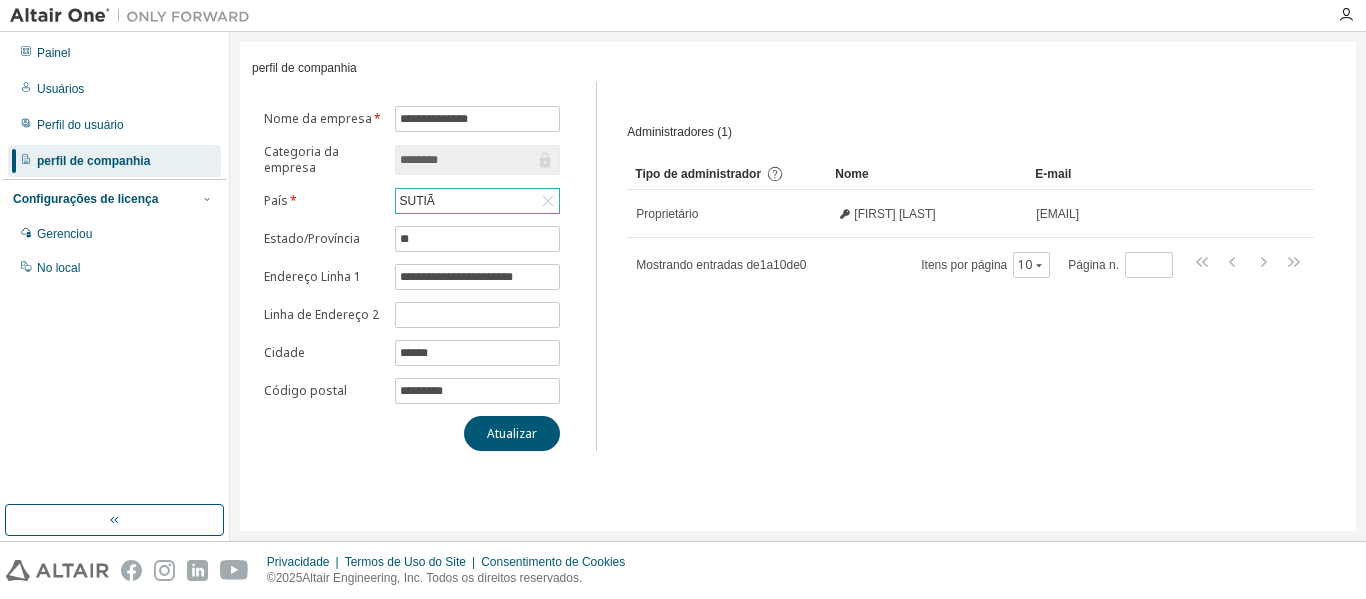 click on "SUTIÃ" at bounding box center [478, 201] 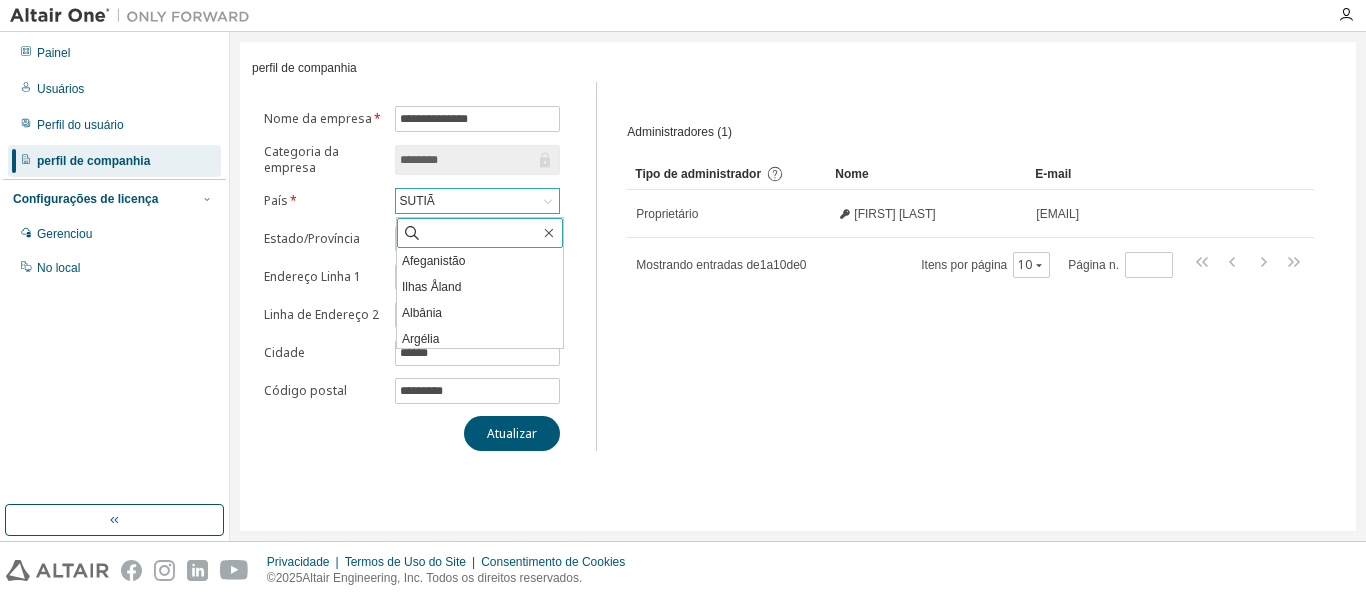 click at bounding box center [481, 233] 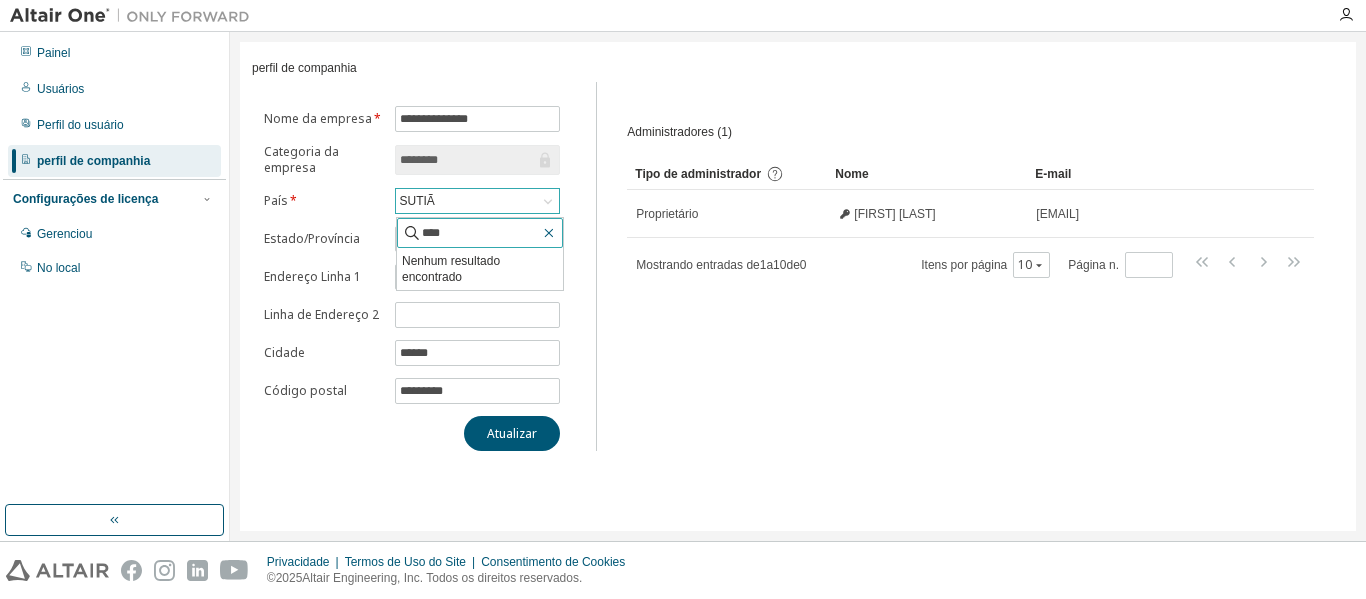 type on "****" 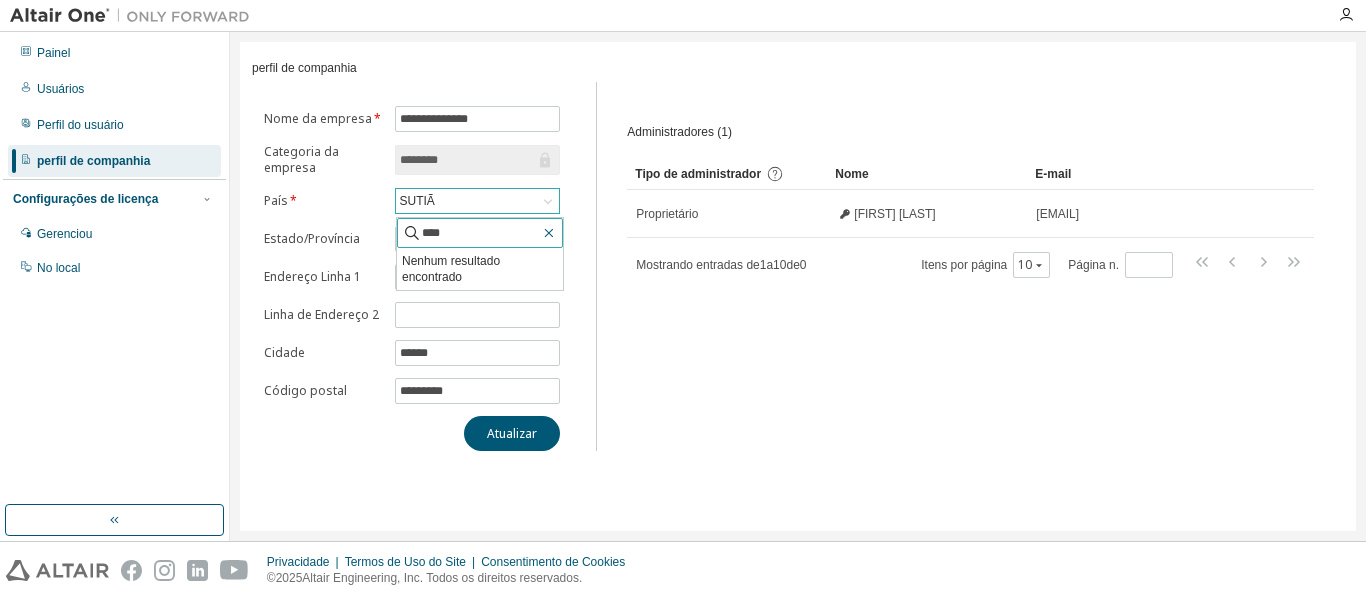 click 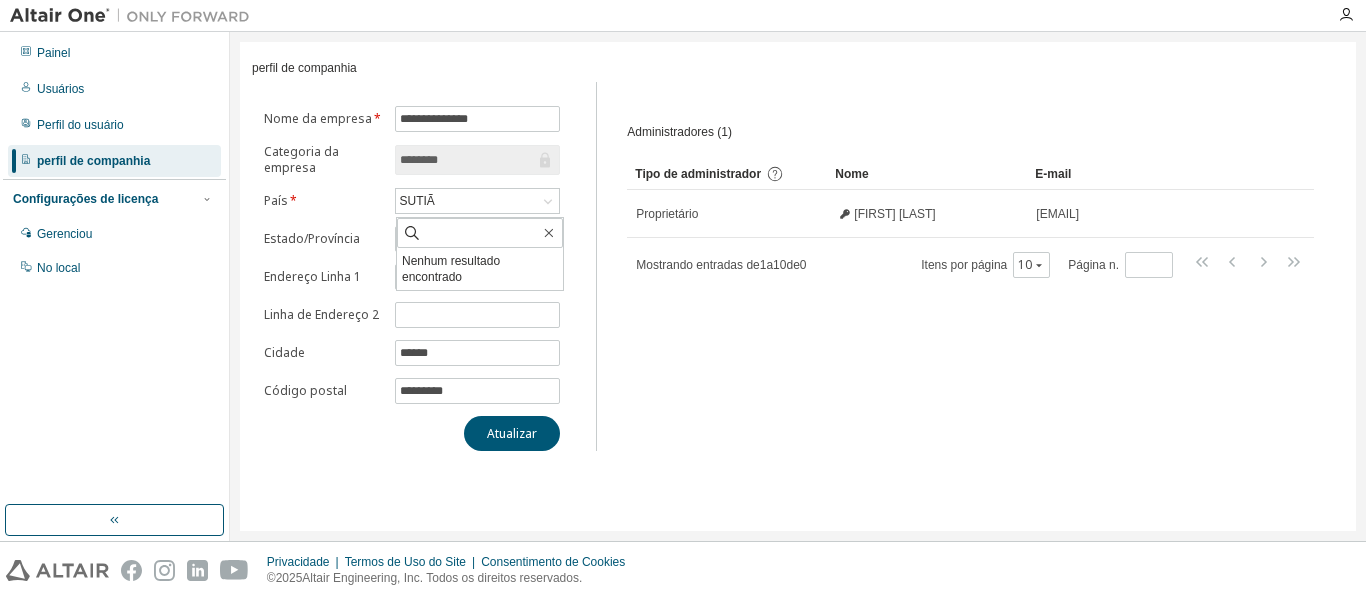 click on "Administradores (1) Claro Carregar Salvar Salvar como Campo Operador Valor Selecione o filtro Selecionar operando Adicionar critérios Procurar Tipo de administrador Nome E-mail Proprietário Maria Eduarda maria.eduarda15@animaeducacao.com.br Mostrando entradas de  1  a  10  de  0 Itens por página 10 Página n. *" at bounding box center [970, 272] 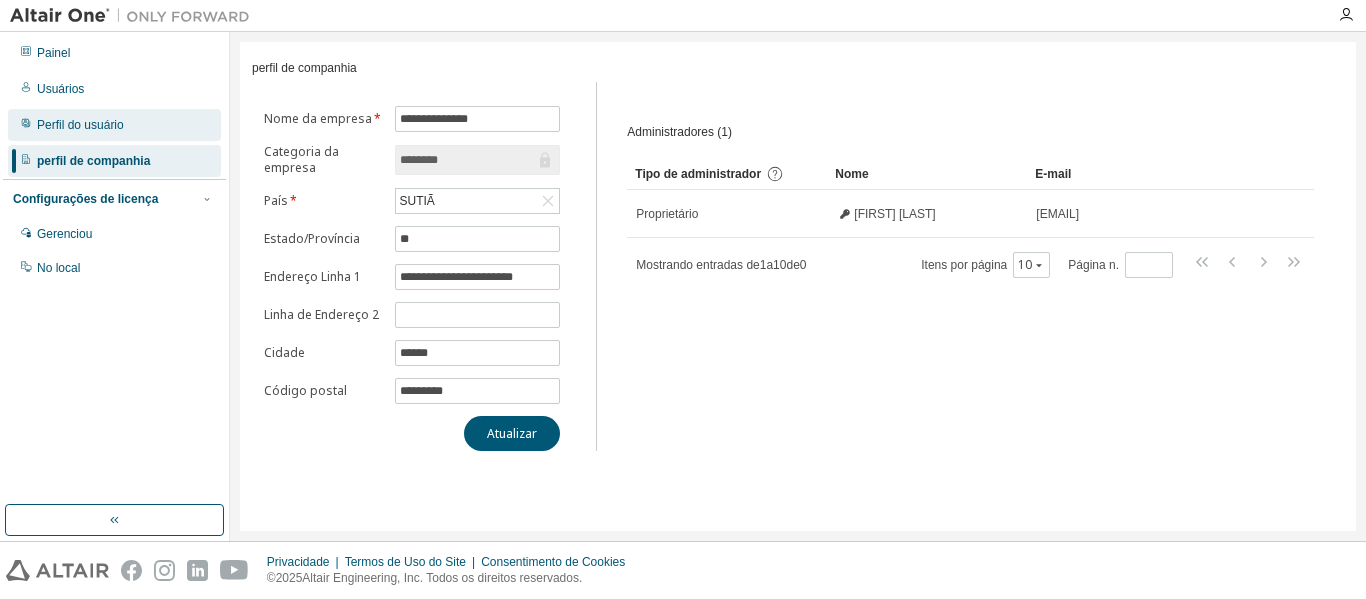 click on "Perfil do usuário" at bounding box center (80, 125) 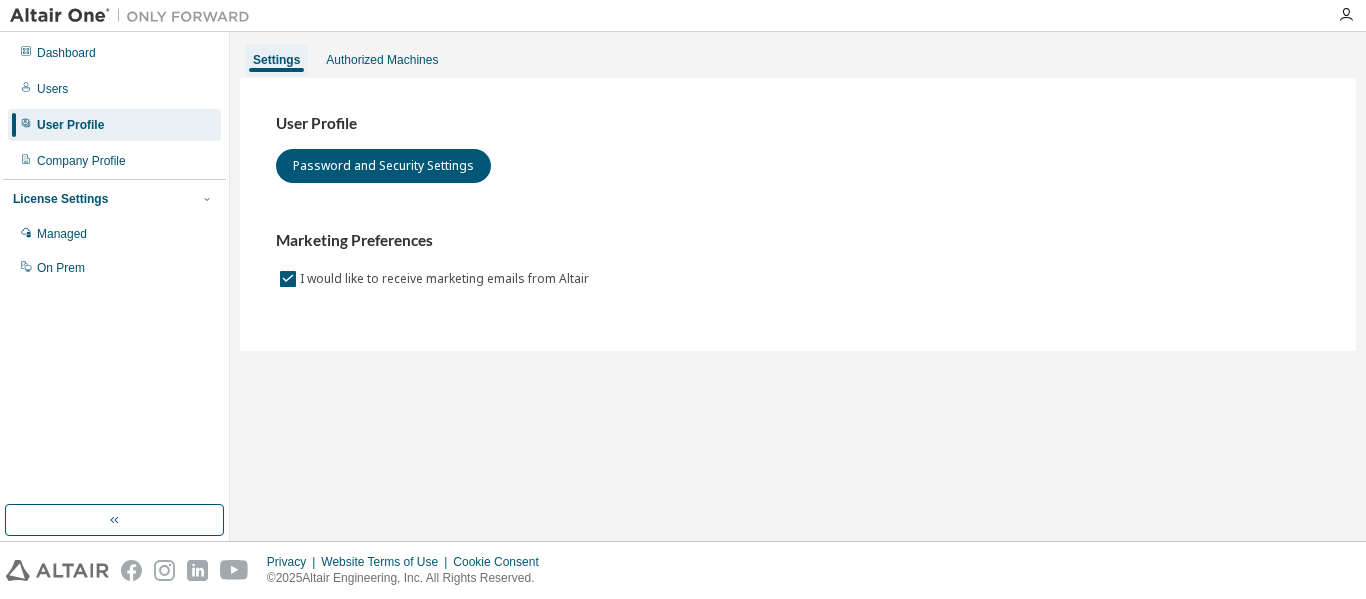 scroll, scrollTop: 0, scrollLeft: 0, axis: both 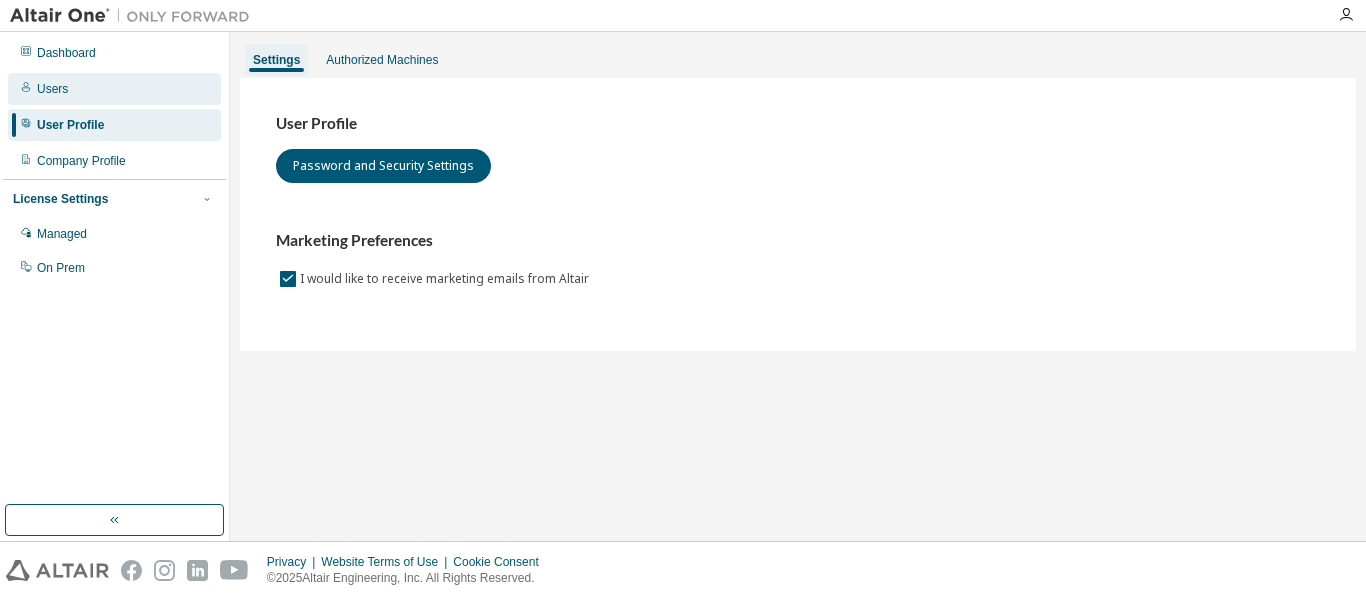 click on "Users" at bounding box center [114, 89] 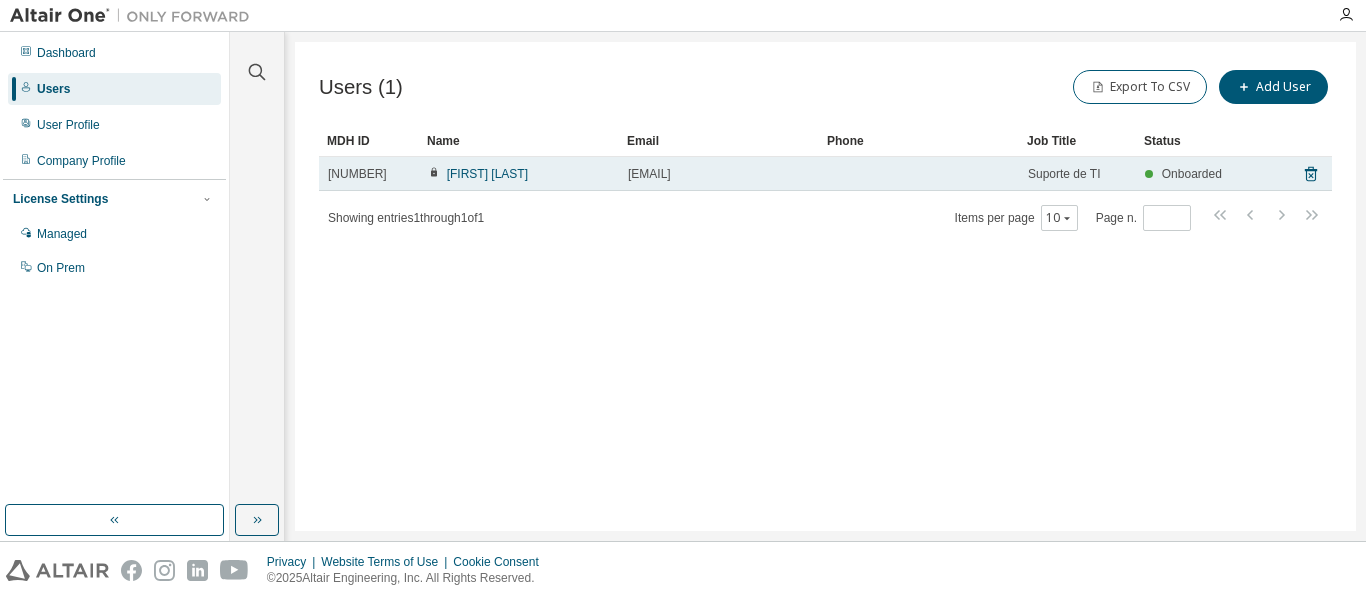 click on "Onboarded" at bounding box center (1183, 174) 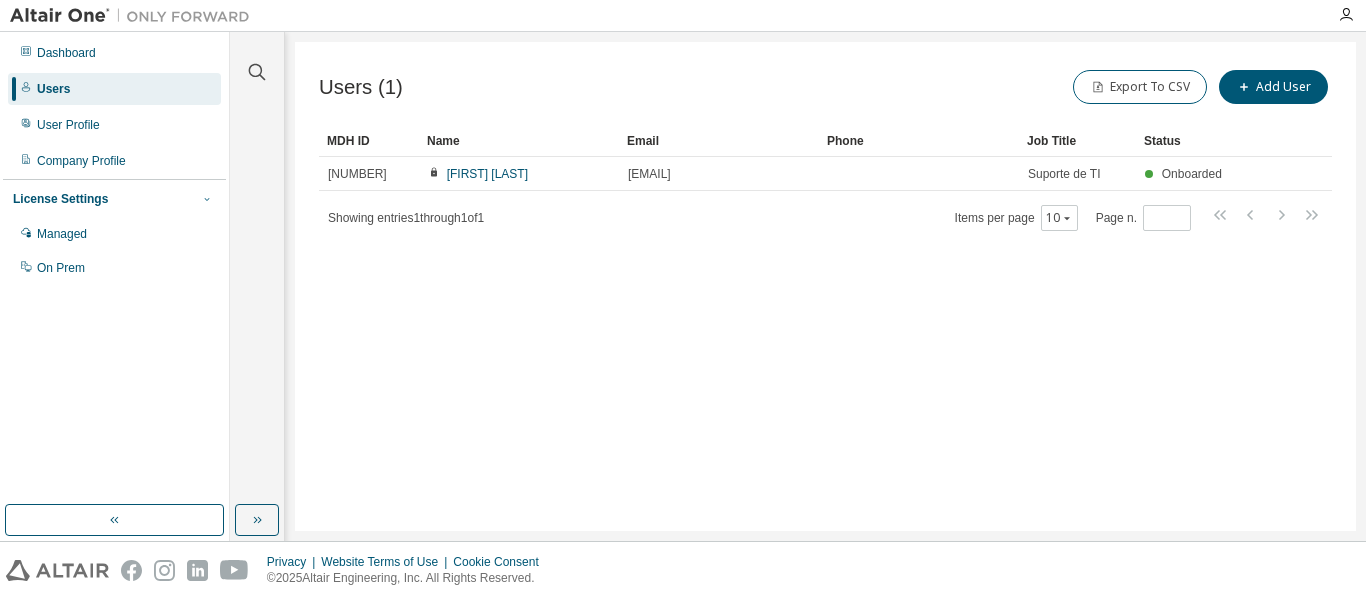 click 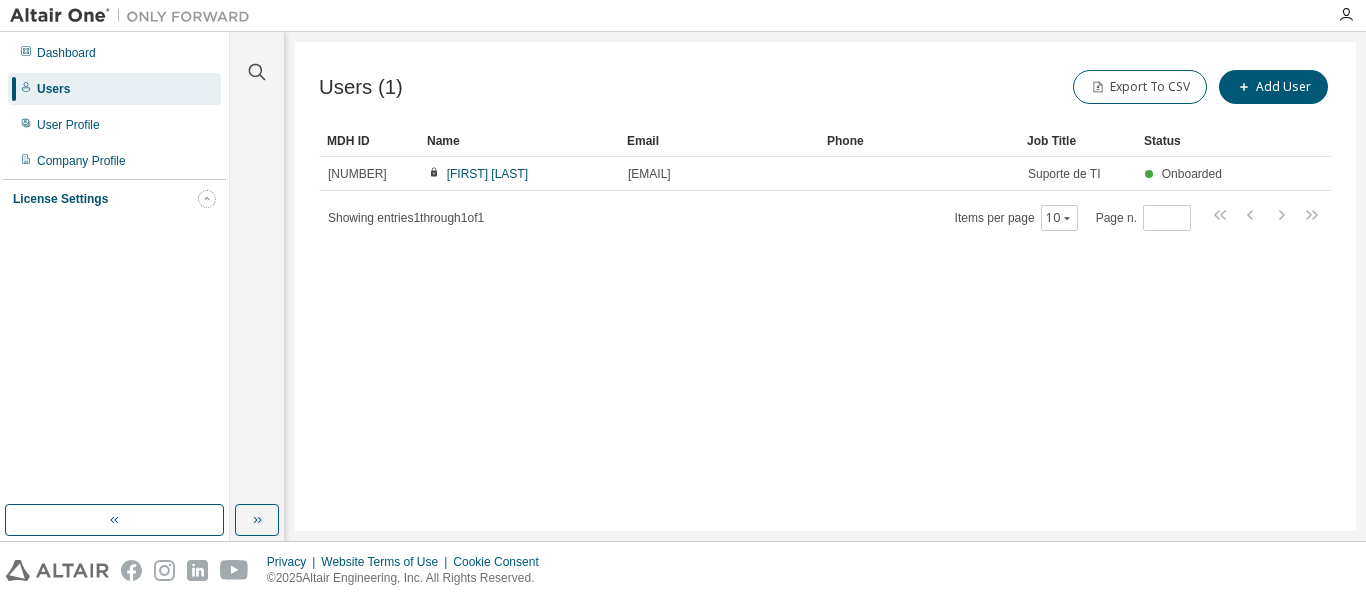 click 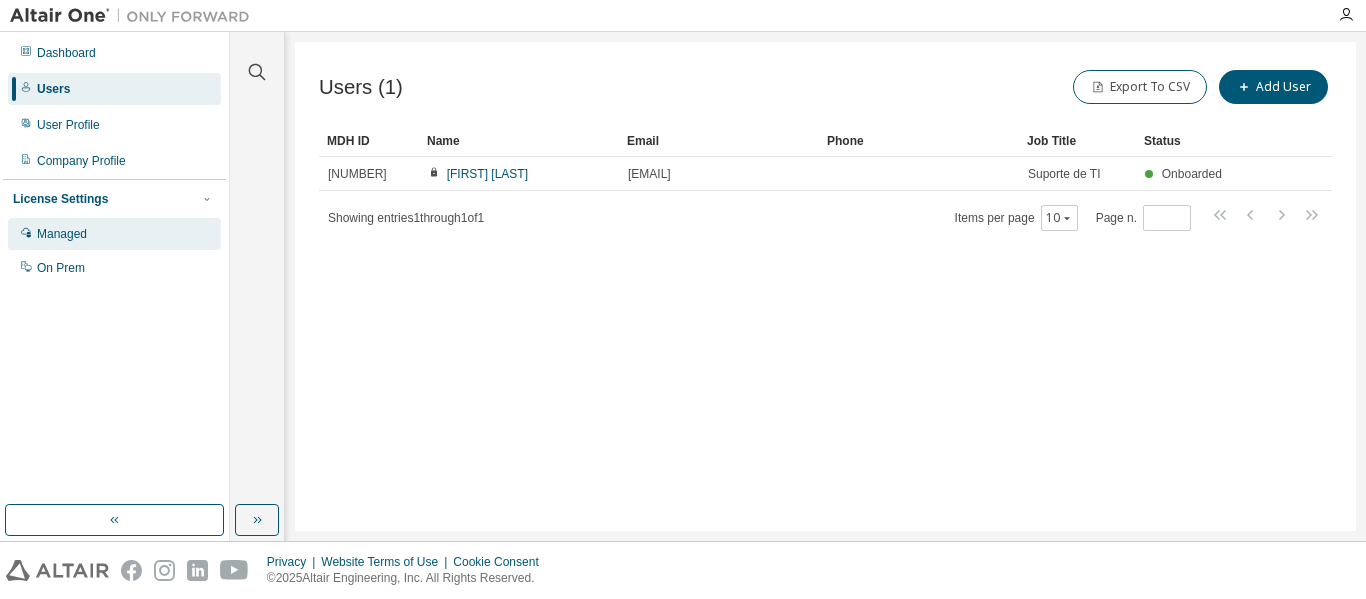 click on "Managed" at bounding box center [114, 234] 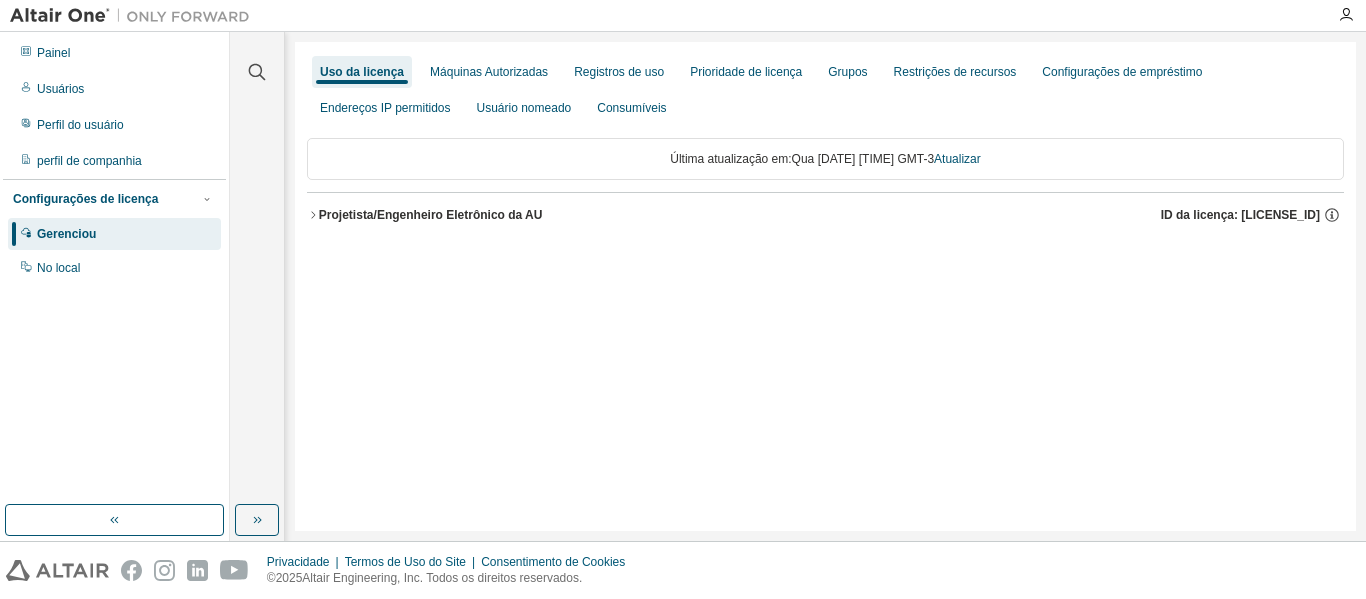 click on "Uso da licença Máquinas Autorizadas Registros de uso Prioridade de licença Grupos Restrições de recursos Configurações de empréstimo Endereços IP permitidos Usuário nomeado Consumíveis Última atualização em:  Qua 2025-08-06 08:12 PM GMT-3  Atualizar   Projetista/Engenheiro Eletrônico da AU ID da licença: 148102" at bounding box center [825, 286] 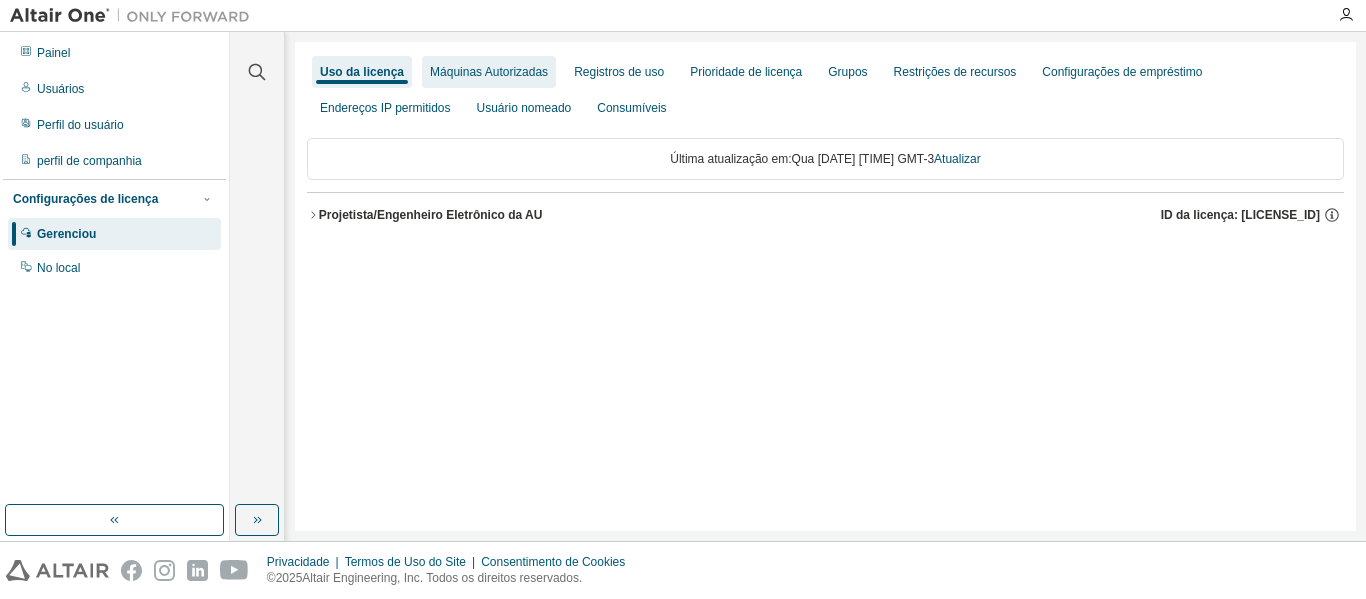 click on "Máquinas Autorizadas" at bounding box center [489, 72] 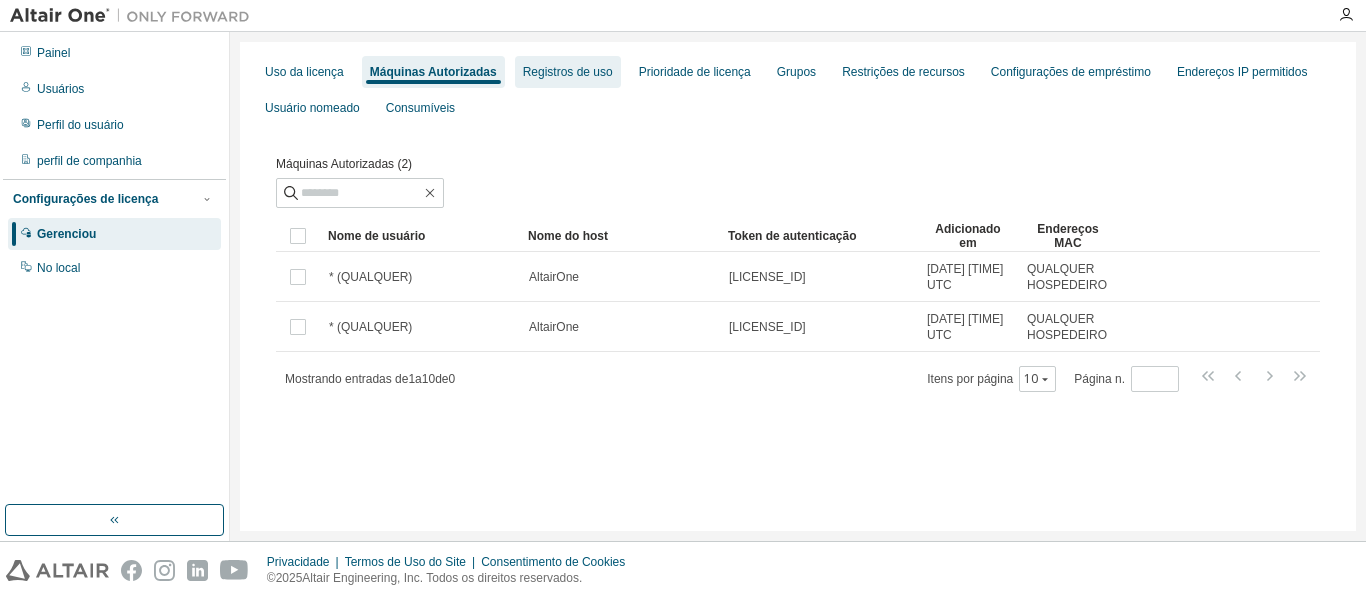 click on "Registros de uso" at bounding box center (568, 72) 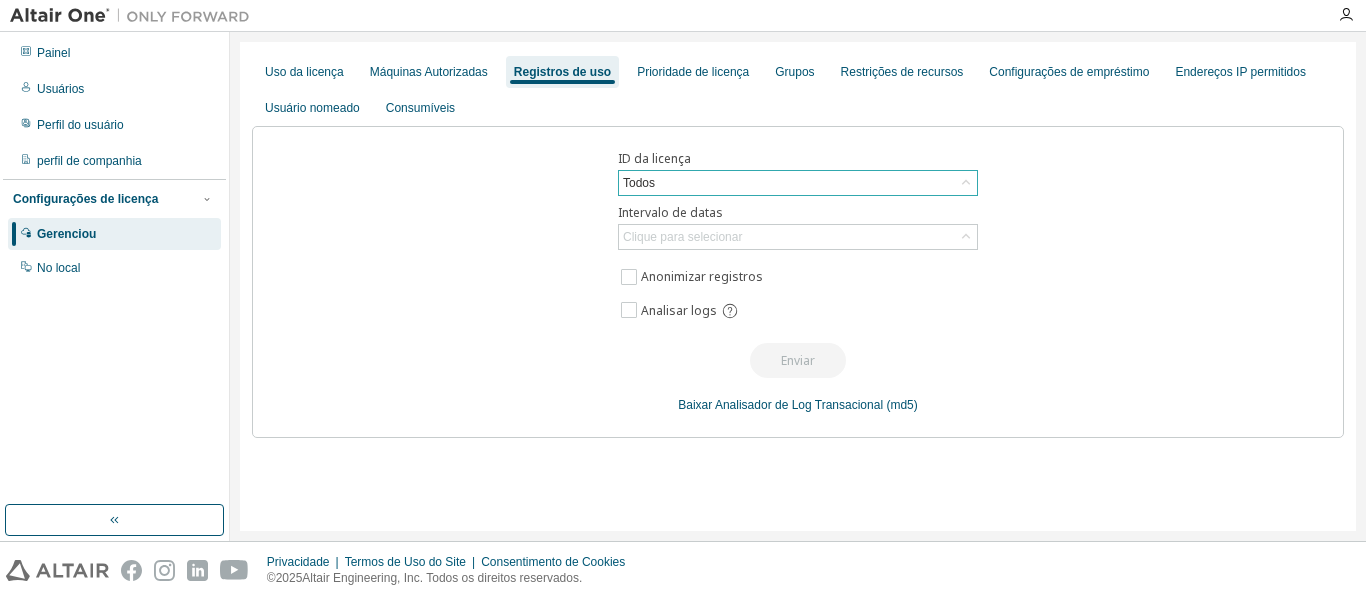 click on "Todos" at bounding box center [798, 183] 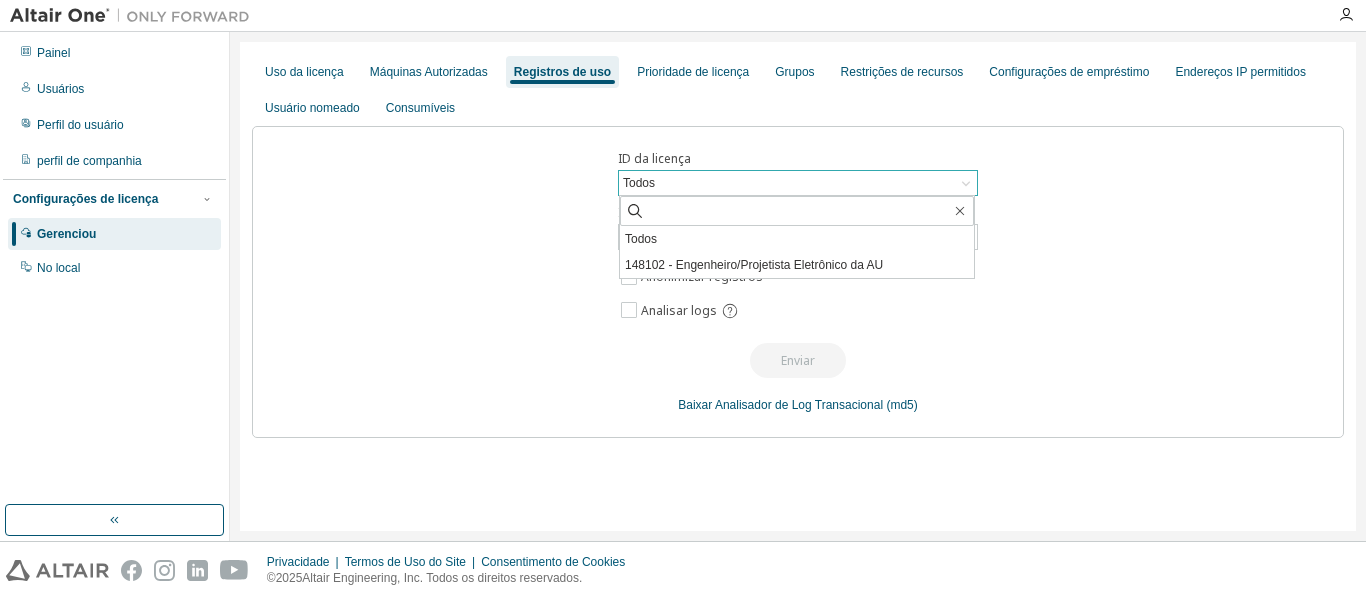click on "Todos" at bounding box center (798, 183) 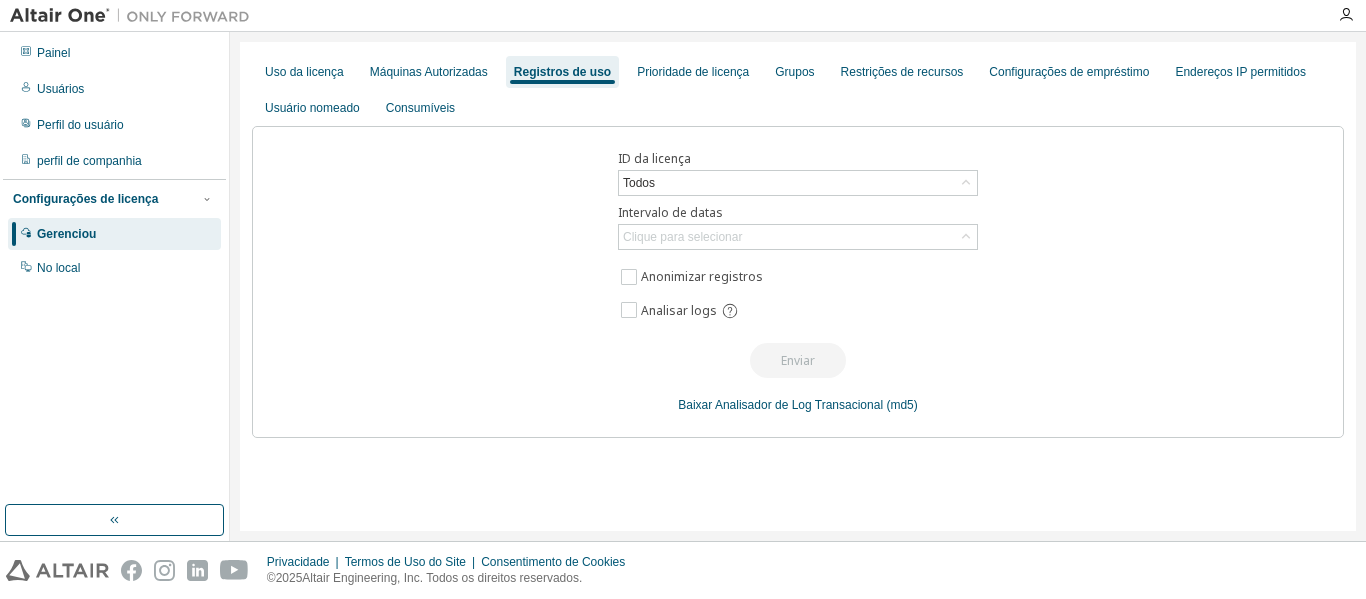 click on "ID da licença Todos Intervalo de datas Clique para selecionar Anonimizar registros Analisar logs Enviar Baixar Analisador de Log Transacional    (md5)" at bounding box center (798, 282) 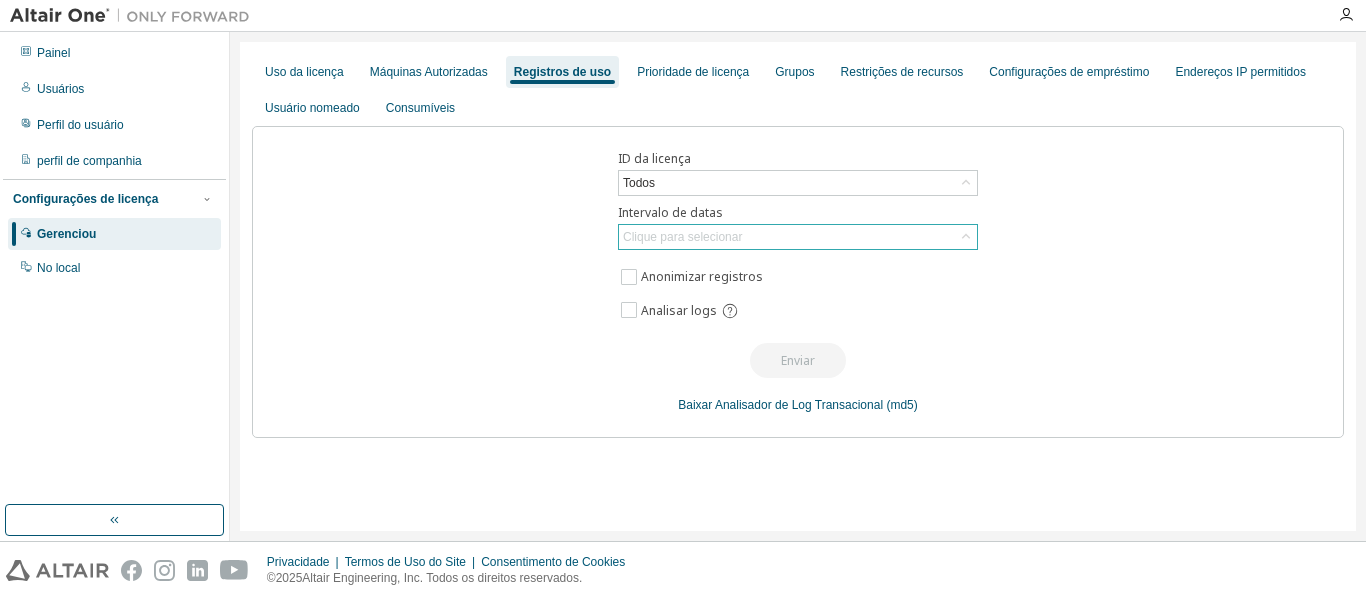 click on "Clique para selecionar" at bounding box center (682, 237) 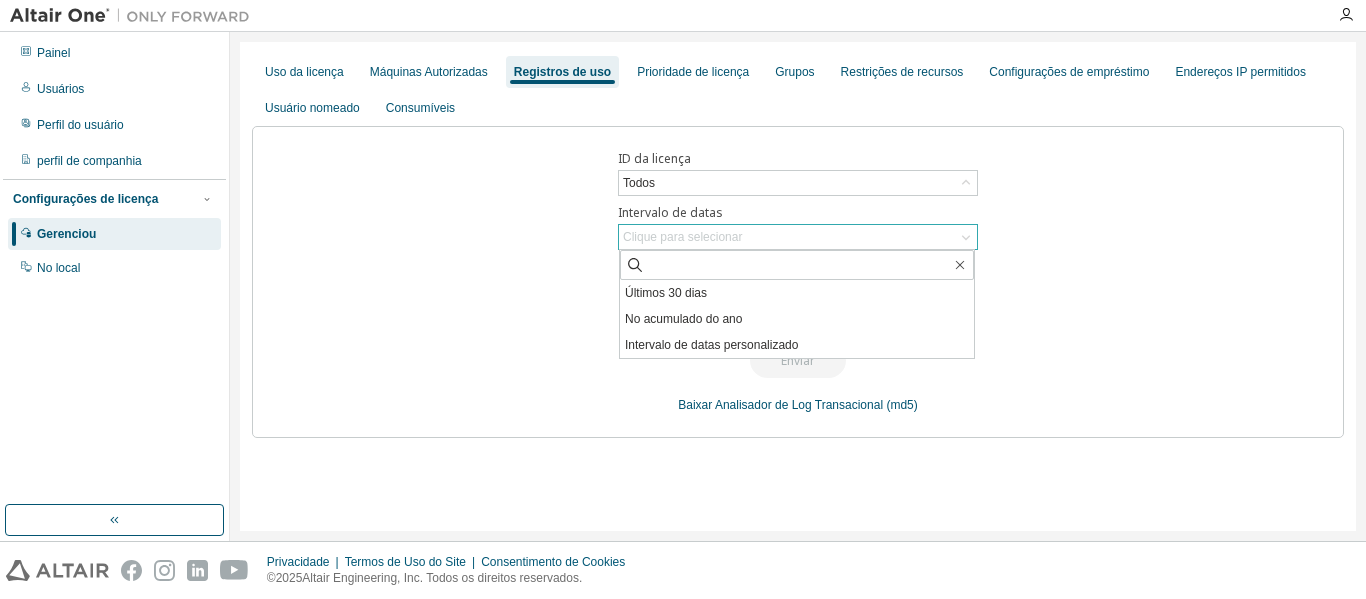 click on "Clique para selecionar" at bounding box center (682, 237) 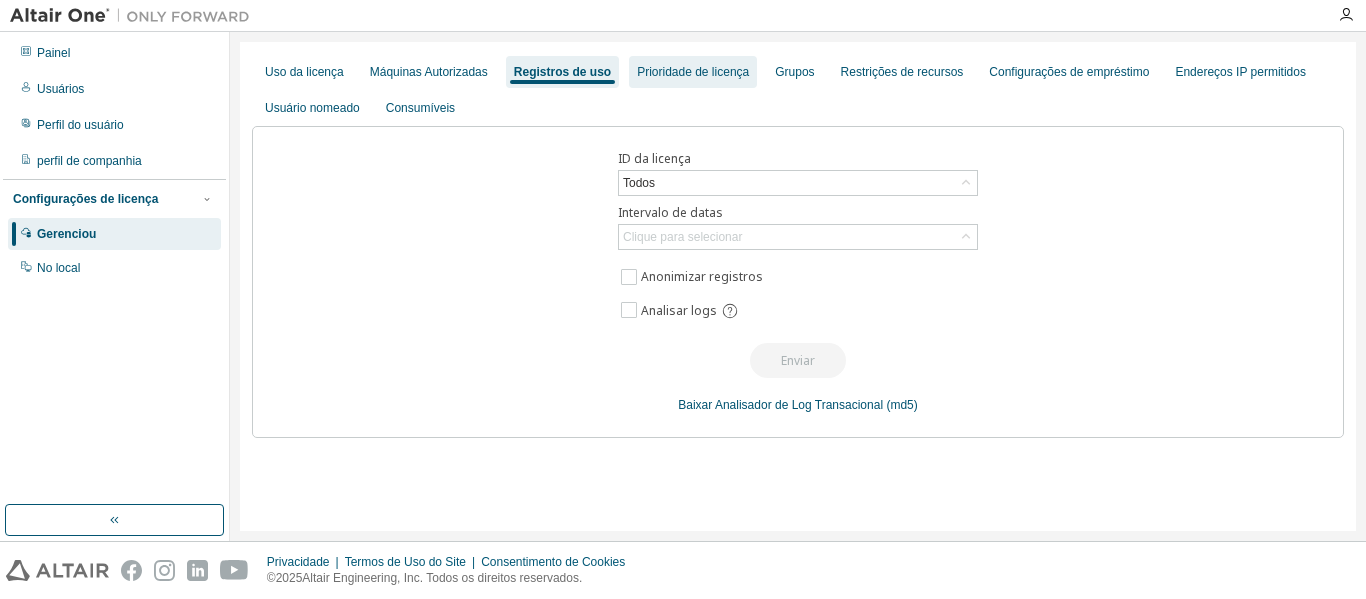 click on "Prioridade de licença" at bounding box center (693, 72) 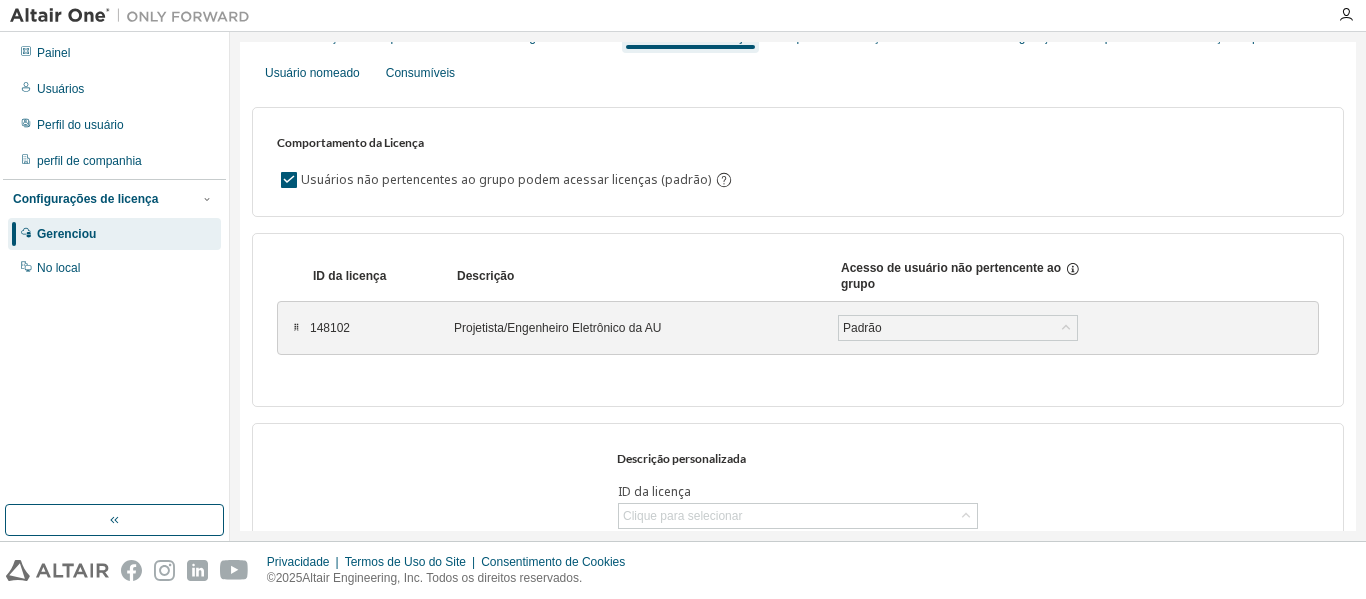 scroll, scrollTop: 0, scrollLeft: 0, axis: both 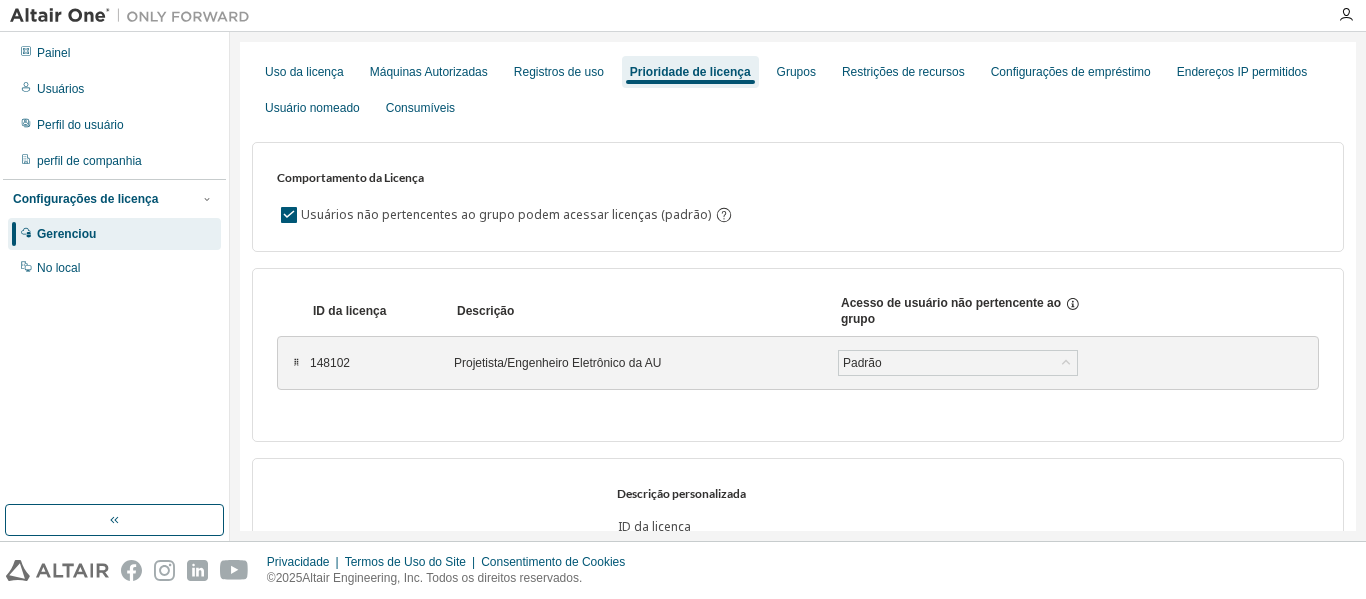 click on "⠿" at bounding box center [296, 363] 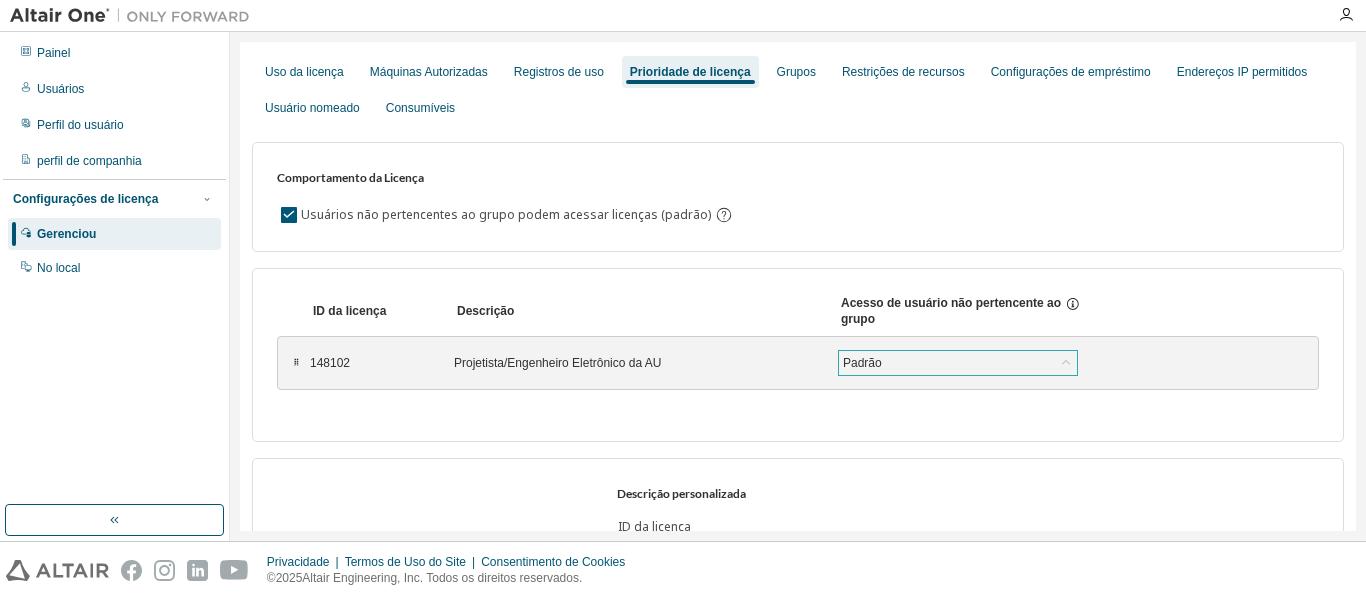 click on "Padrão" at bounding box center [958, 363] 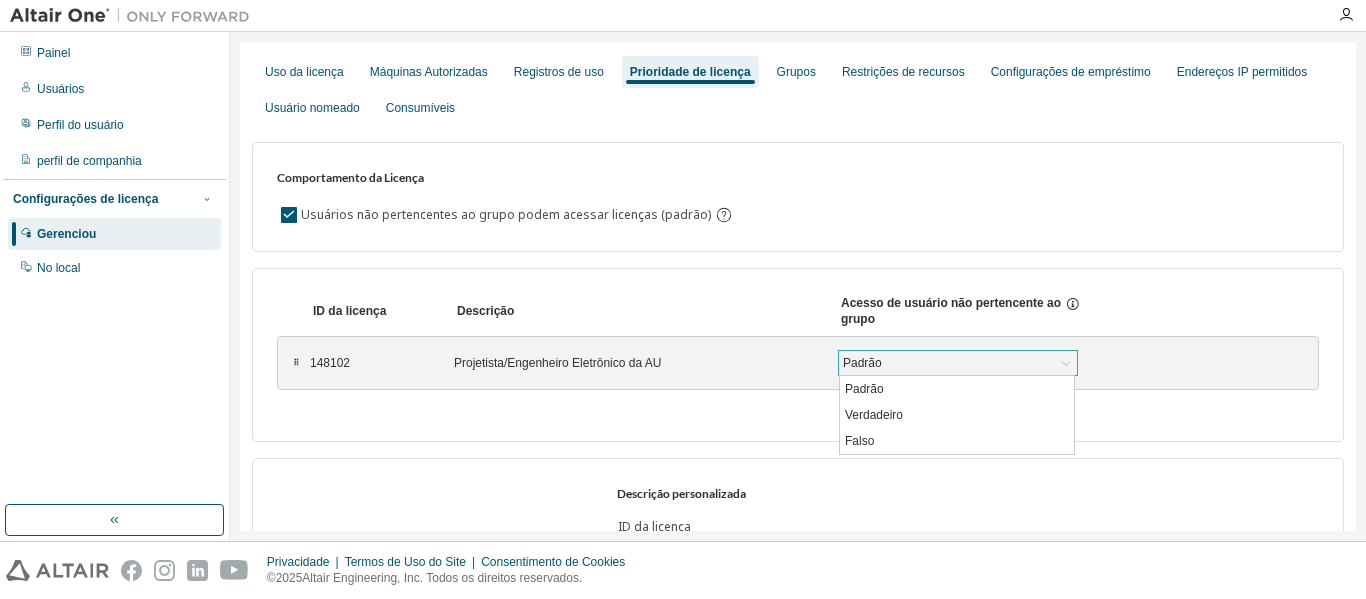 click on "Padrão" at bounding box center [958, 363] 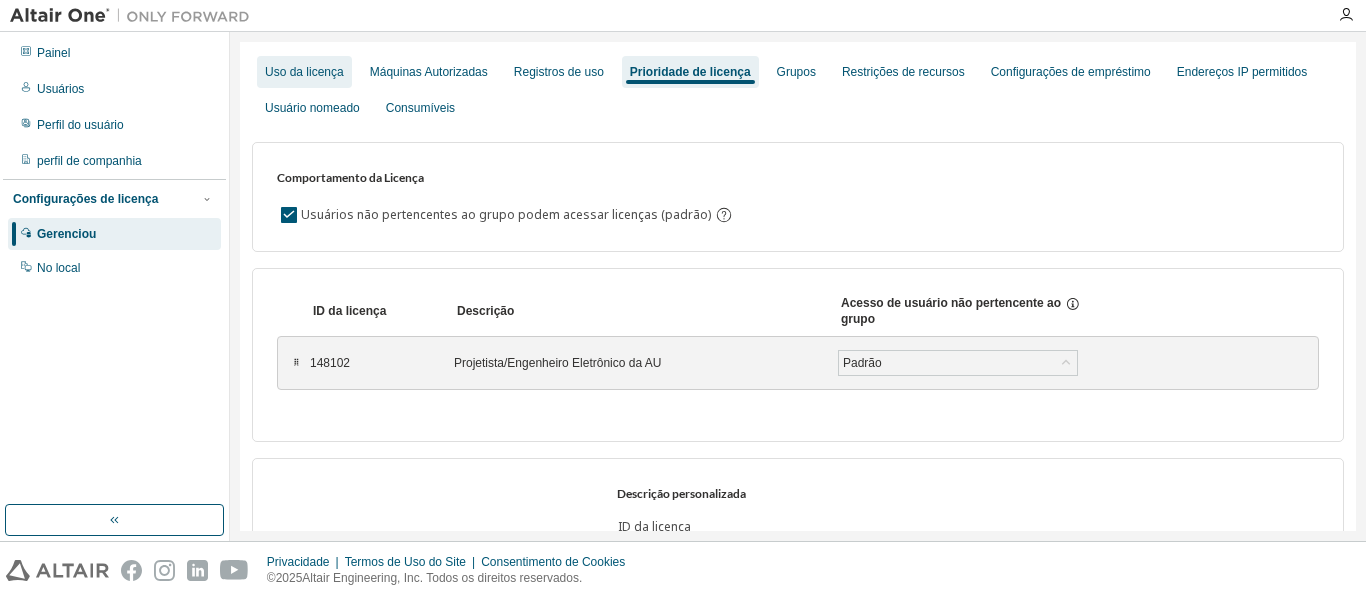 click on "Uso da licença" at bounding box center [304, 72] 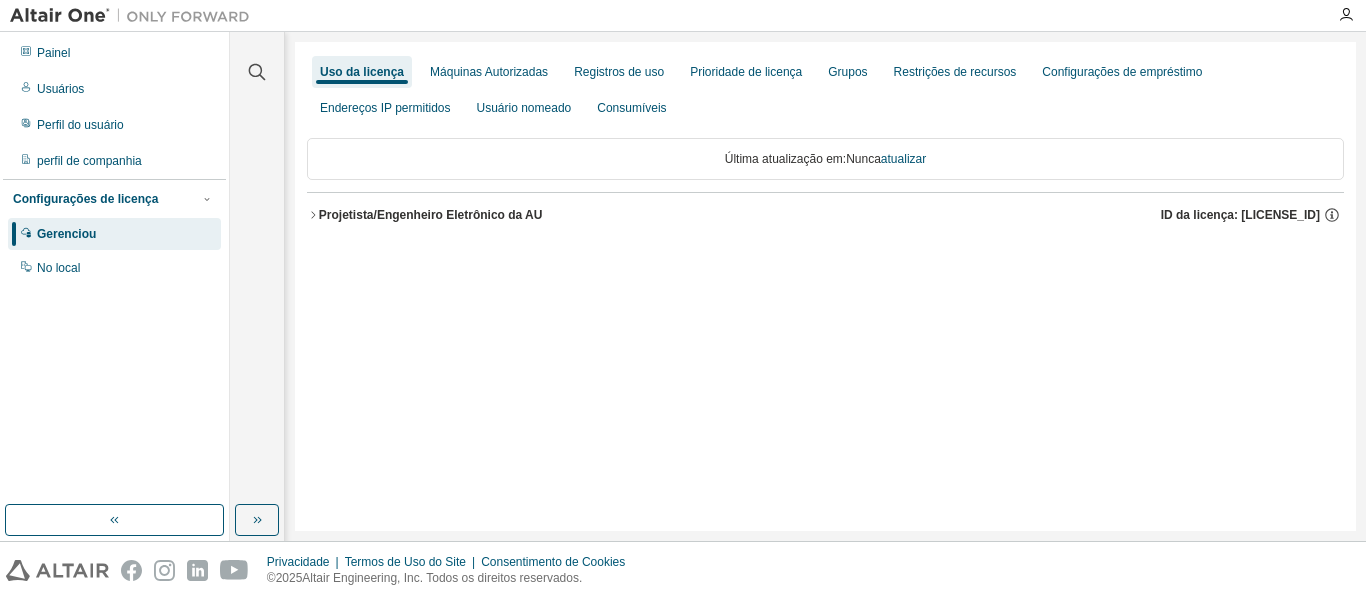 click on "Projetista/Engenheiro Eletrônico da AU" at bounding box center (431, 215) 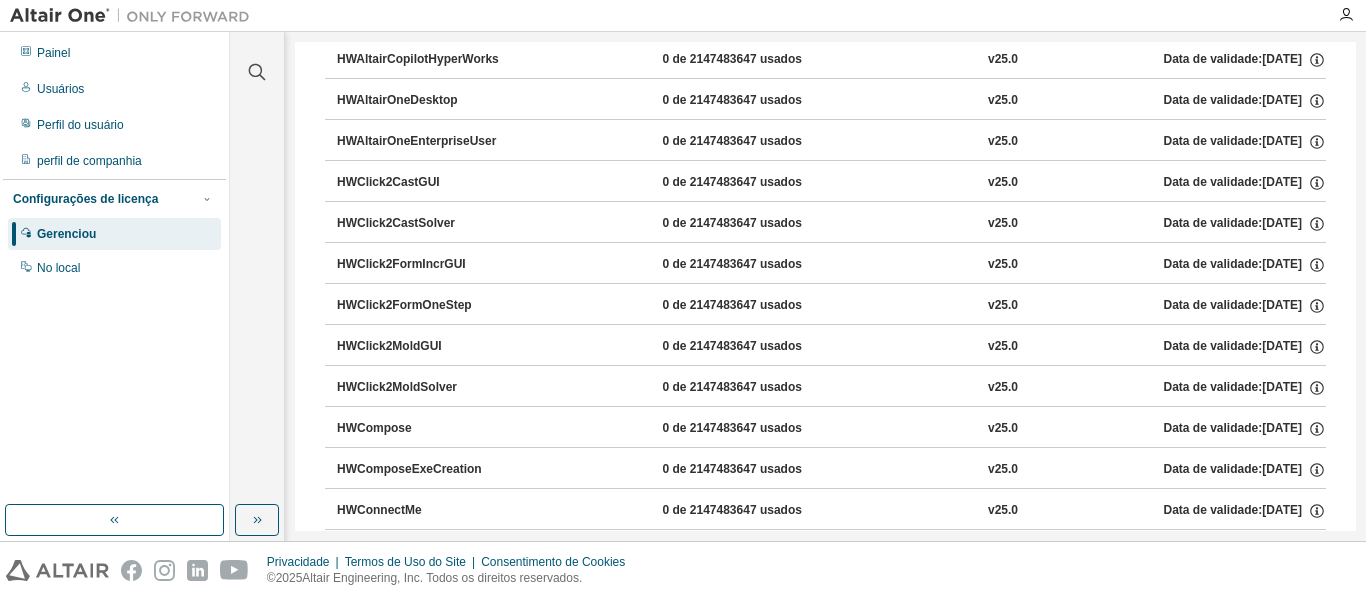 scroll, scrollTop: 0, scrollLeft: 0, axis: both 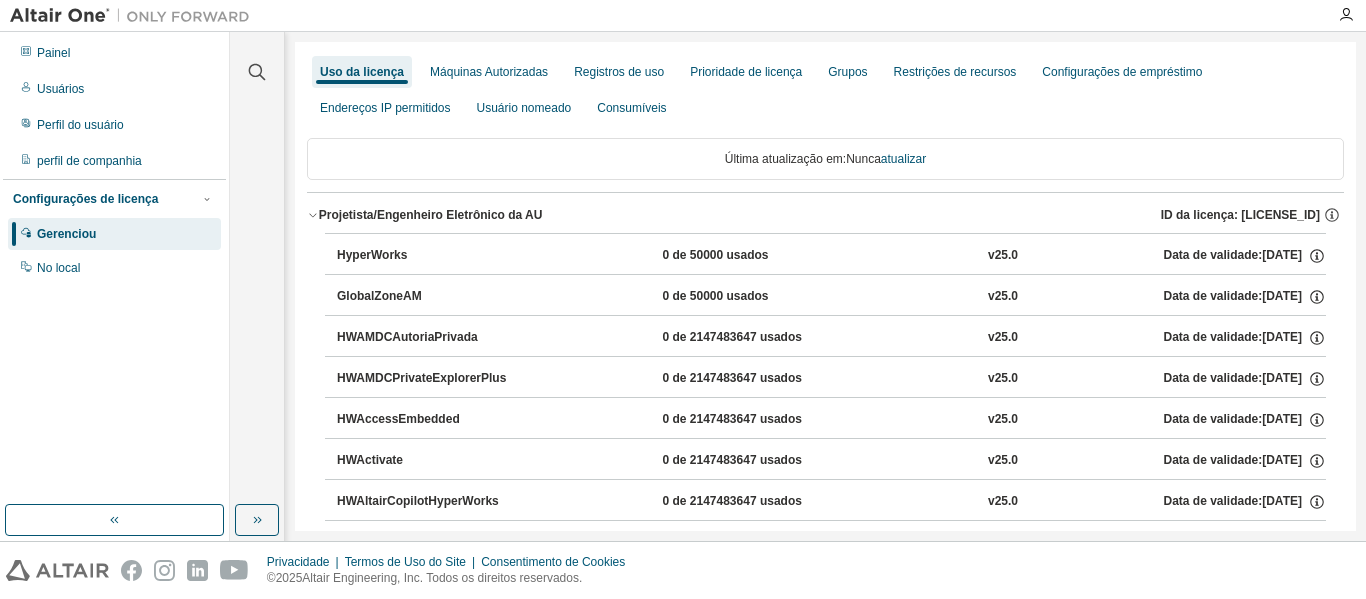 click on "HyperWorks" at bounding box center [372, 255] 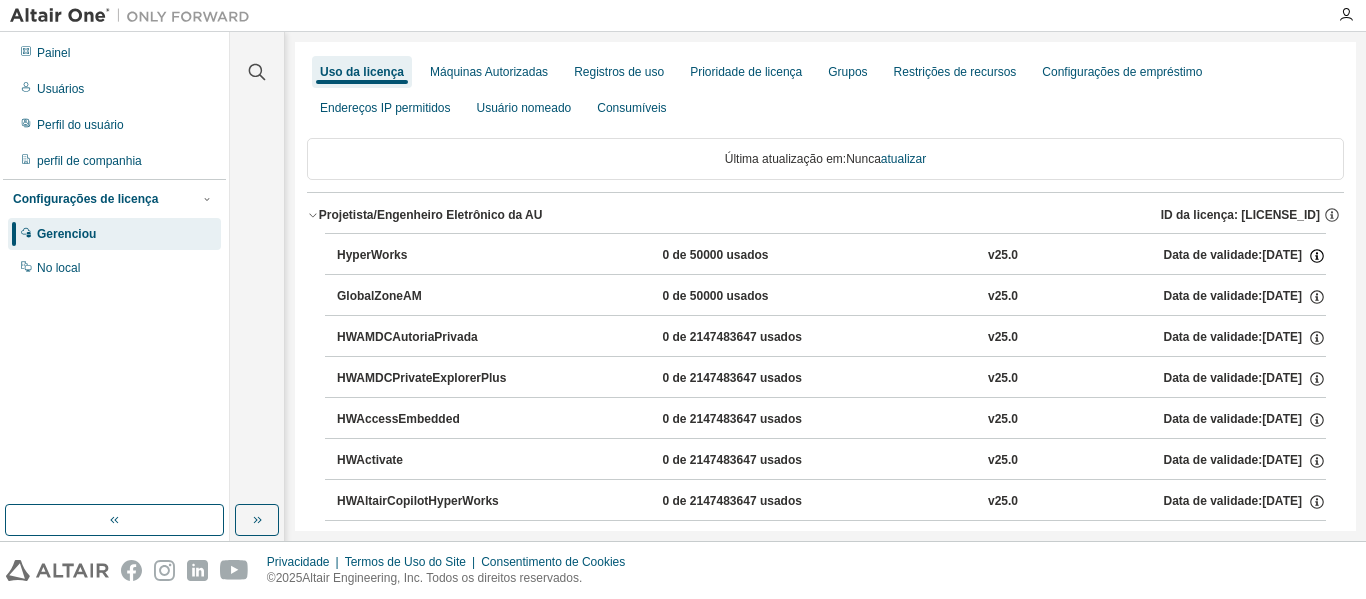 click 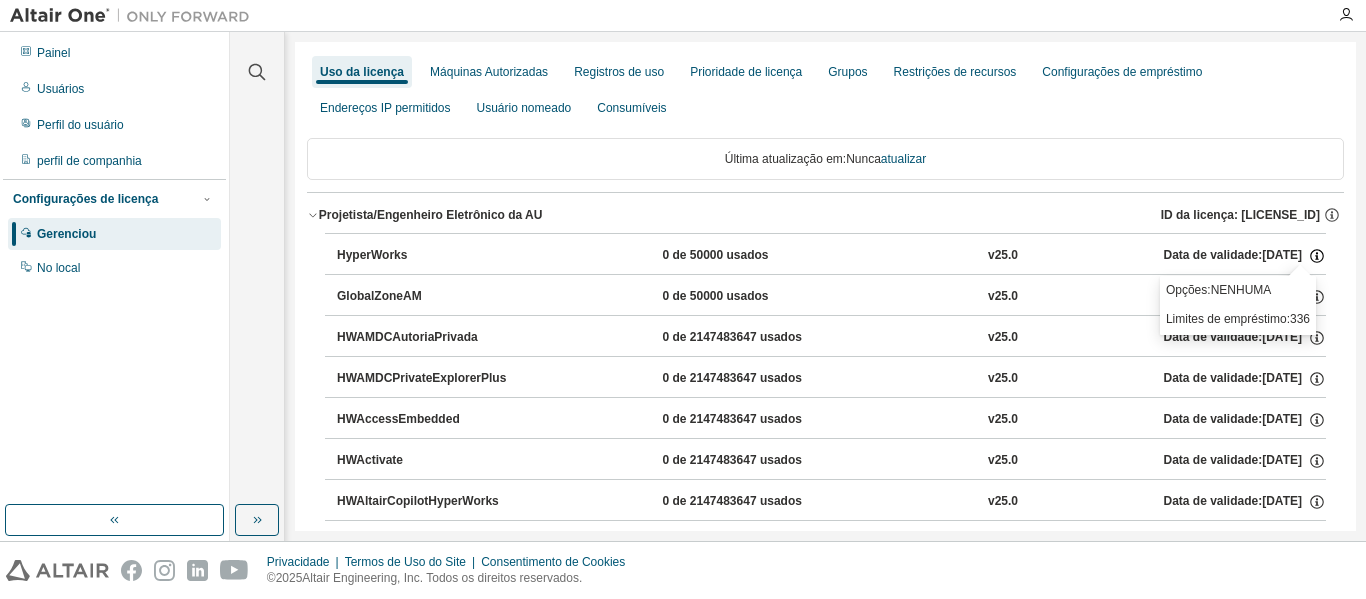 click 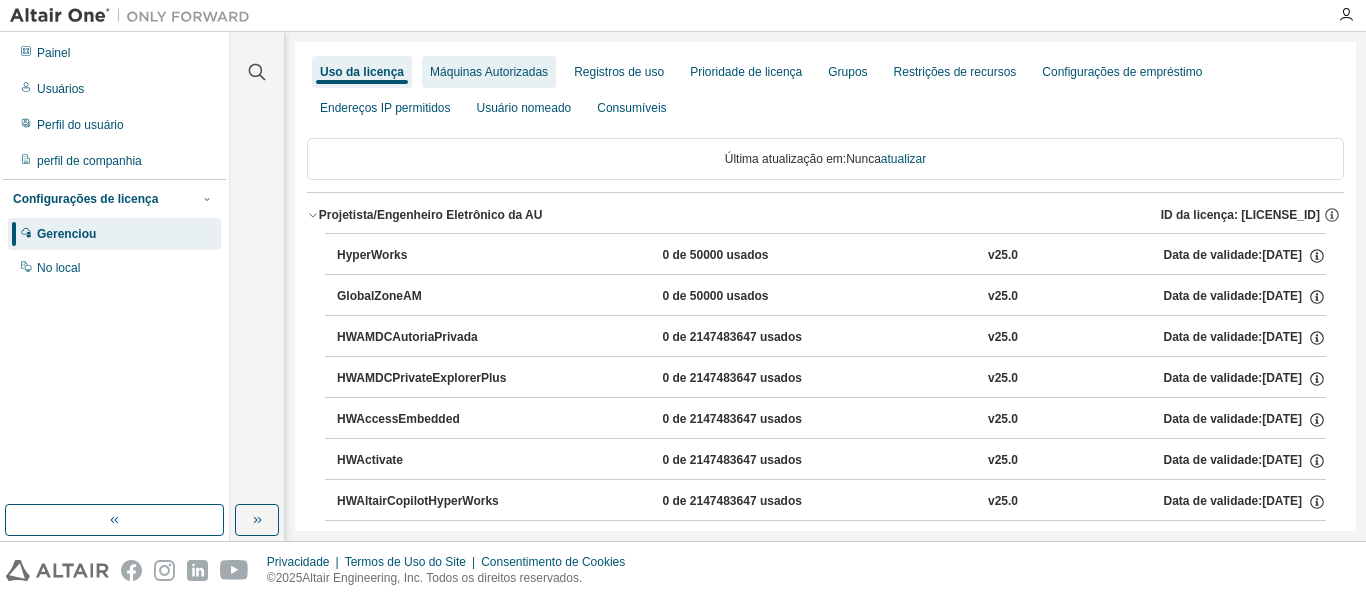 click on "Máquinas Autorizadas" at bounding box center [489, 72] 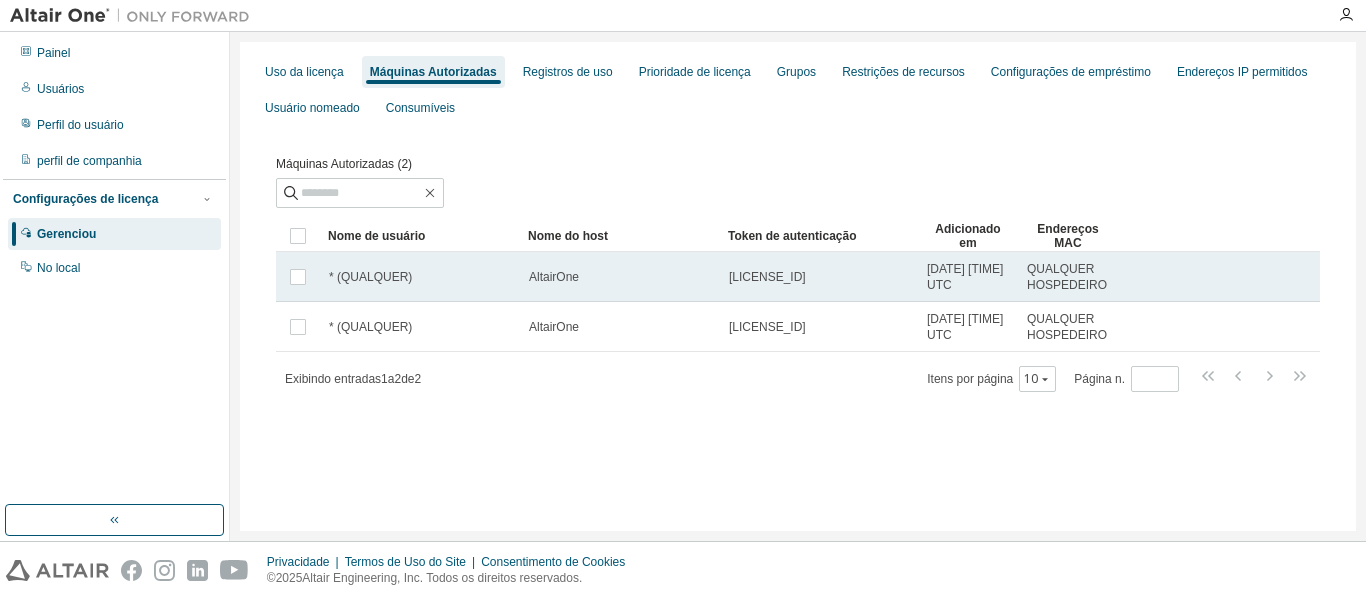 click on "* (QUALQUER)" at bounding box center [420, 277] 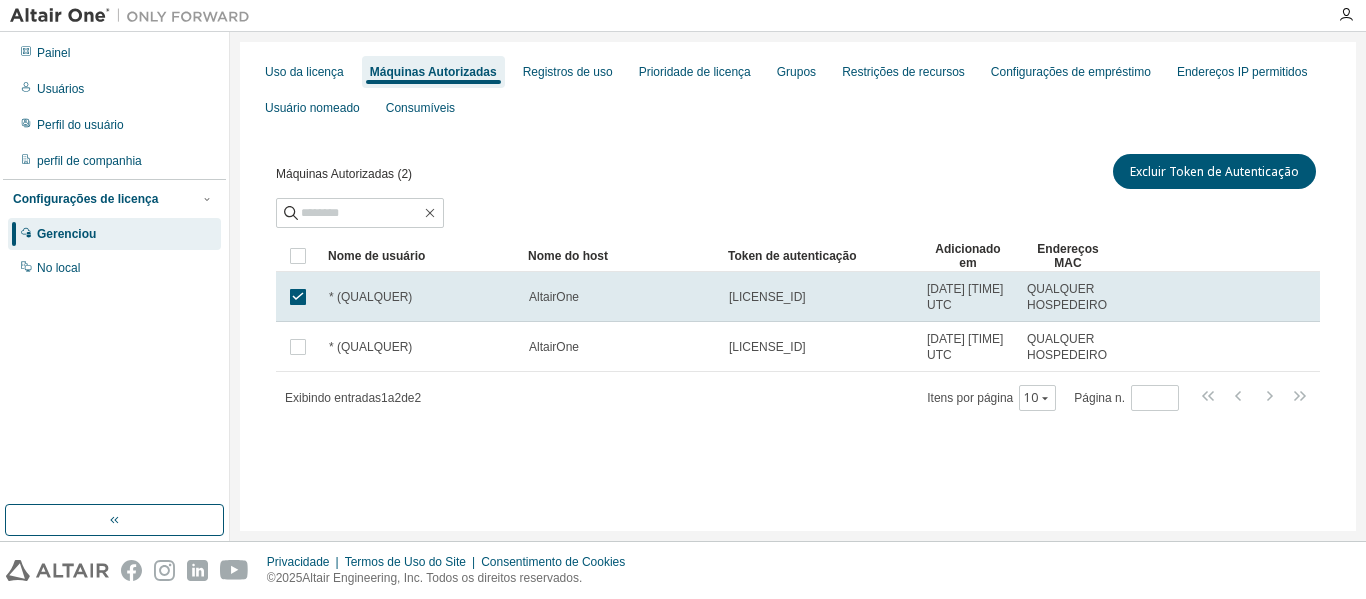 click on "Máquinas Autorizadas (2) Excluir Token de Autenticação Claro Carregar Salvar Salvar como Campo Operador Valor Selecione o filtro Selecionar operando Adicionar critérios Procurar Nome de usuário Nome do host Token de autenticação Adicionado em Endereços MAC * (QUALQUER) AltairOne 3a94...5768 06/08/2025 22:48:29 UTC QUALQUER HOSPEDEIRO * (QUALQUER) AltairOne 44ee...7fe6 06/08/2025 22:48:29 UTC QUALQUER HOSPEDEIRO Exibindo entradas  1  a  2  de  2 Itens por página 10 Página n. *" at bounding box center (798, 295) 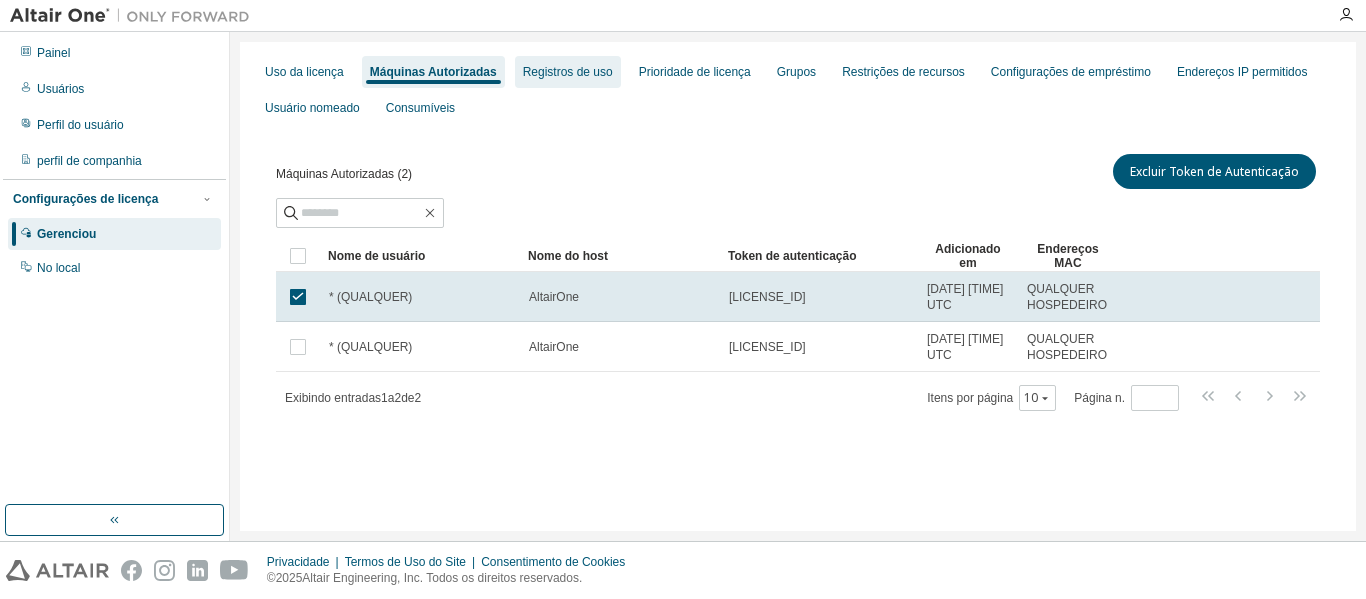 click on "Registros de uso" at bounding box center [568, 72] 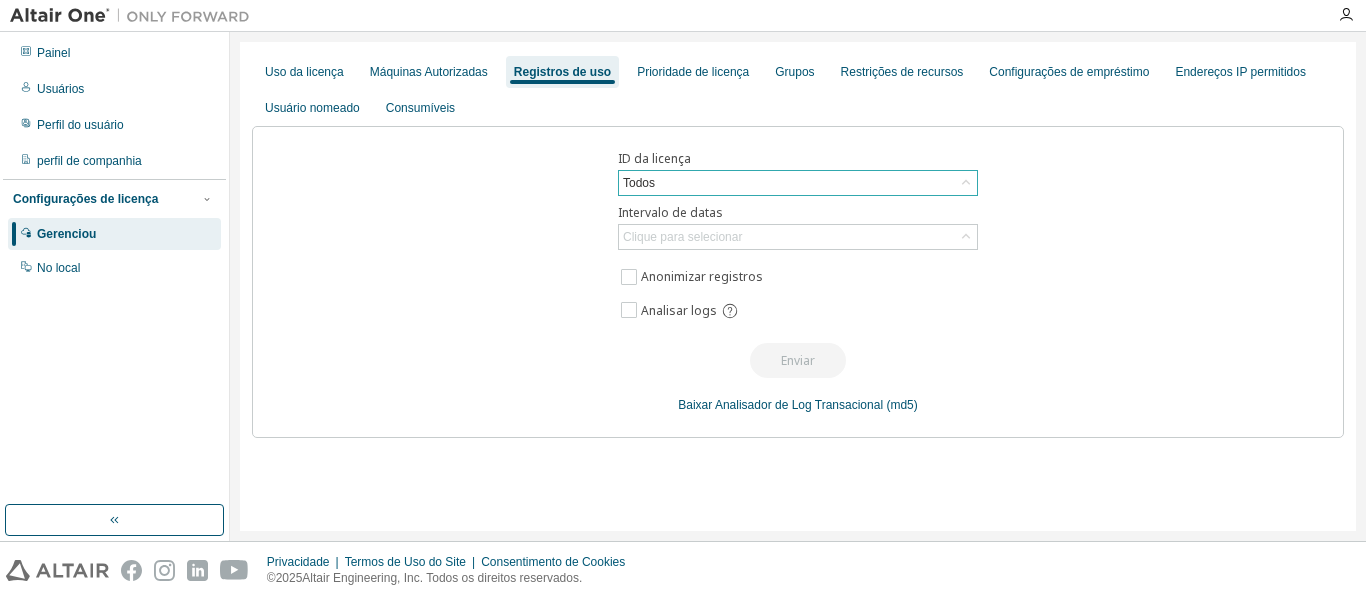 click on "Todos" at bounding box center (798, 183) 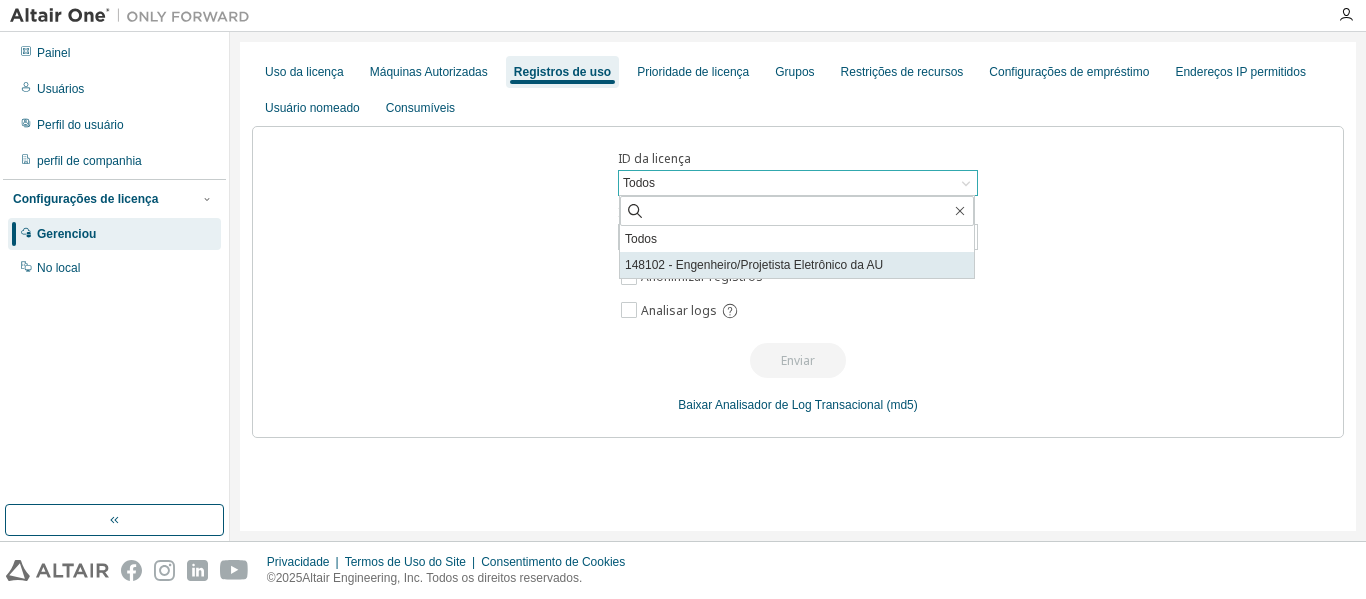 click on "148102 - Engenheiro/Projetista Eletrônico da AU" at bounding box center (754, 265) 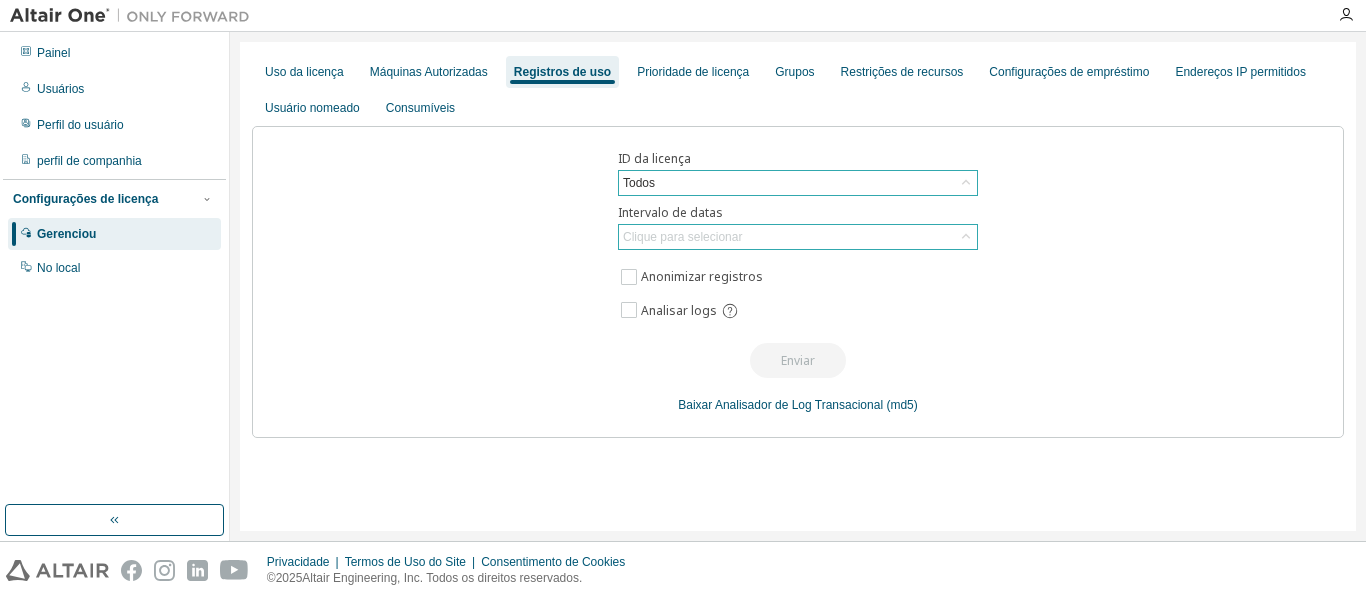 click on "Clique para selecionar" at bounding box center (798, 237) 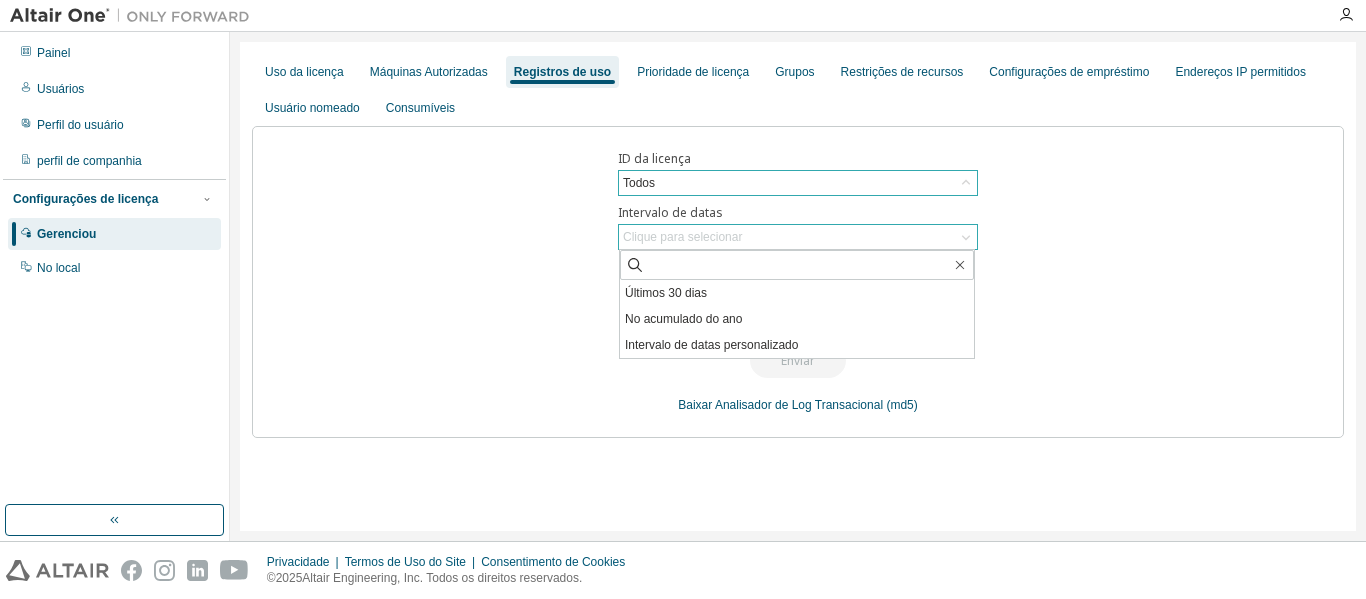click on "Clique para selecionar" at bounding box center [682, 237] 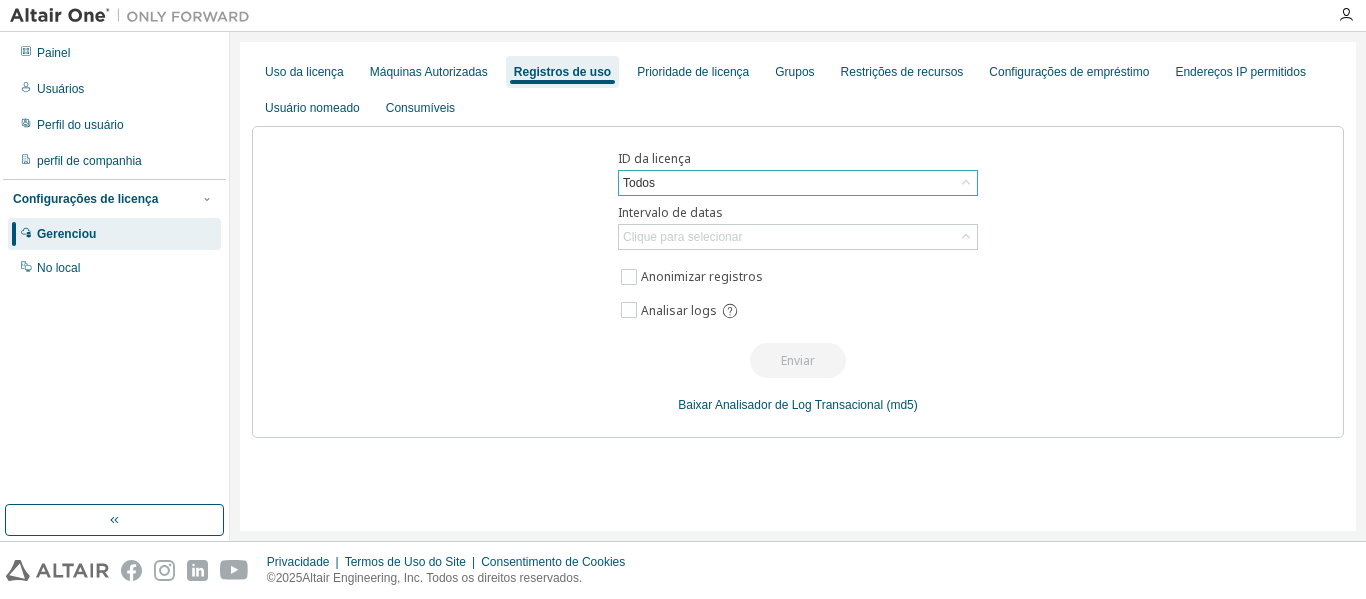 click on "ID da licença Todos Intervalo de datas Clique para selecionar Anonimizar registros Analisar logs Enviar Baixar Analisador de Log Transacional    (md5)" at bounding box center (798, 282) 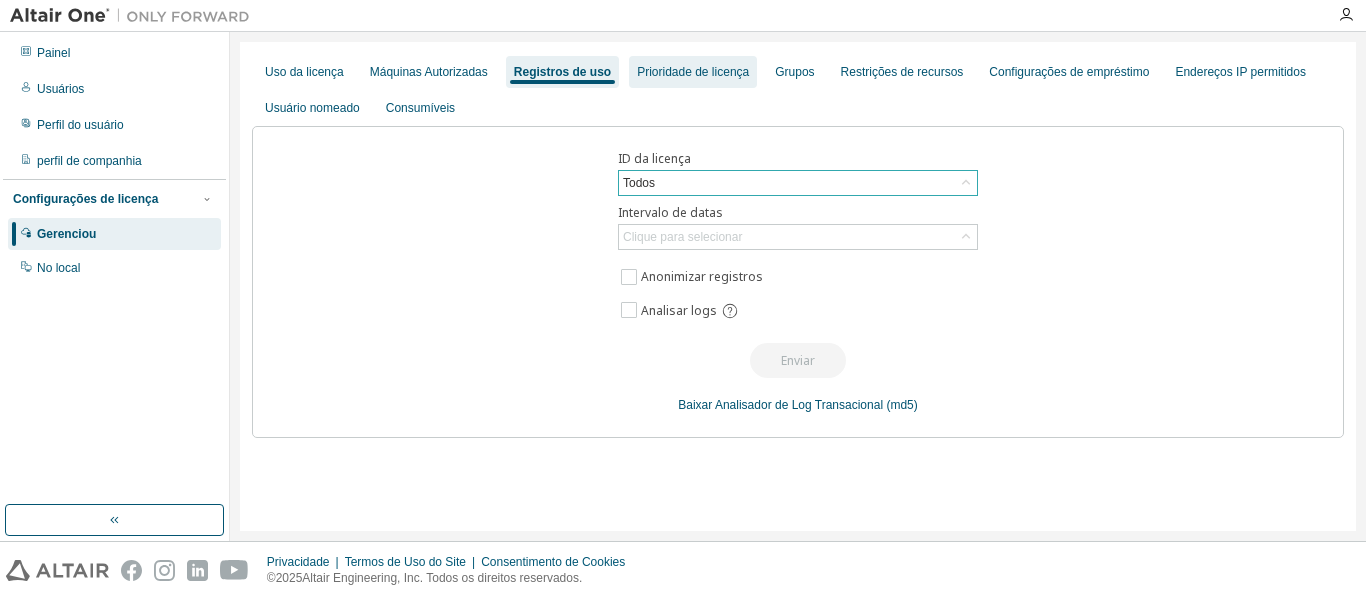 click on "Prioridade de licença" at bounding box center (693, 72) 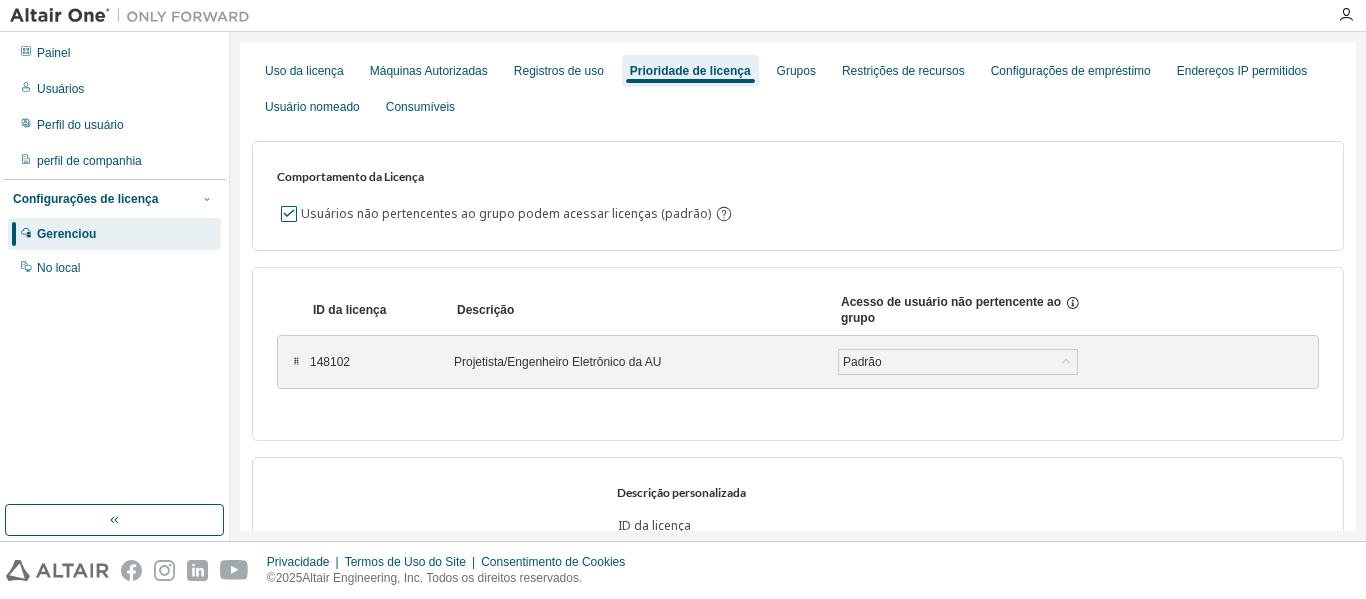 scroll, scrollTop: 0, scrollLeft: 0, axis: both 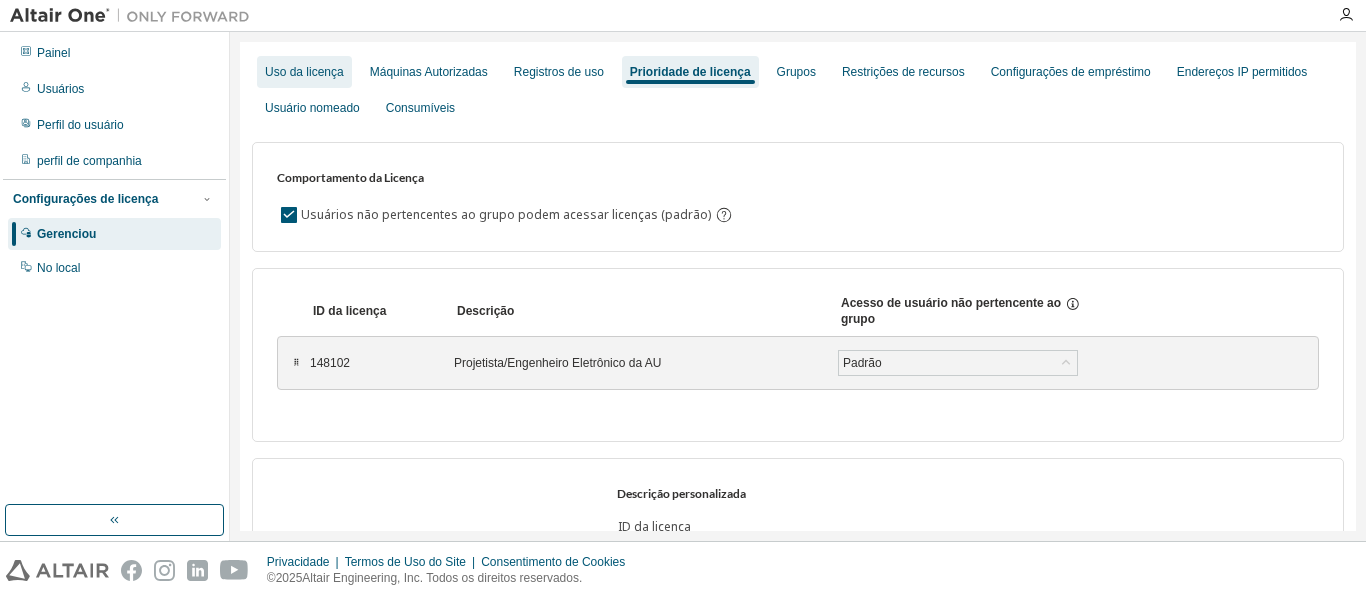 click on "Uso da licença" at bounding box center [304, 72] 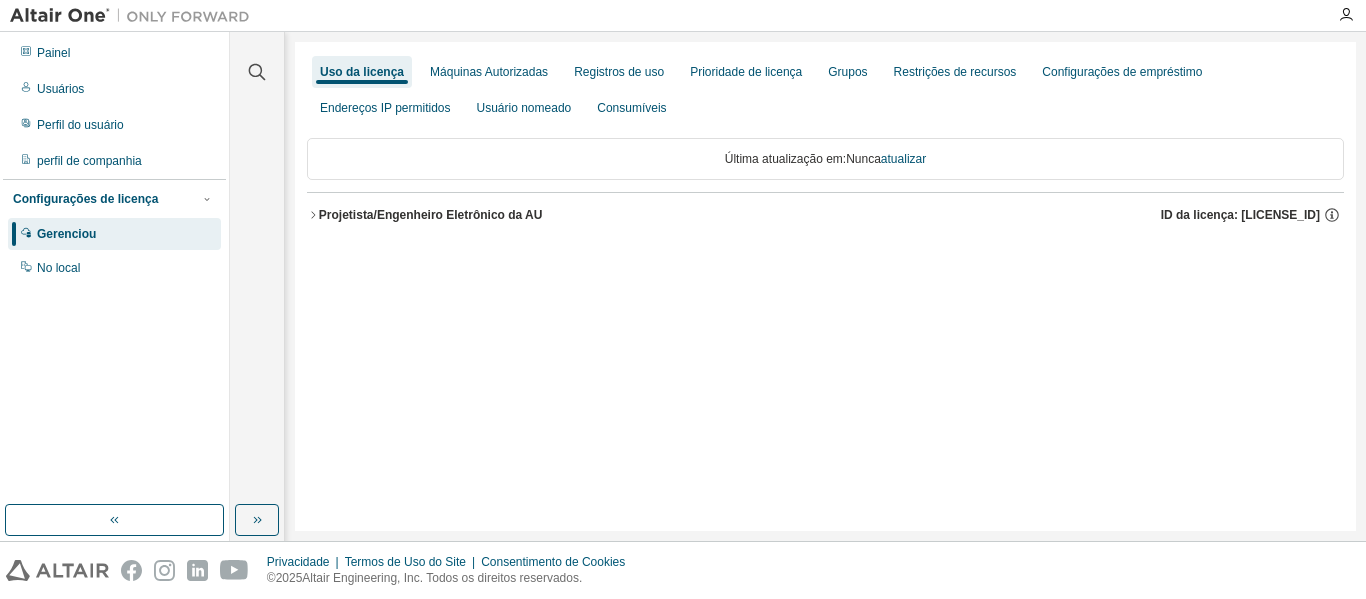 click 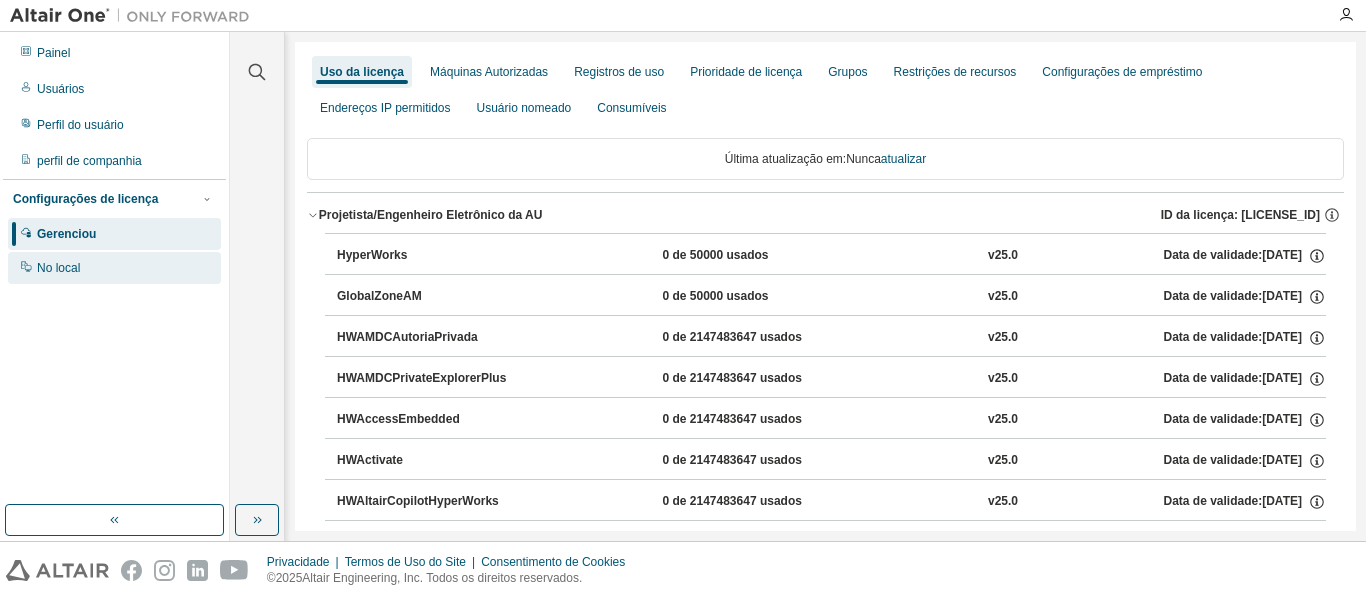 click on "No local" at bounding box center [114, 268] 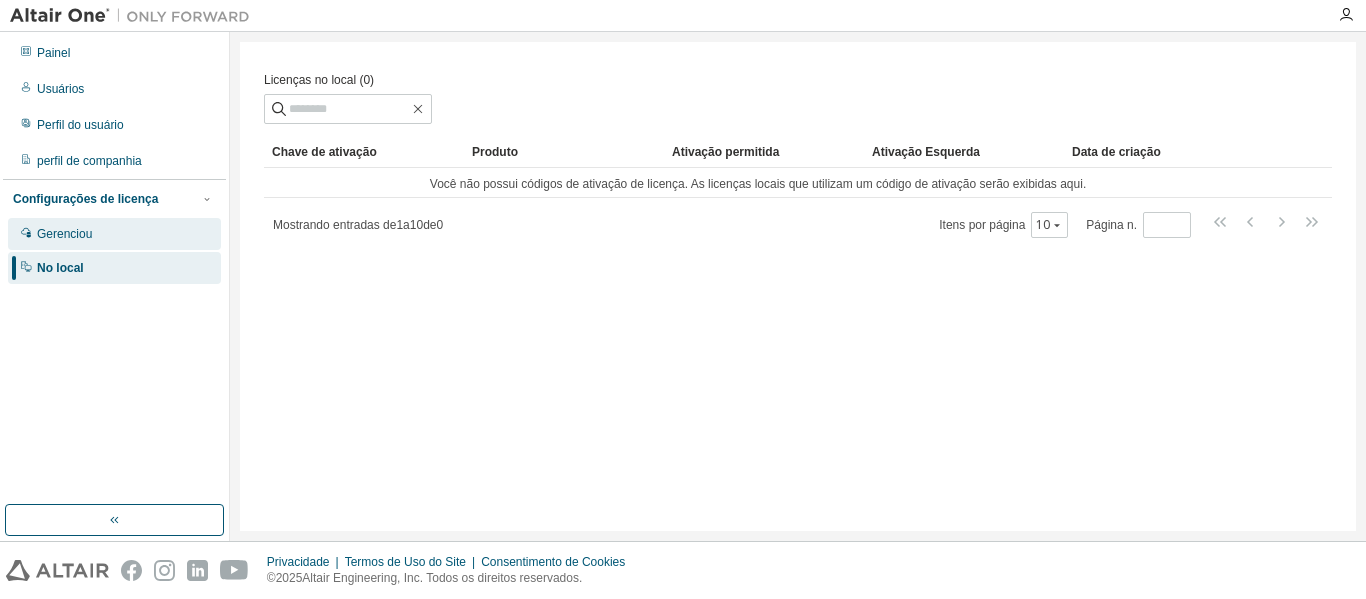 click on "Gerenciou" at bounding box center (64, 234) 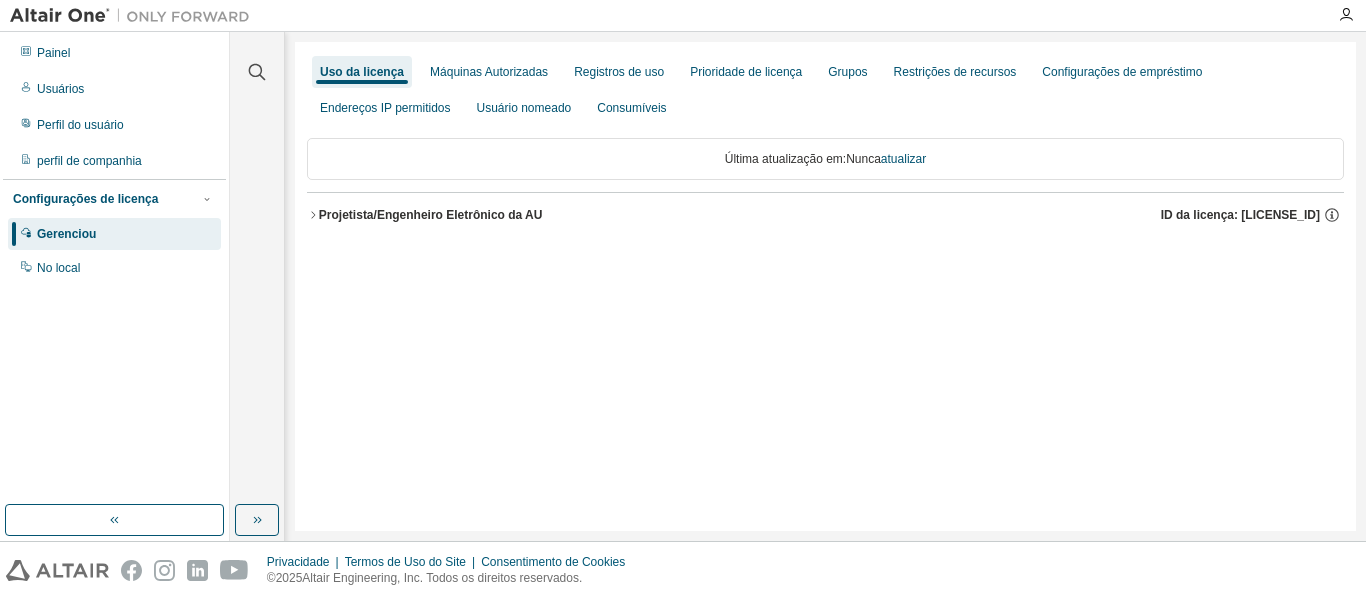 click on "Projetista/Engenheiro Eletrônico da AU ID da licença: 148102" at bounding box center (825, 215) 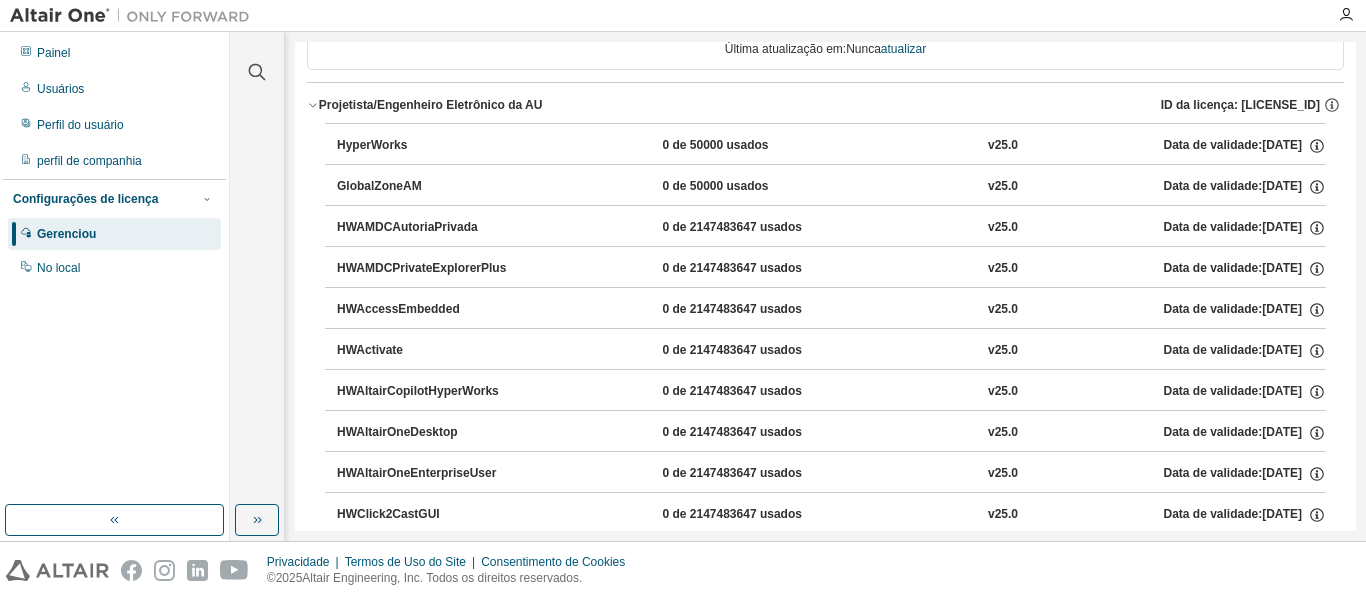 scroll, scrollTop: 0, scrollLeft: 0, axis: both 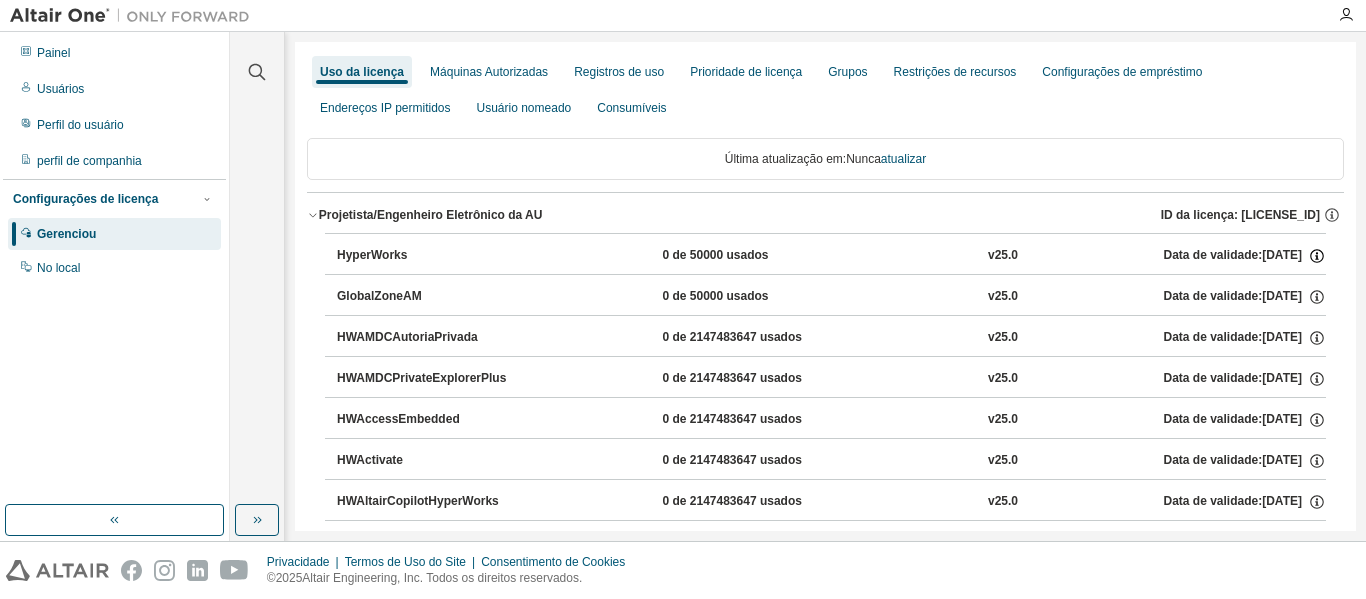 click 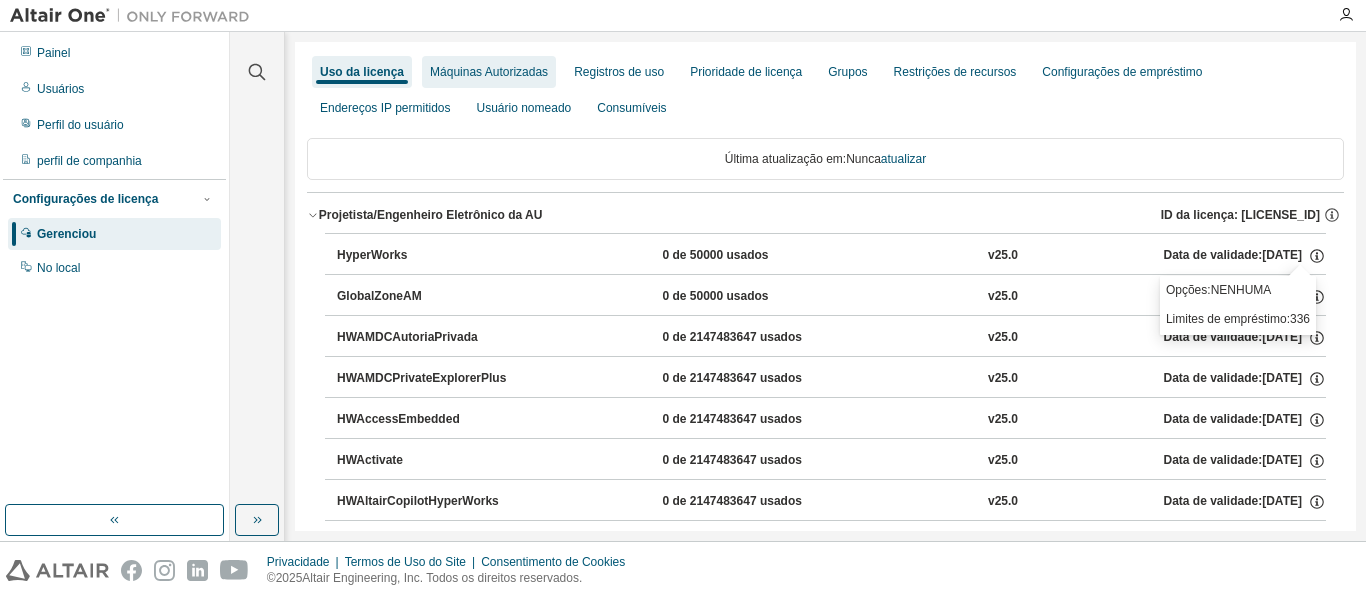 click on "Máquinas Autorizadas" at bounding box center [489, 72] 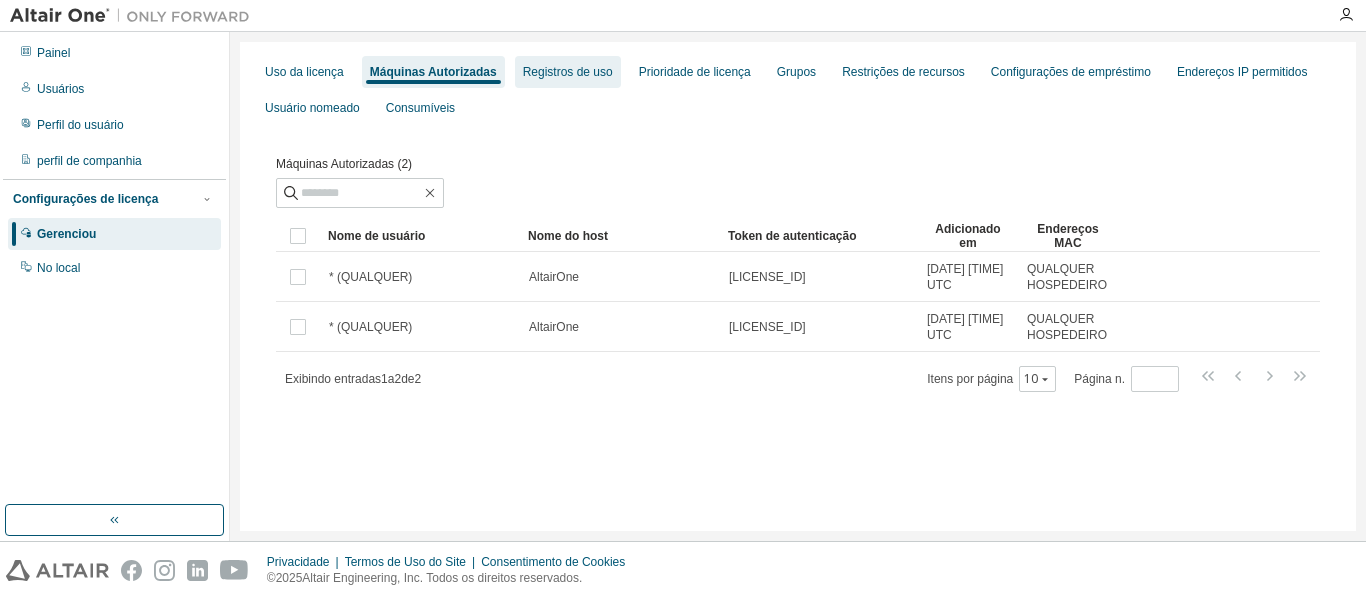 click on "Registros de uso" at bounding box center [568, 72] 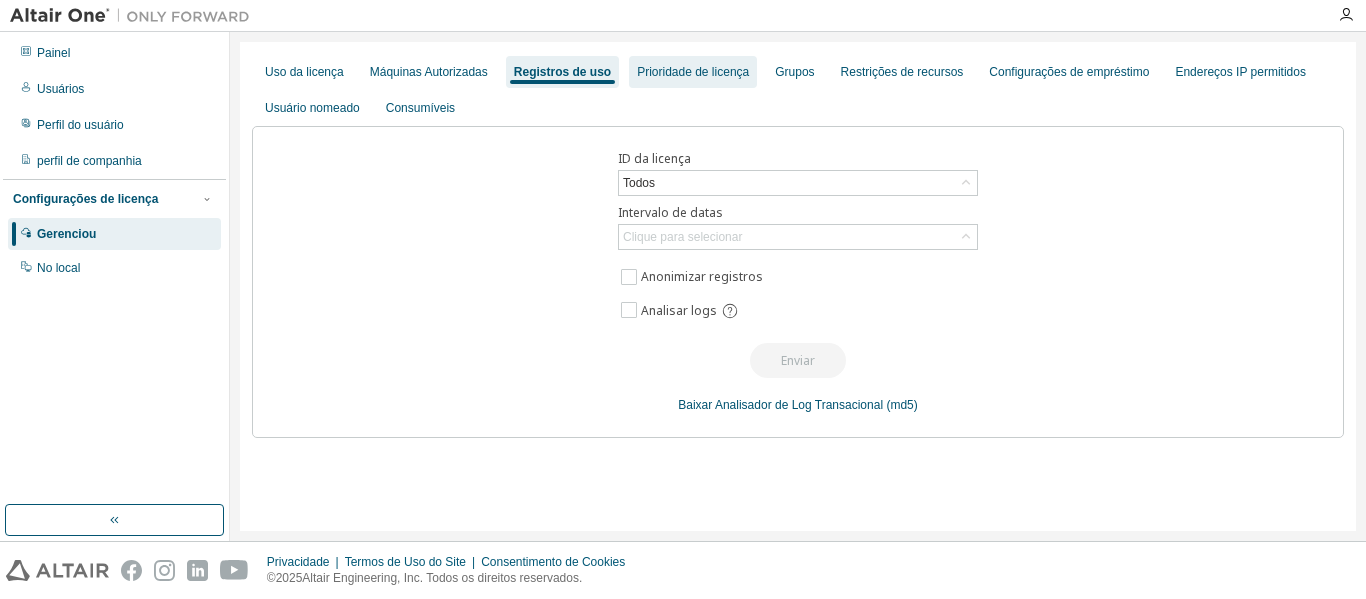 click on "Prioridade de licença" at bounding box center [693, 72] 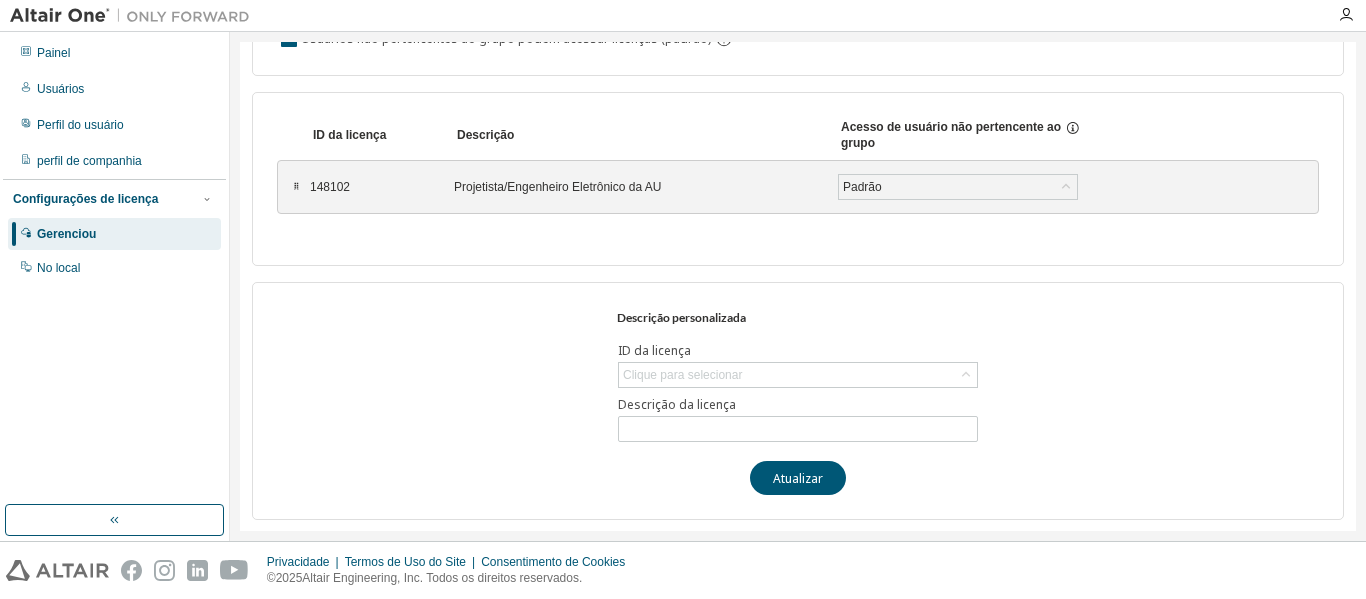 scroll, scrollTop: 177, scrollLeft: 0, axis: vertical 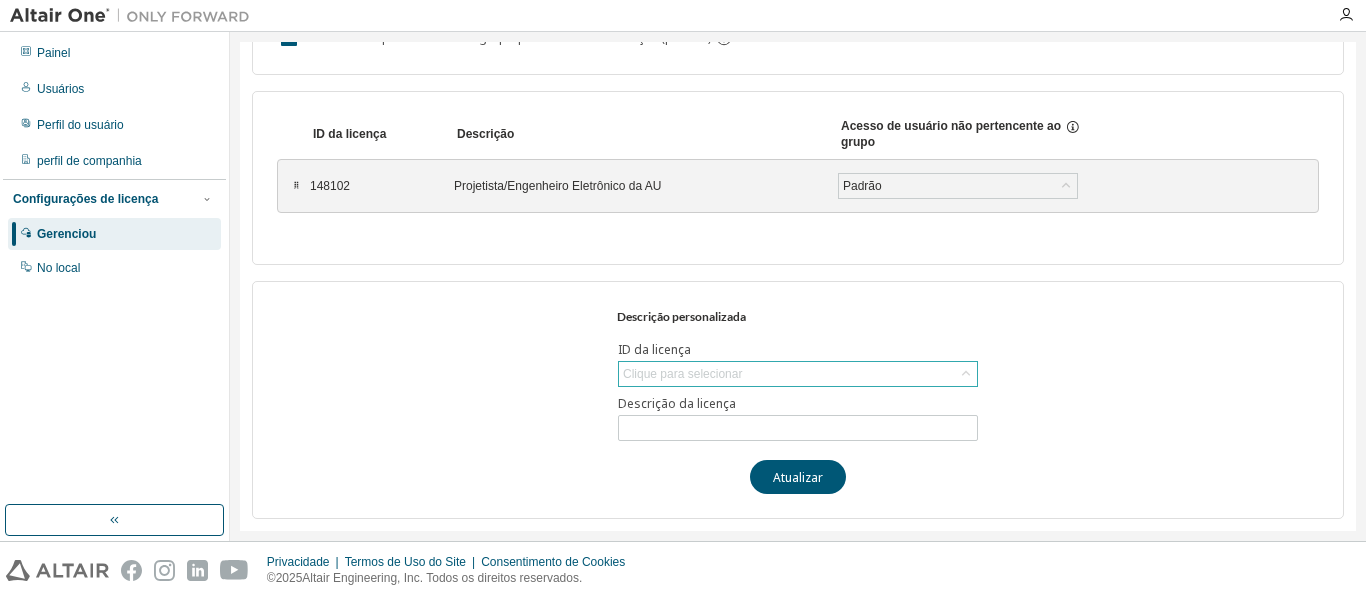 click on "Clique para selecionar" at bounding box center (682, 374) 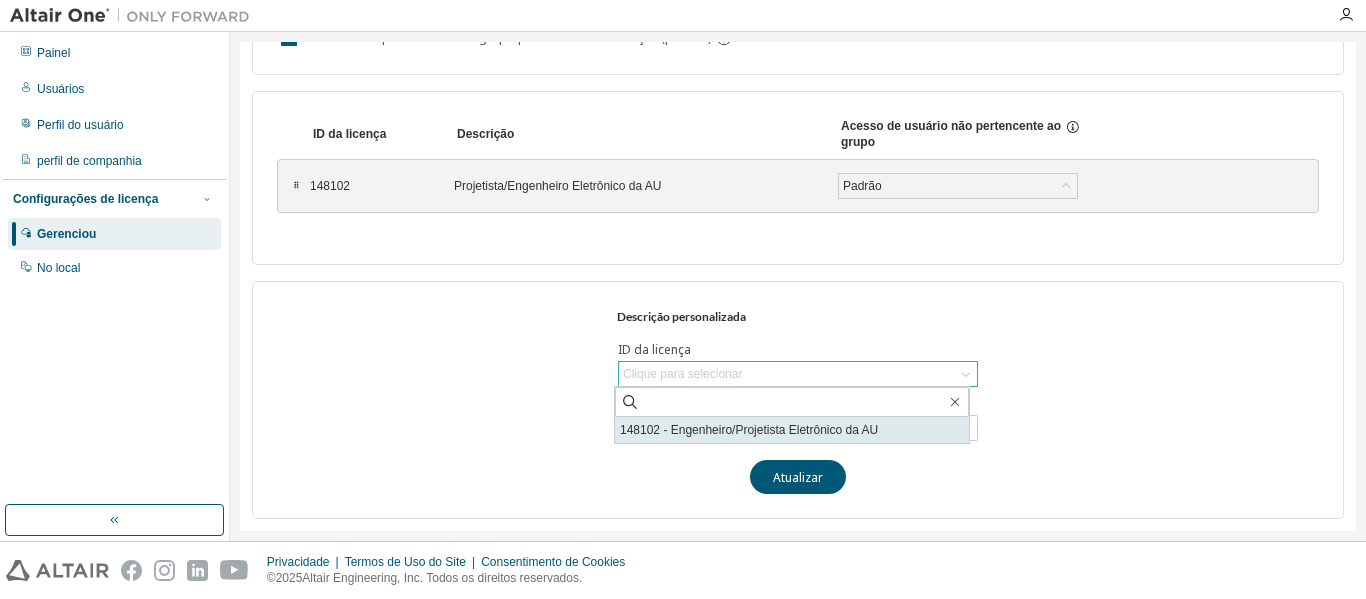 click on "148102 - Engenheiro/Projetista Eletrônico da AU" at bounding box center [792, 430] 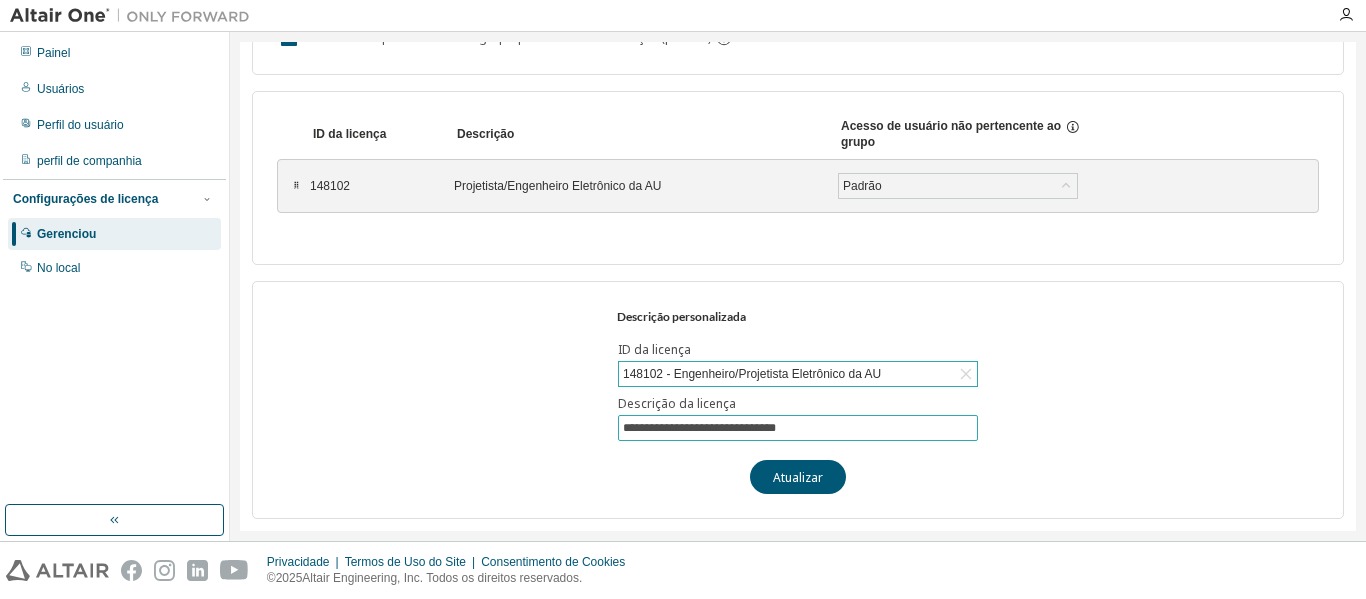 click on "**********" at bounding box center (798, 428) 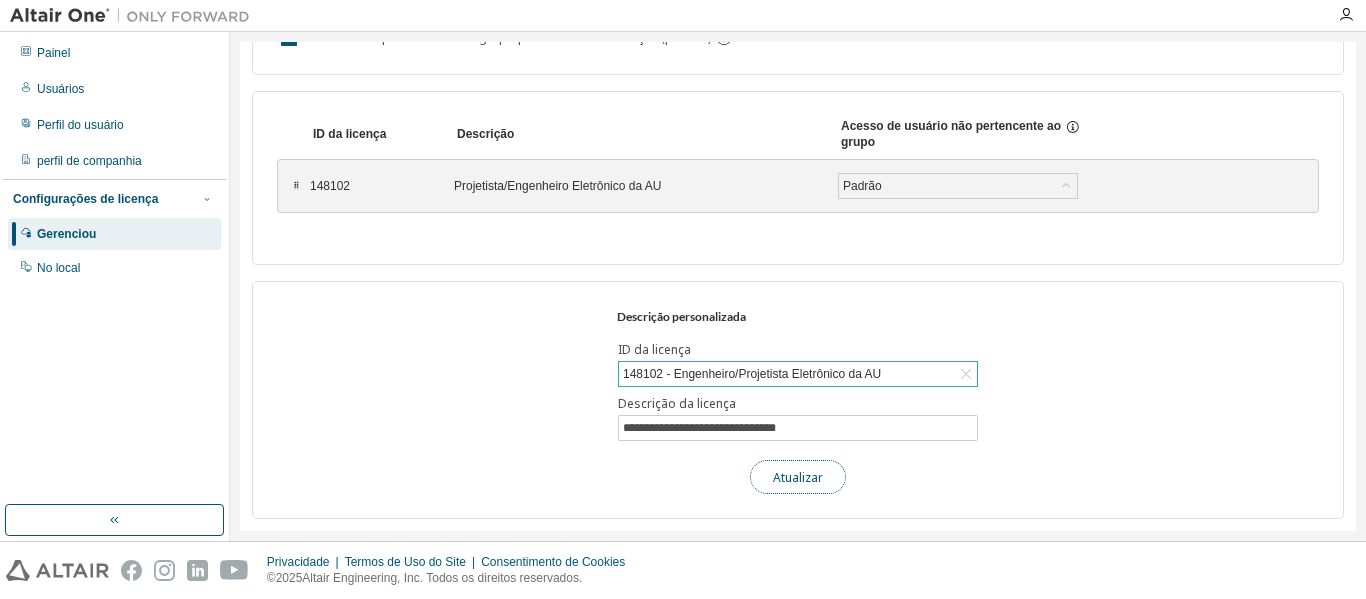 click on "Atualizar" at bounding box center [798, 476] 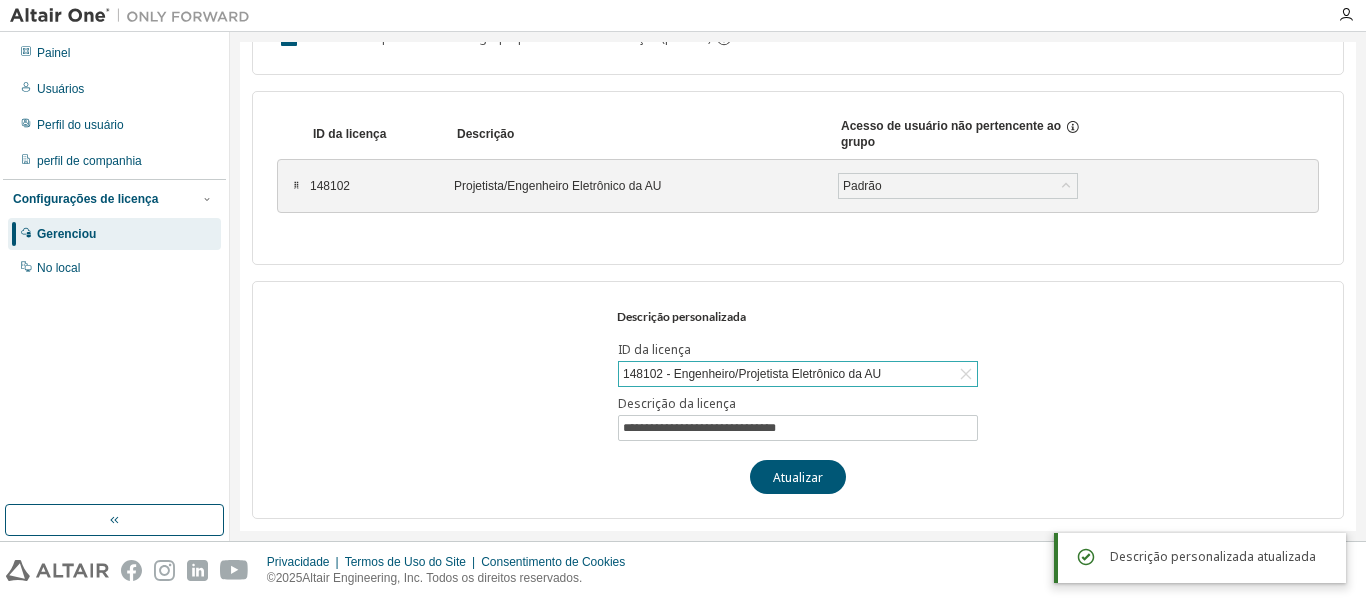click on "Descrição personalizada" at bounding box center [798, 316] 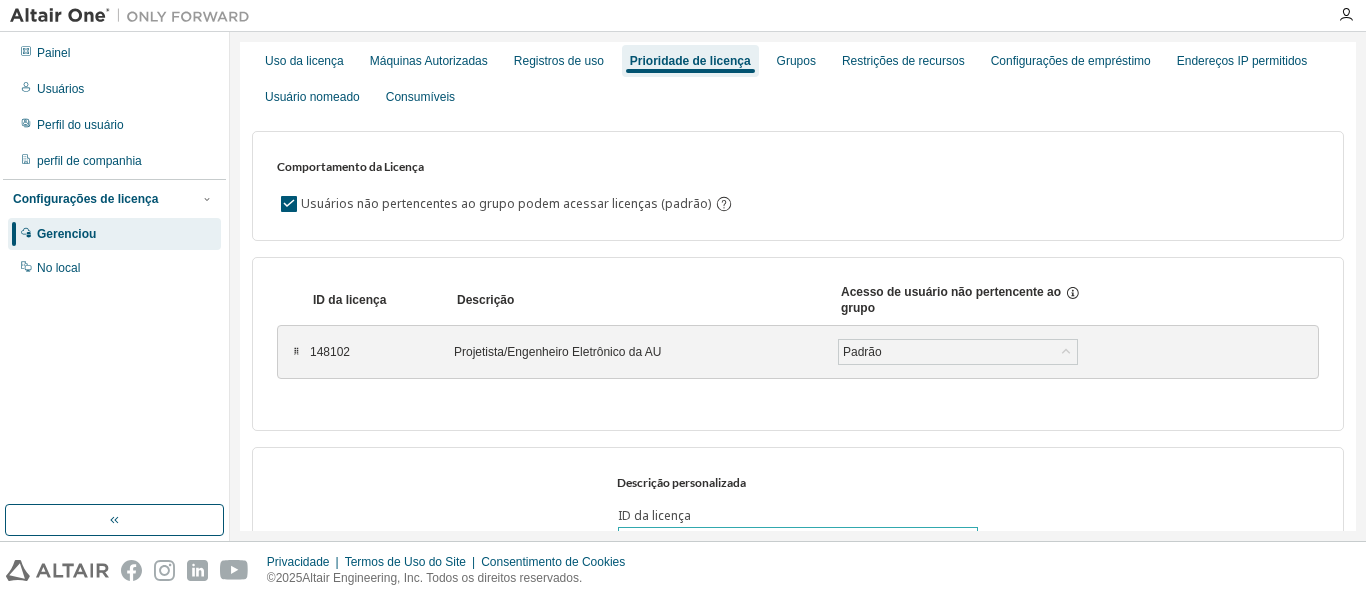 scroll, scrollTop: 0, scrollLeft: 0, axis: both 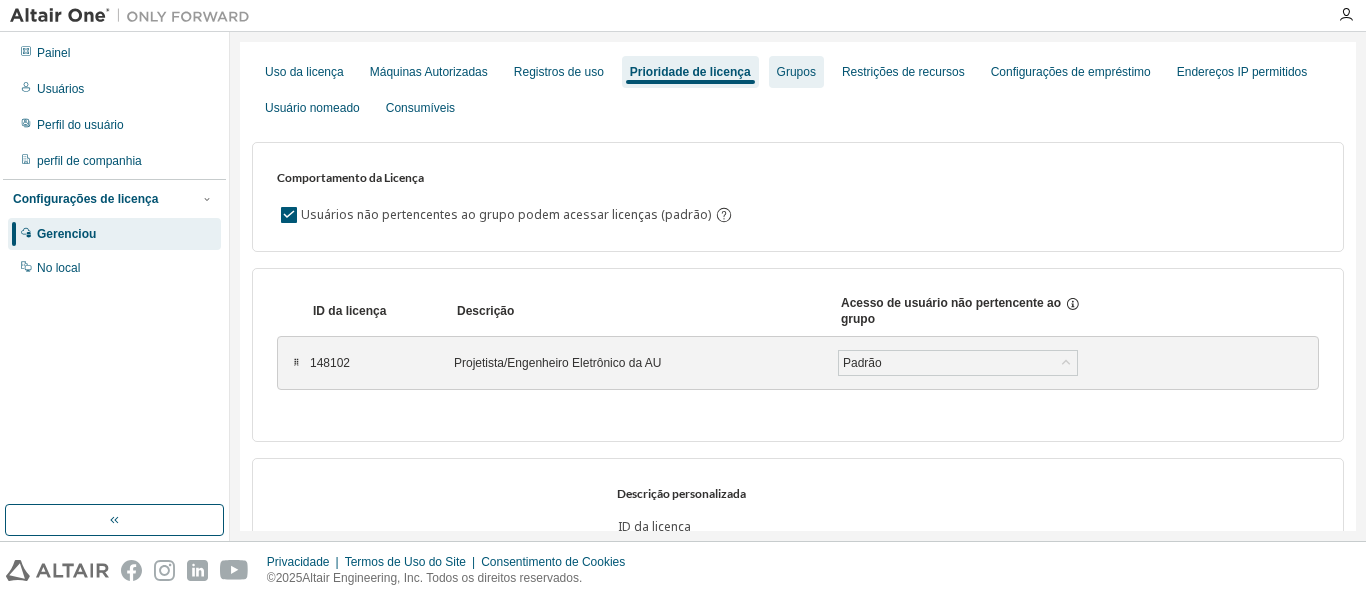 click on "Grupos" at bounding box center (796, 72) 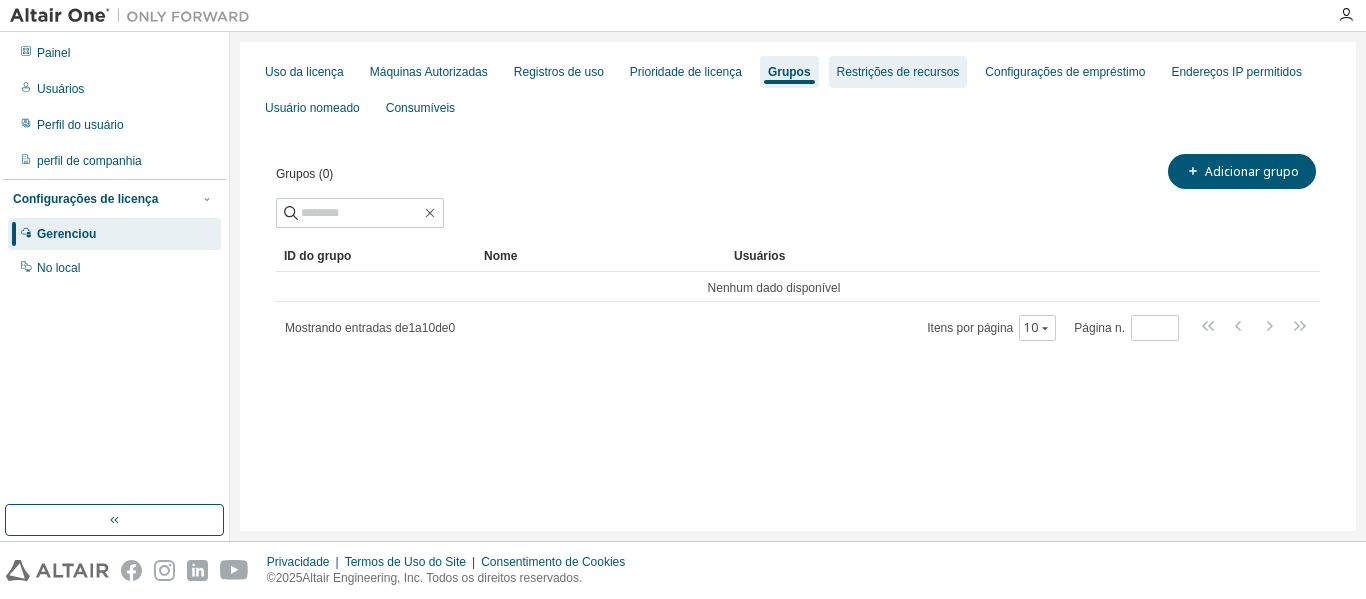 click on "Restrições de recursos" at bounding box center [898, 72] 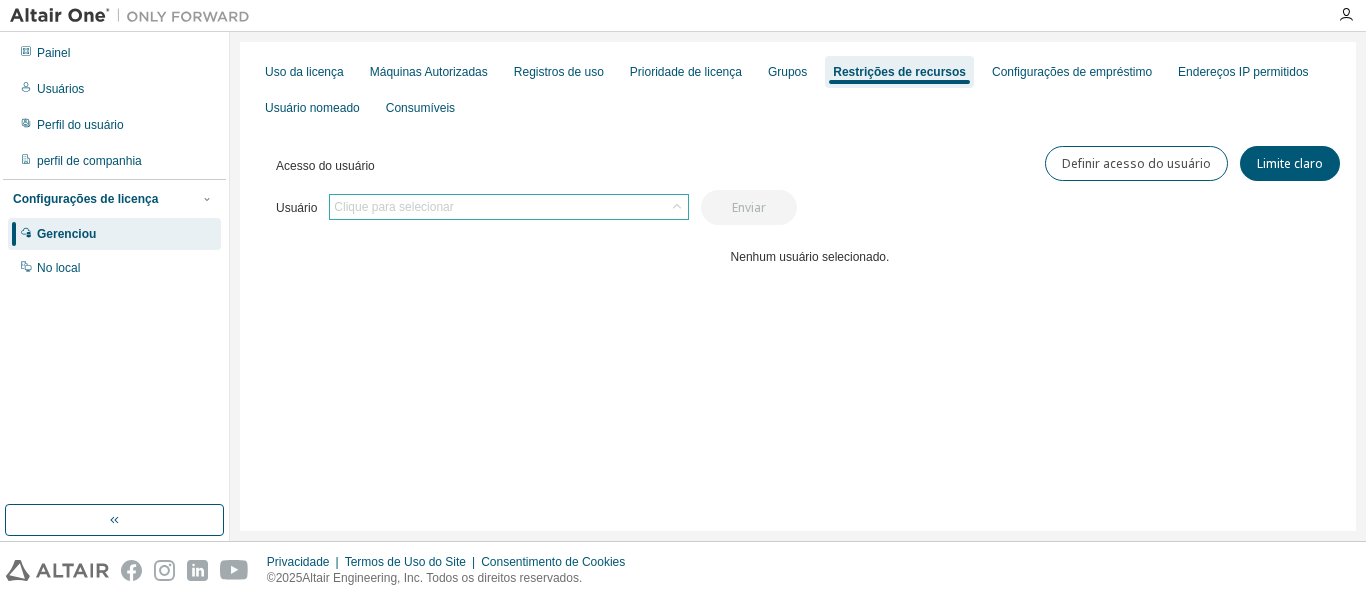 click on "Clique para selecionar" at bounding box center [393, 207] 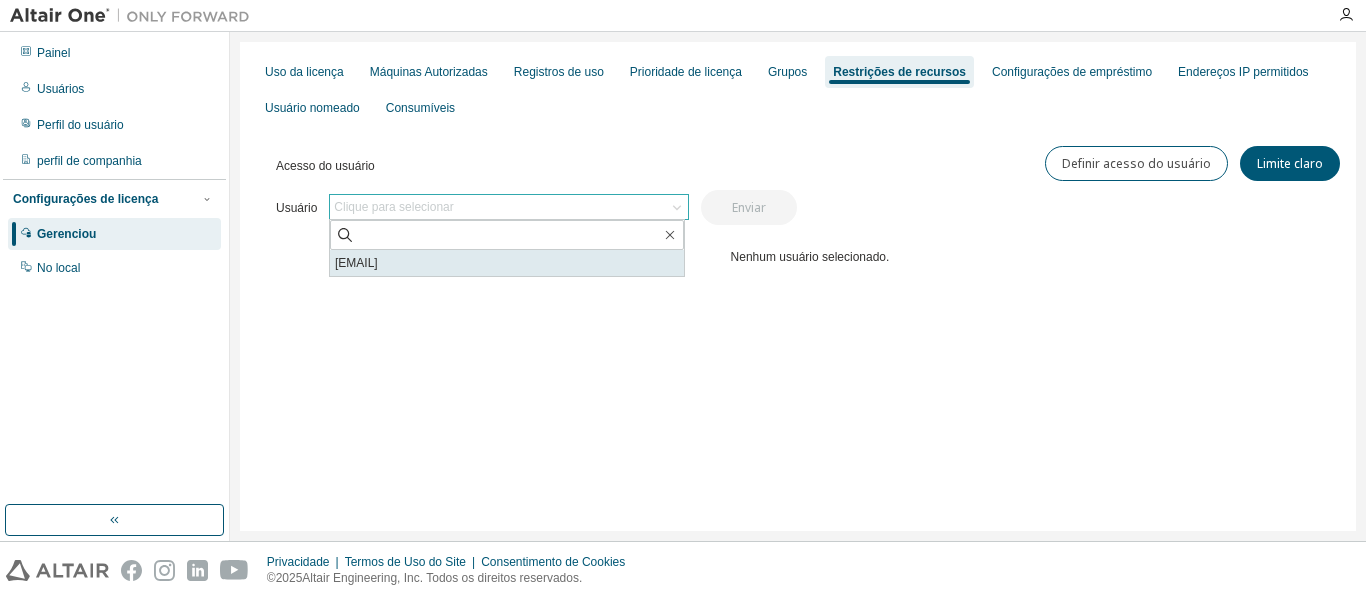 click on "[EMAIL]" at bounding box center (356, 263) 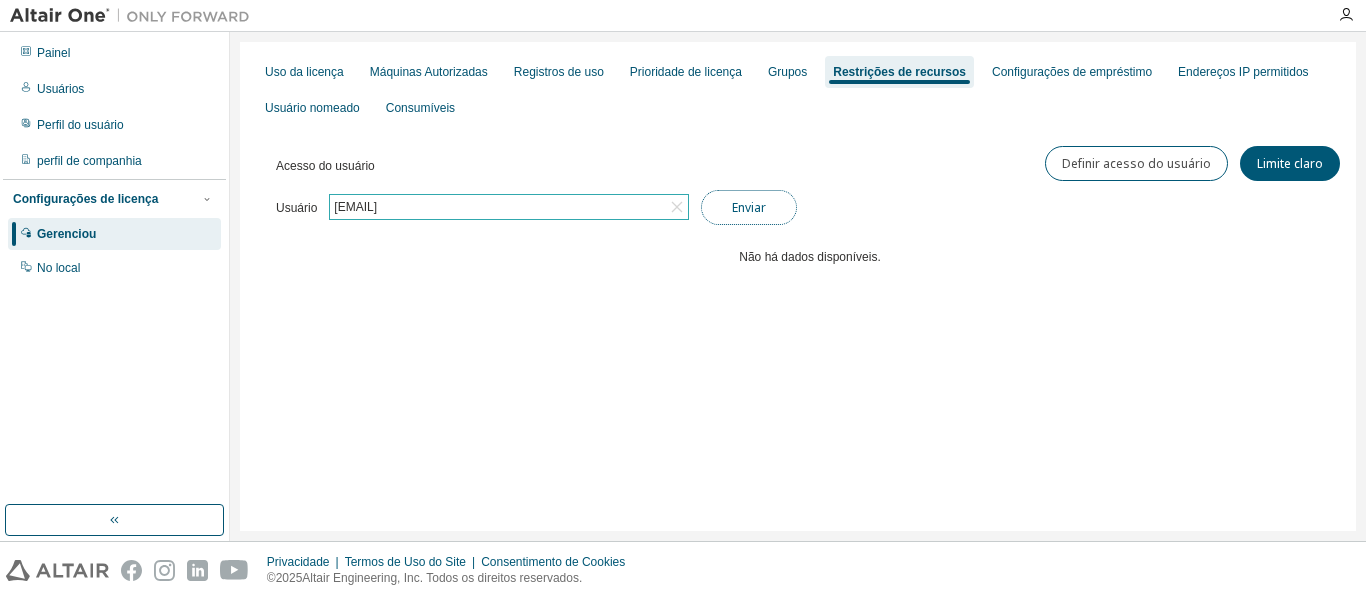 click on "Enviar" at bounding box center [749, 207] 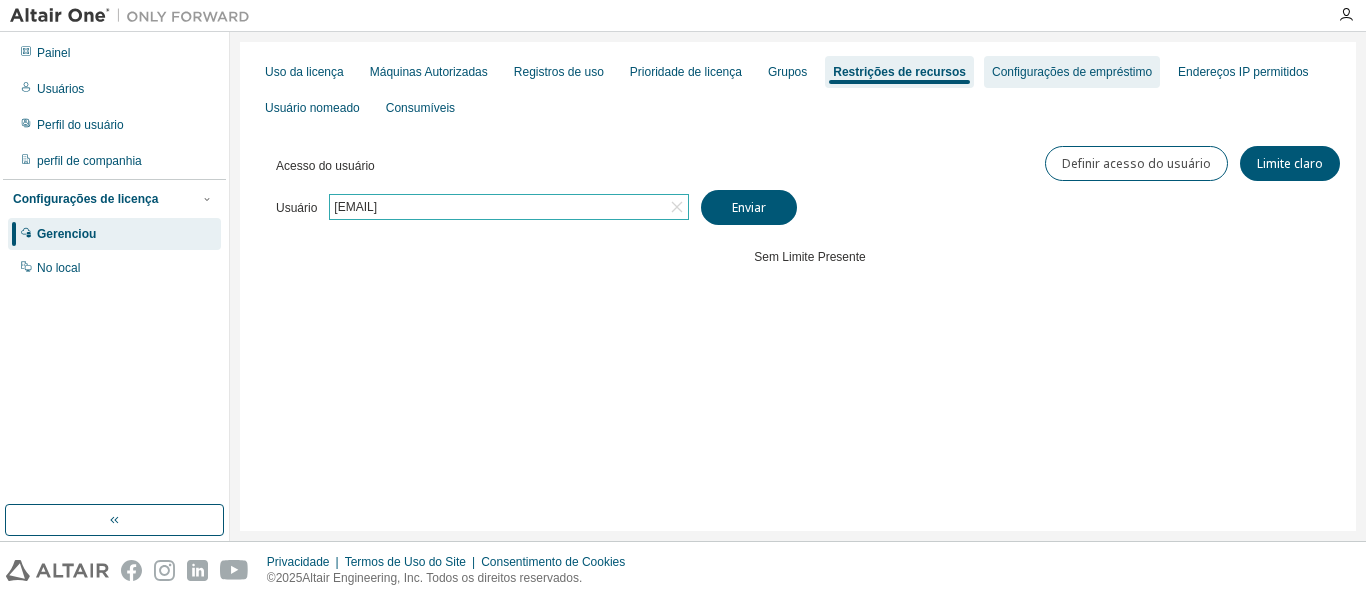 click on "Configurações de empréstimo" at bounding box center (1072, 72) 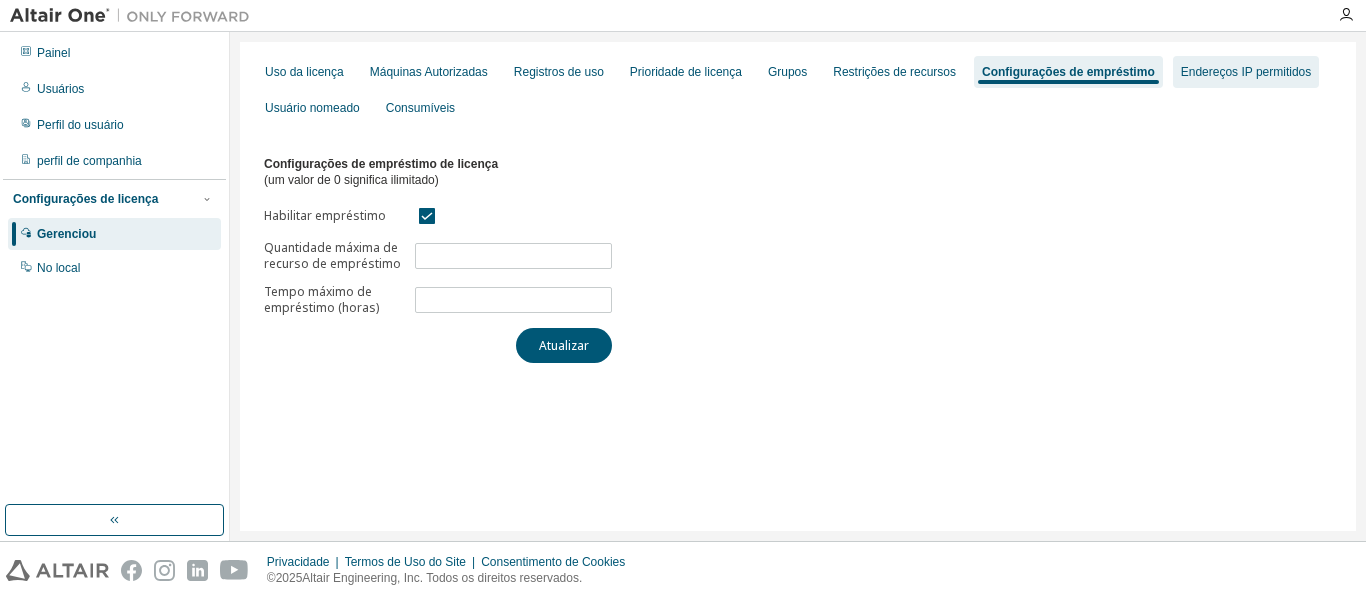 click on "Endereços IP permitidos" at bounding box center [1246, 72] 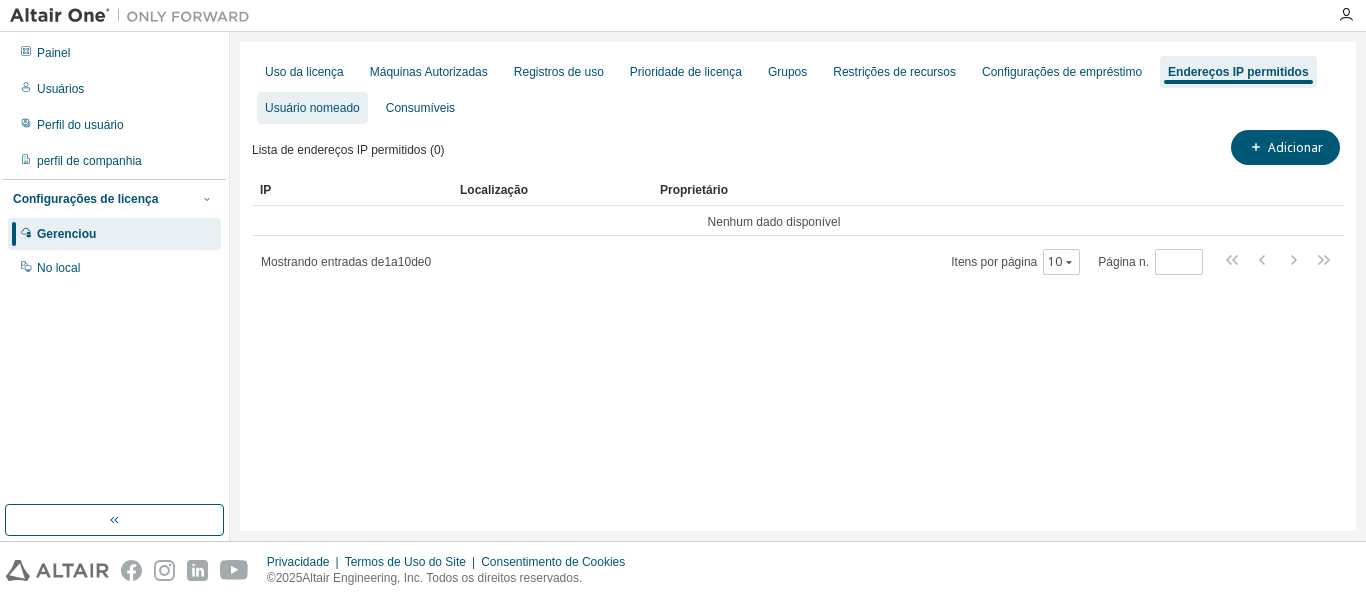 click on "Usuário nomeado" at bounding box center [312, 108] 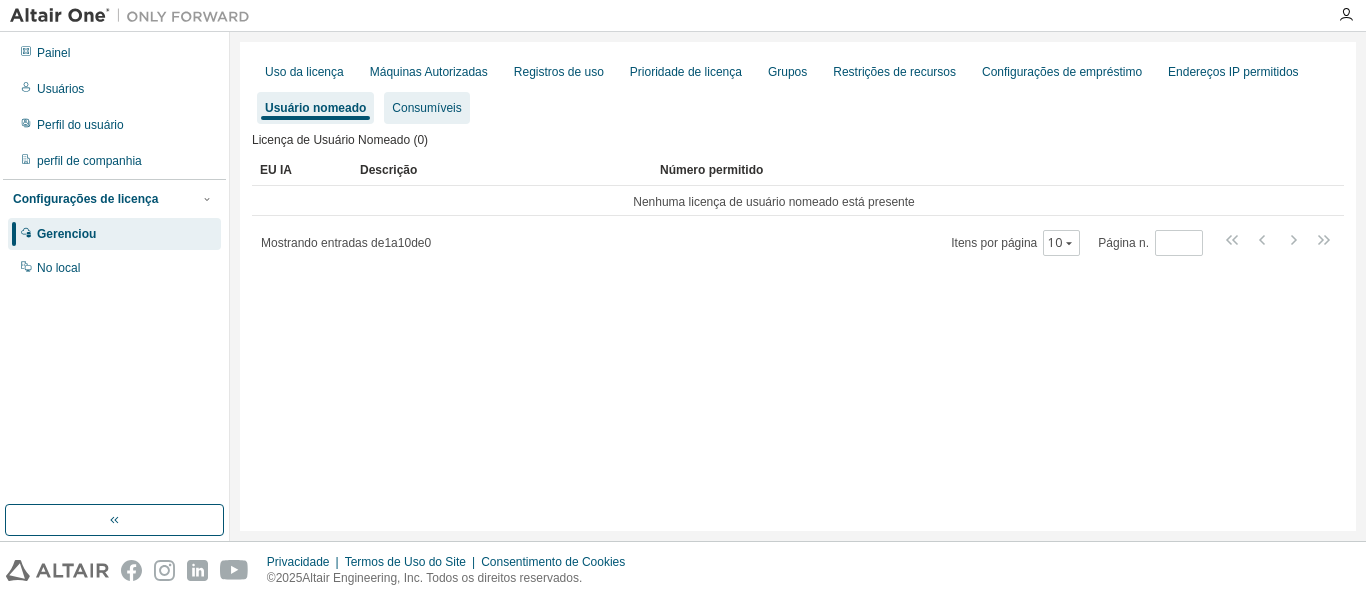 click on "Consumíveis" at bounding box center [426, 108] 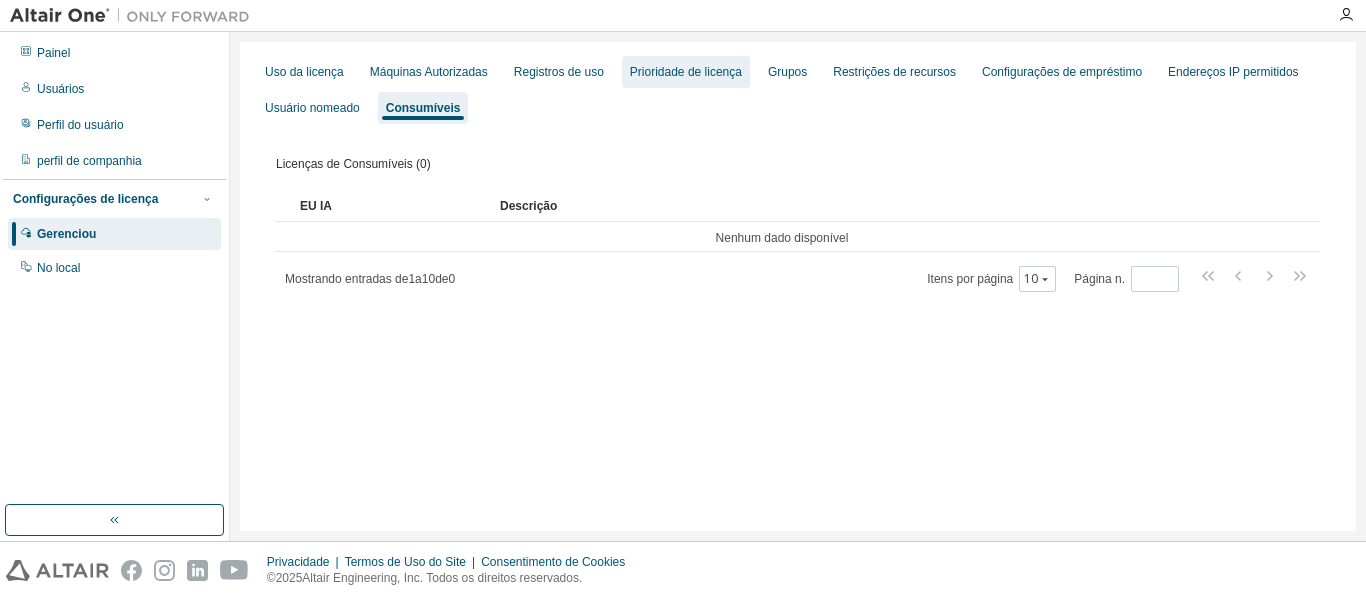 click on "Prioridade de licença" at bounding box center [686, 72] 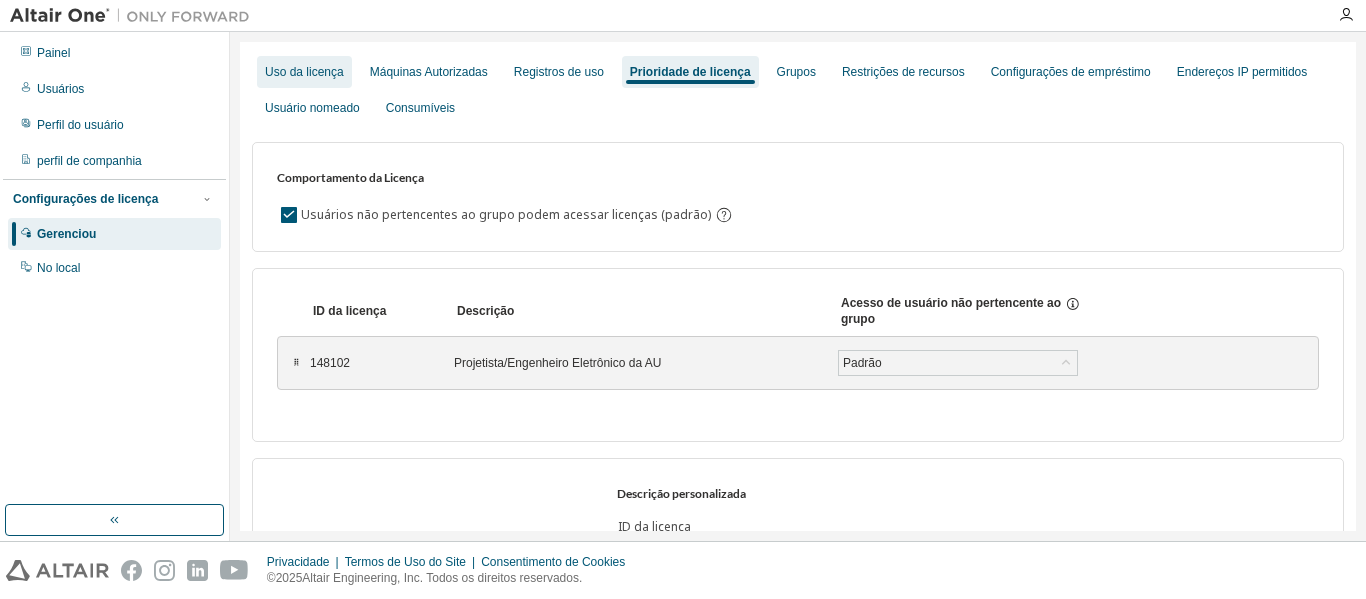 click on "Uso da licença" at bounding box center (304, 72) 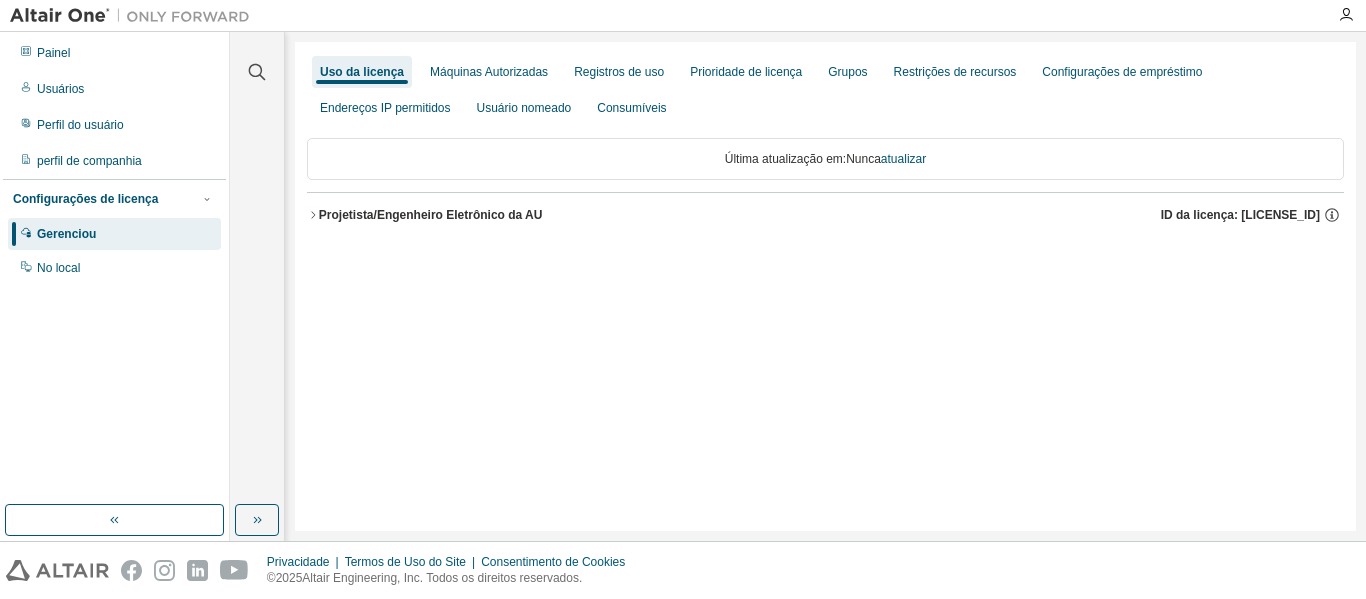 click 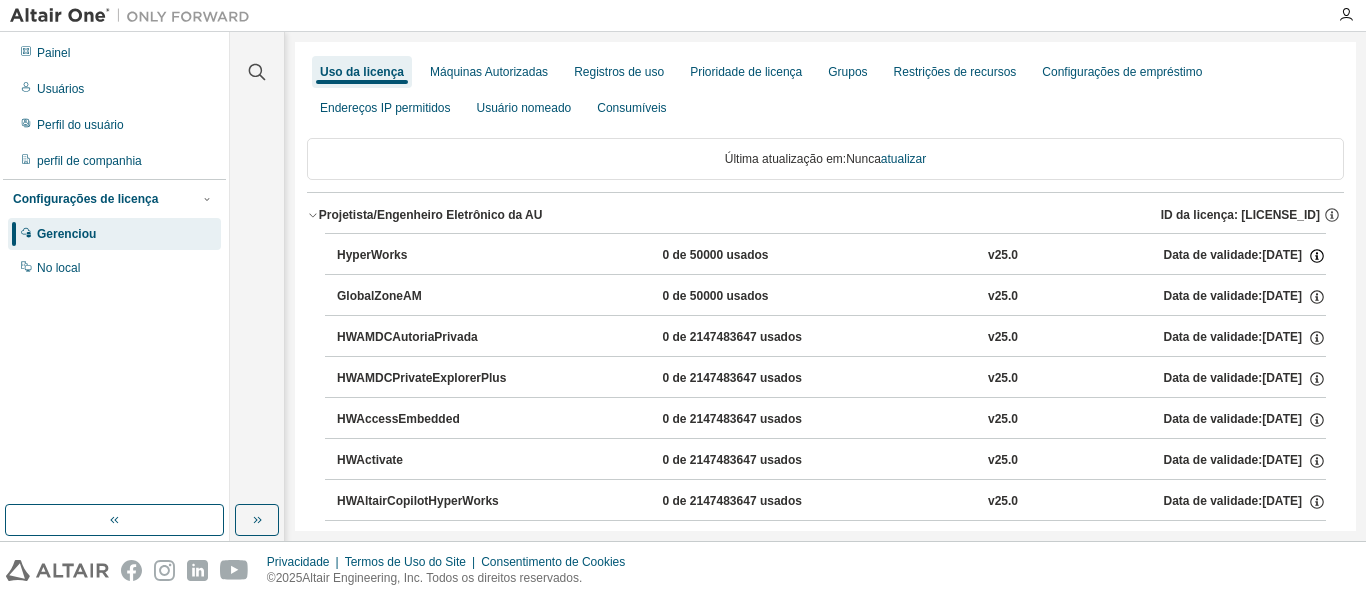 click 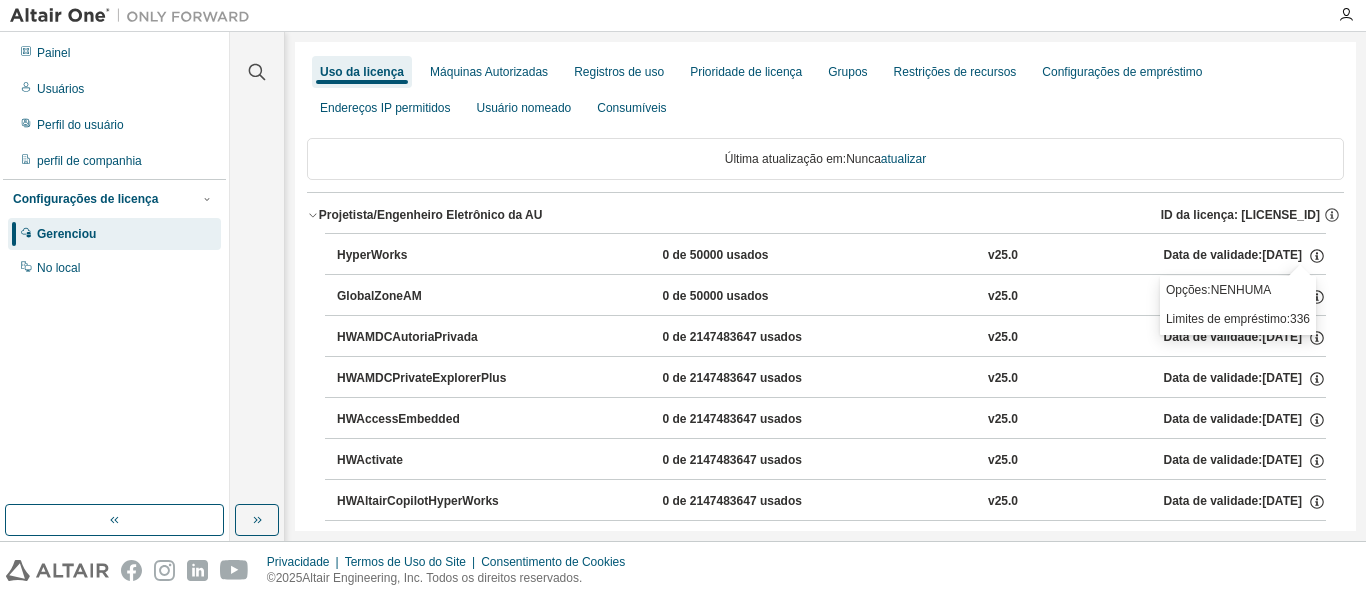 click on "Data de validade:" at bounding box center (1212, 255) 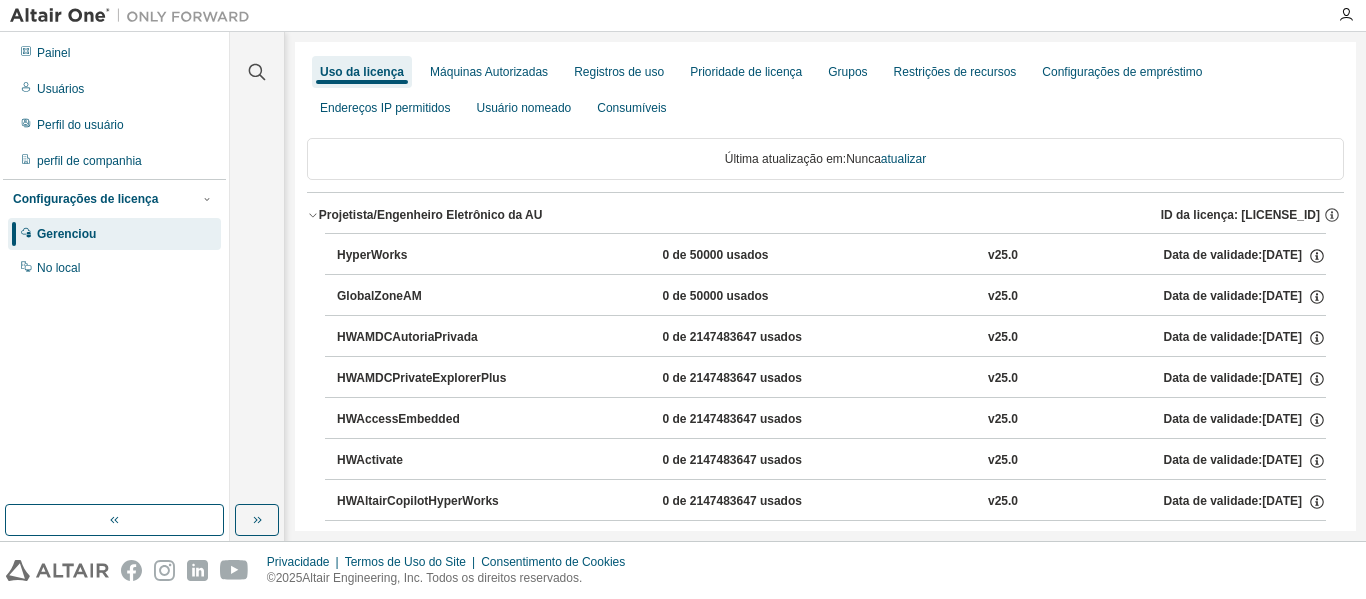 click on "Data de validade:" at bounding box center [1212, 255] 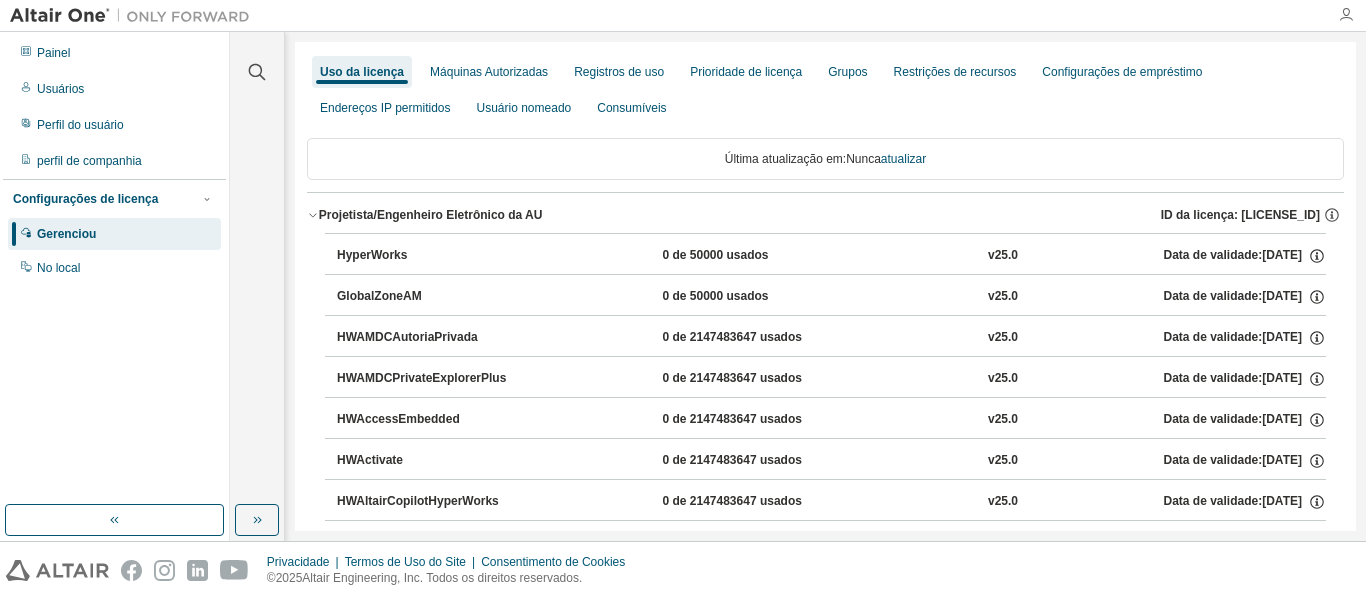 click at bounding box center (1346, 15) 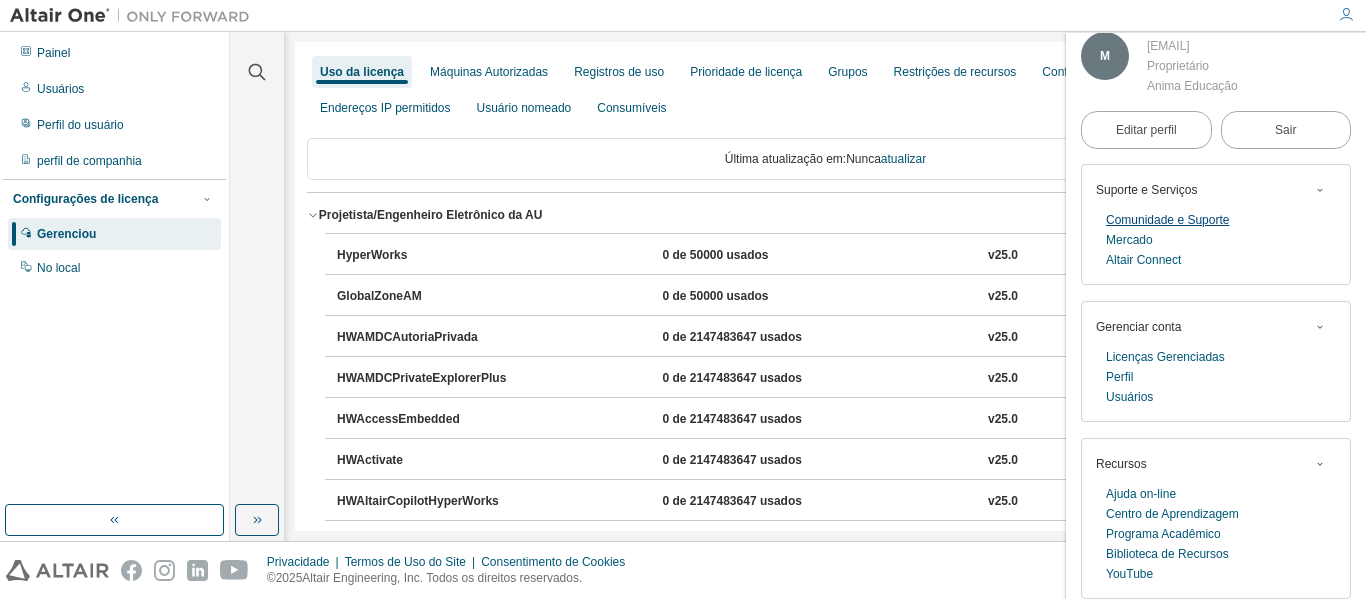 scroll, scrollTop: 98, scrollLeft: 0, axis: vertical 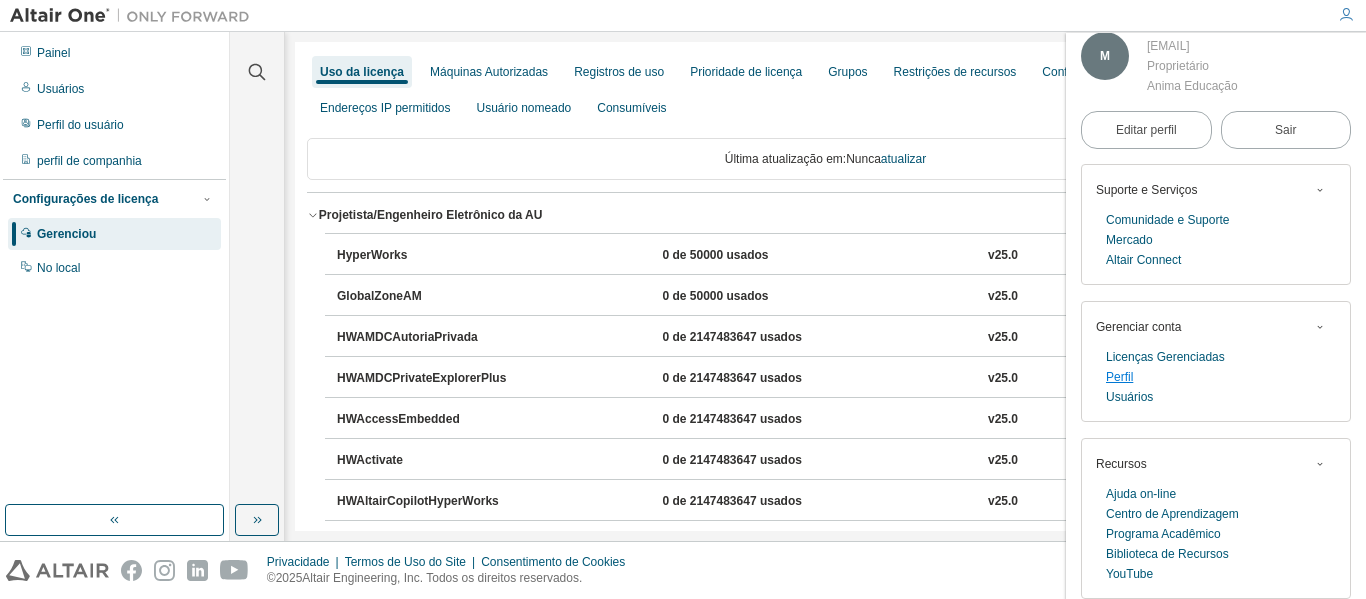 click on "Perfil" at bounding box center (1119, 377) 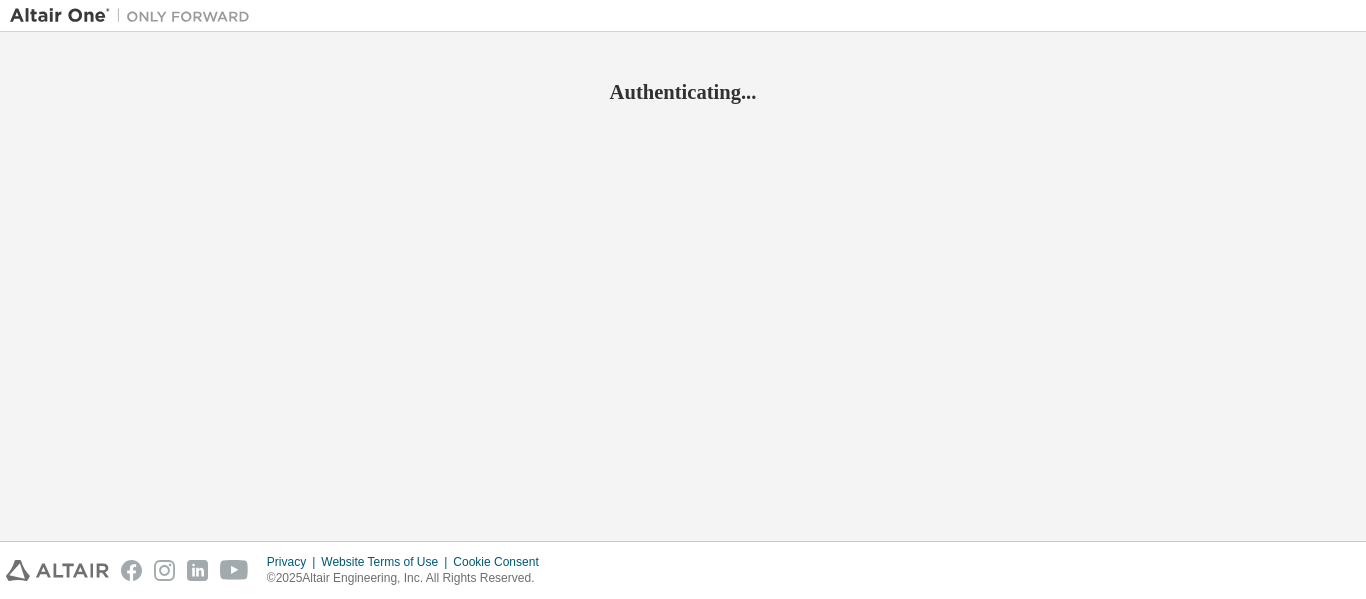 scroll, scrollTop: 0, scrollLeft: 0, axis: both 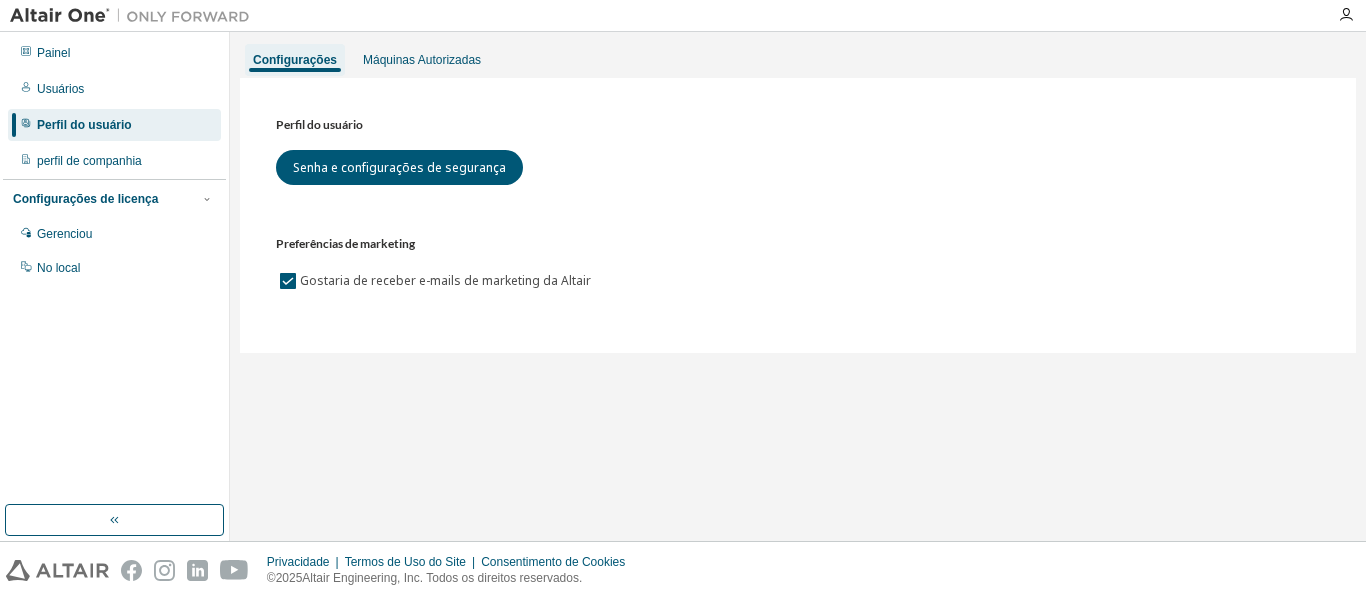 drag, startPoint x: 96, startPoint y: 99, endPoint x: 96, endPoint y: 115, distance: 16 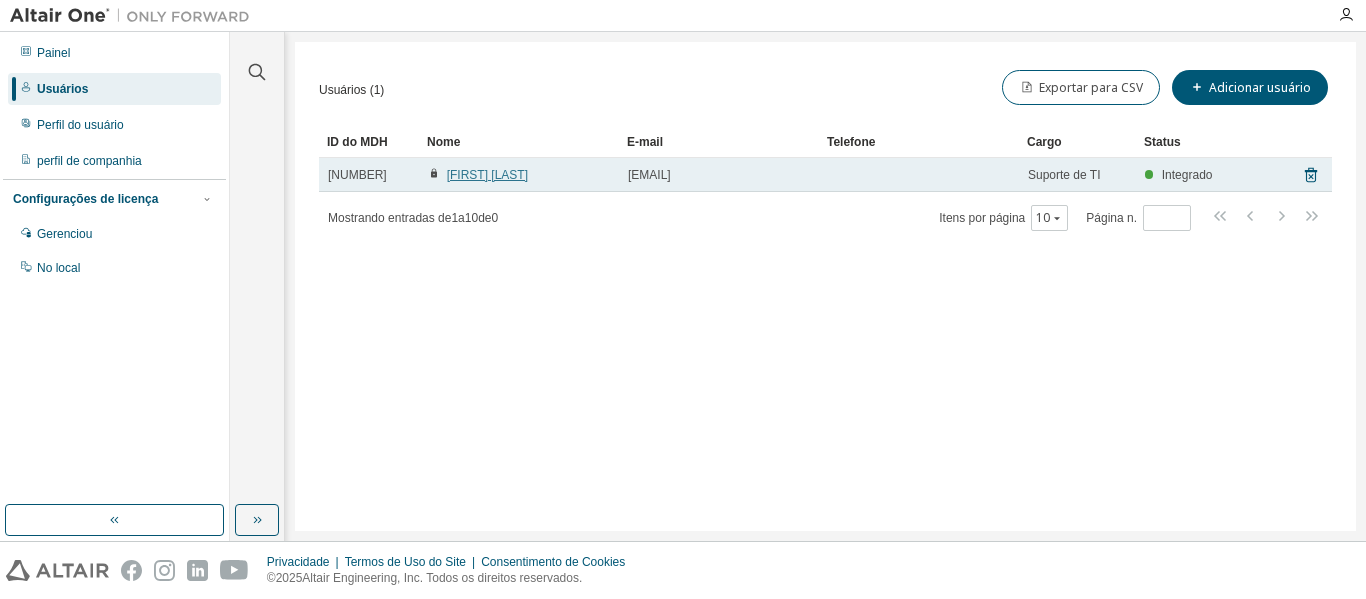 click on "[FIRST] [LAST]" at bounding box center (487, 175) 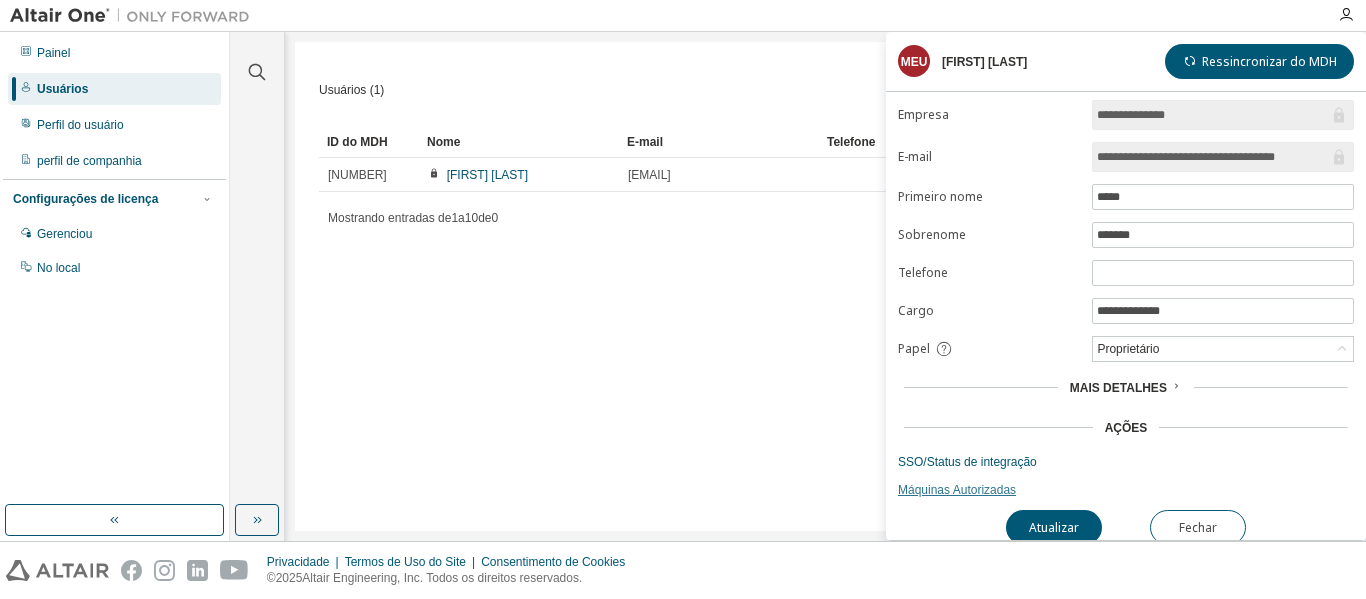 scroll, scrollTop: 0, scrollLeft: 0, axis: both 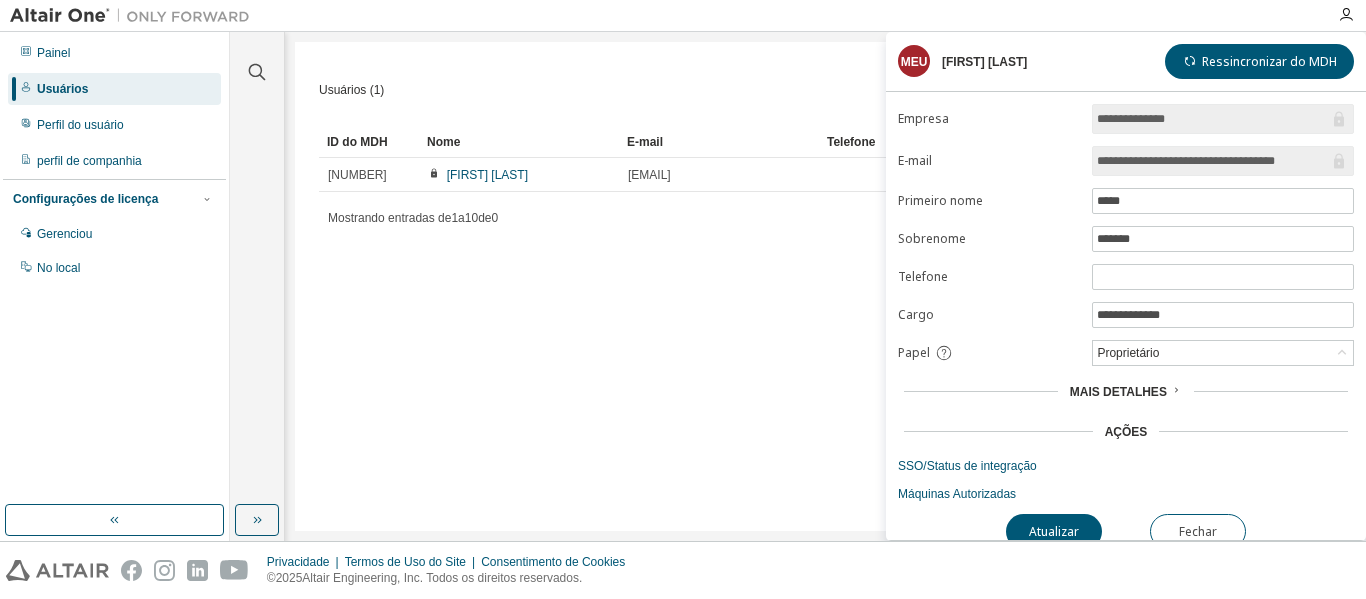 click on "Usuários (1) Exportar para CSV Adicionar usuário Claro Carregar Salvar Salvar como Campo Operador Valor Selecione o filtro Selecionar operando Adicionar critérios Procurar ID do MDH Nome E-mail Telefone Cargo Status 674282    [FIRST] [LAST] [EMAIL] Suporte de TI Integrado Mostrando entradas de 1 a 10 de 0 Itens por página 10 Página n. *" at bounding box center (825, 286) 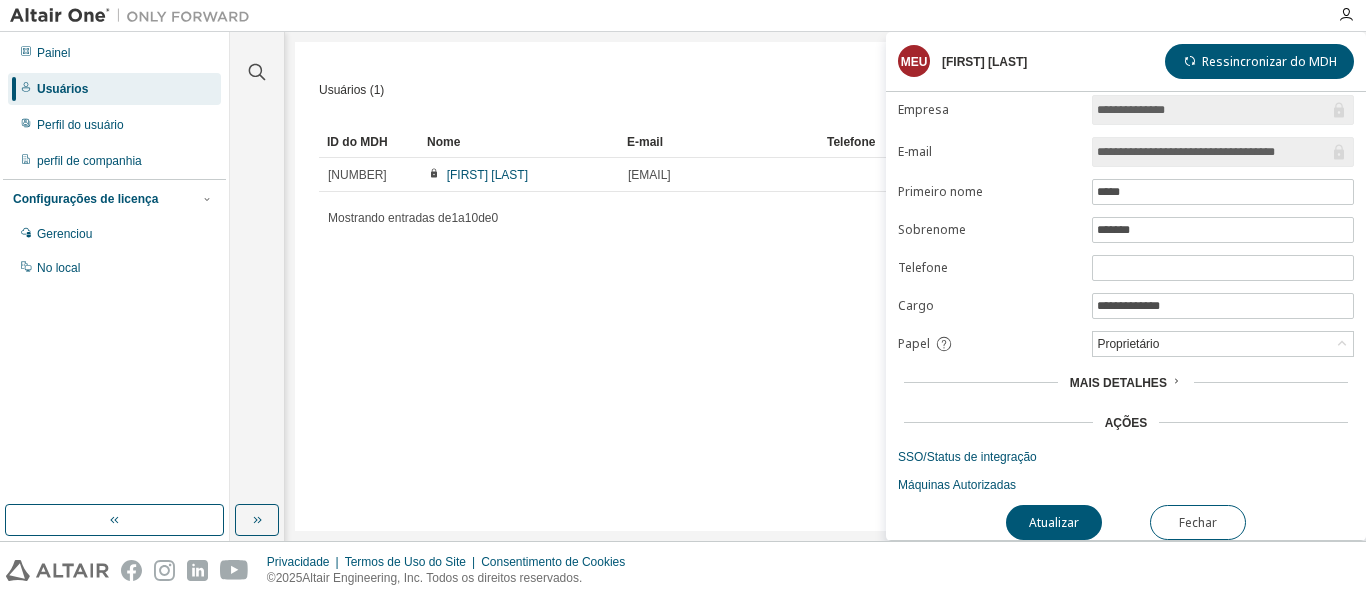scroll, scrollTop: 19, scrollLeft: 0, axis: vertical 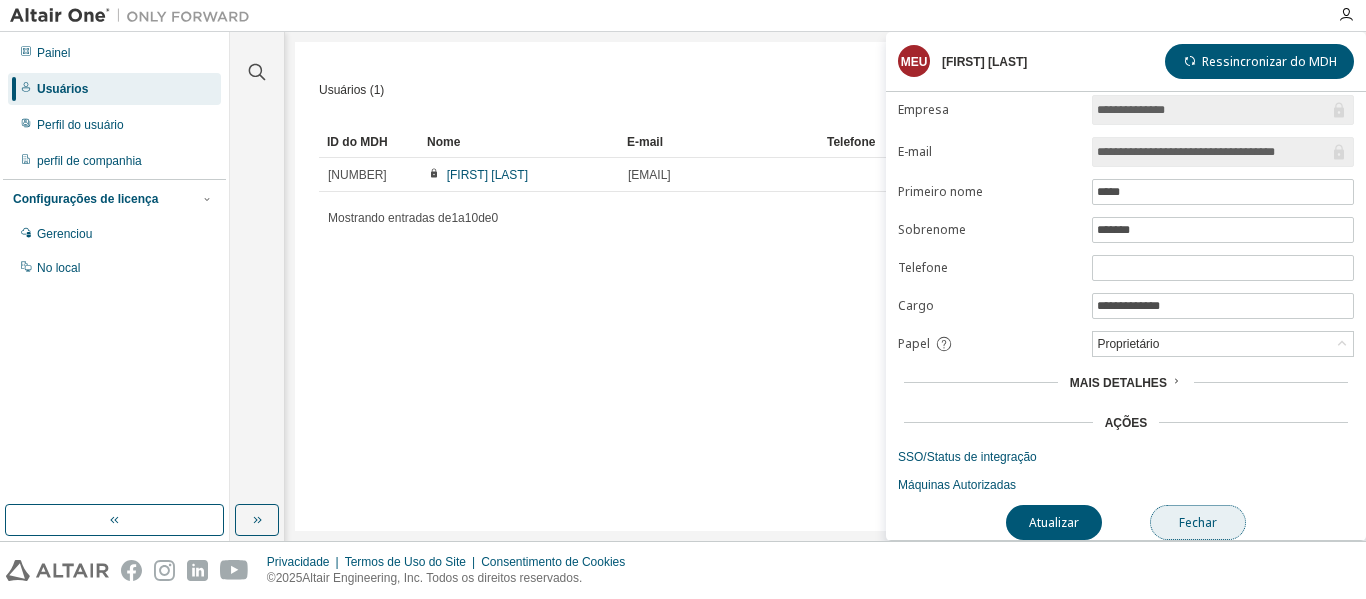 click on "Fechar" at bounding box center [1198, 522] 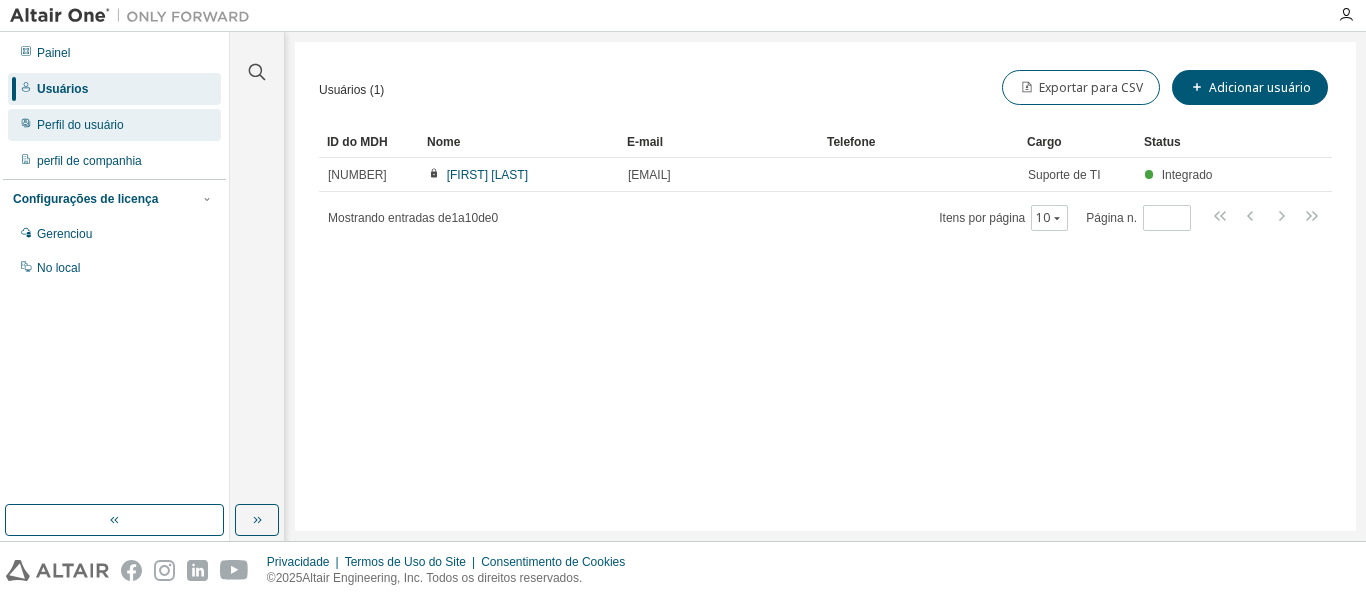 click on "Perfil do usuário" at bounding box center (114, 125) 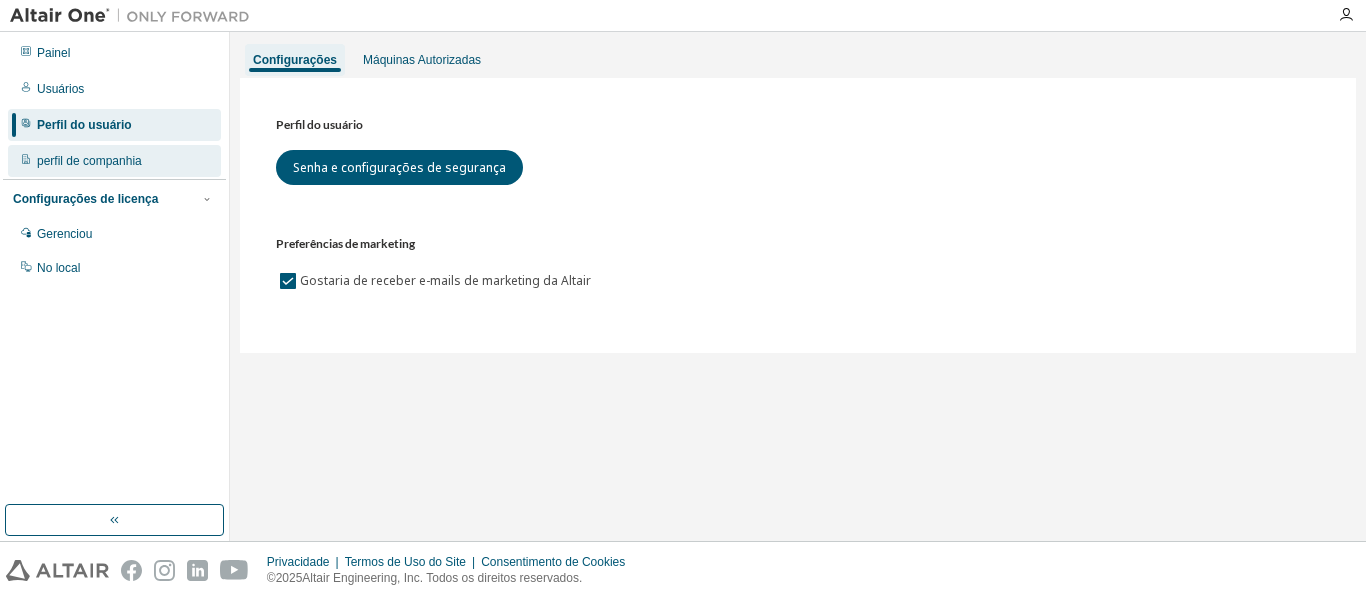 click on "perfil de companhia" at bounding box center [89, 161] 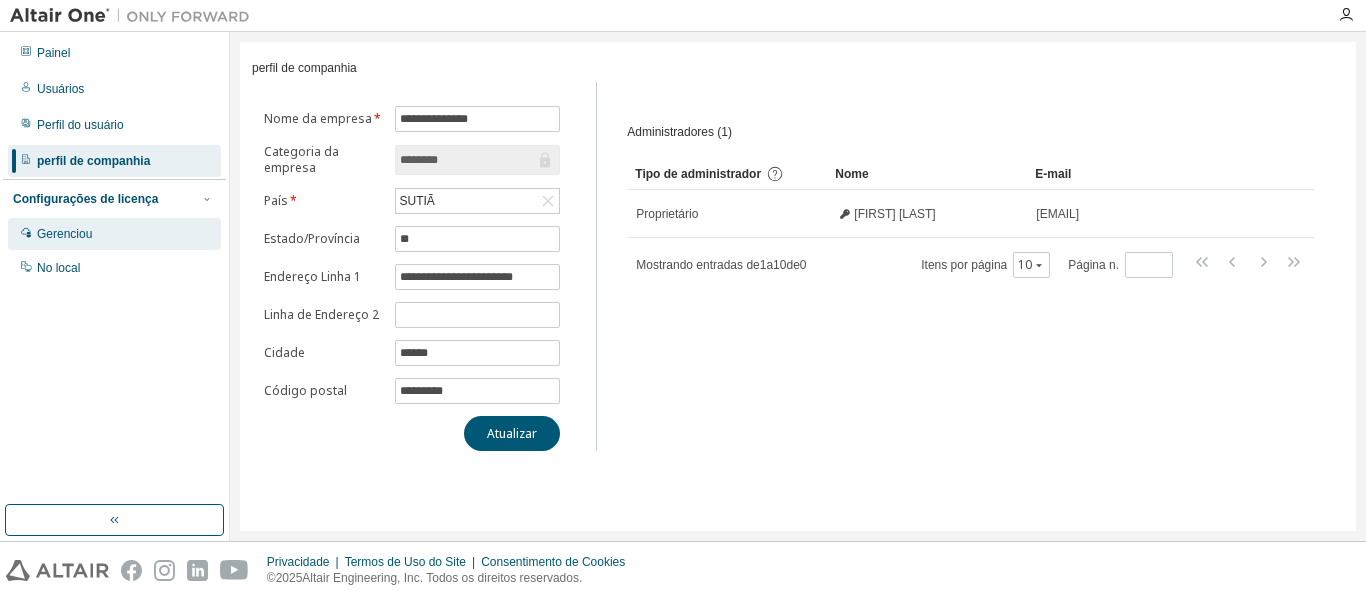 click on "Gerenciou" at bounding box center [114, 234] 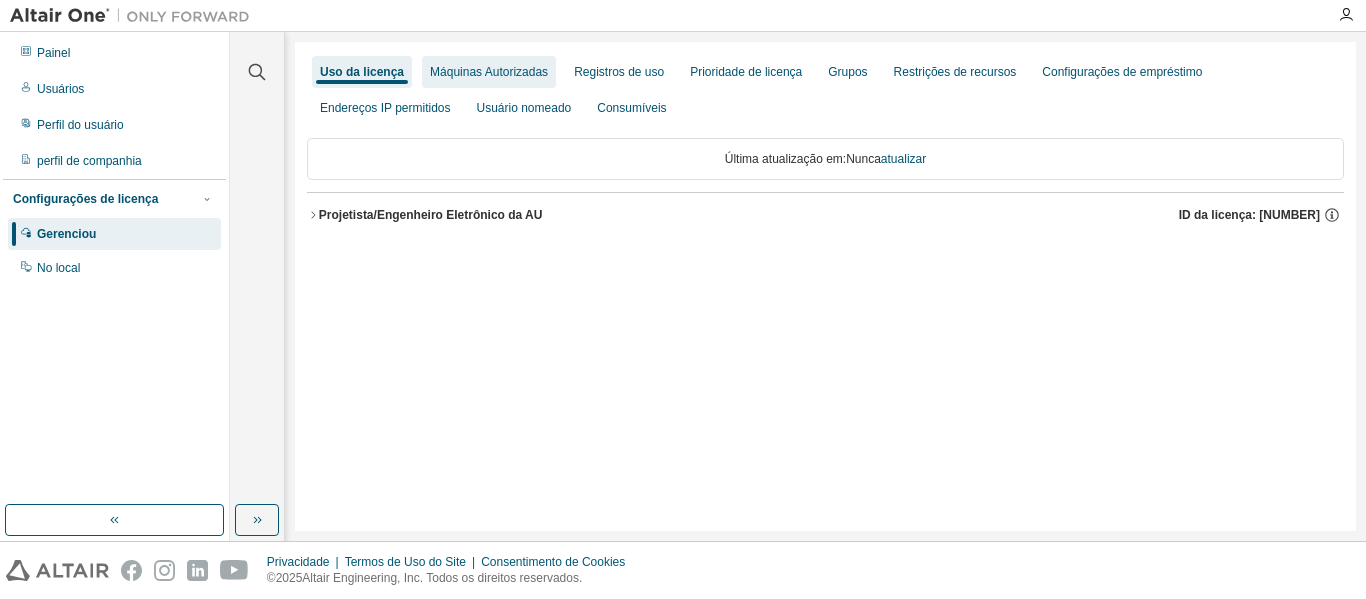 click on "Máquinas Autorizadas" at bounding box center [489, 72] 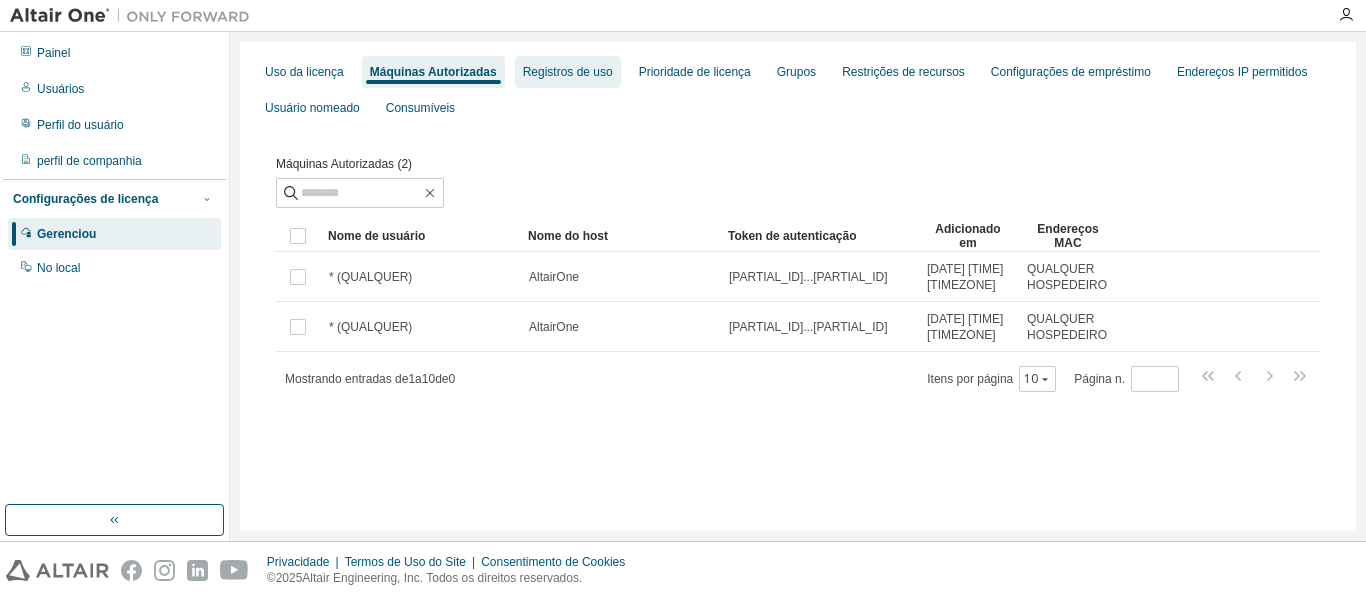 click on "Registros de uso" at bounding box center [568, 72] 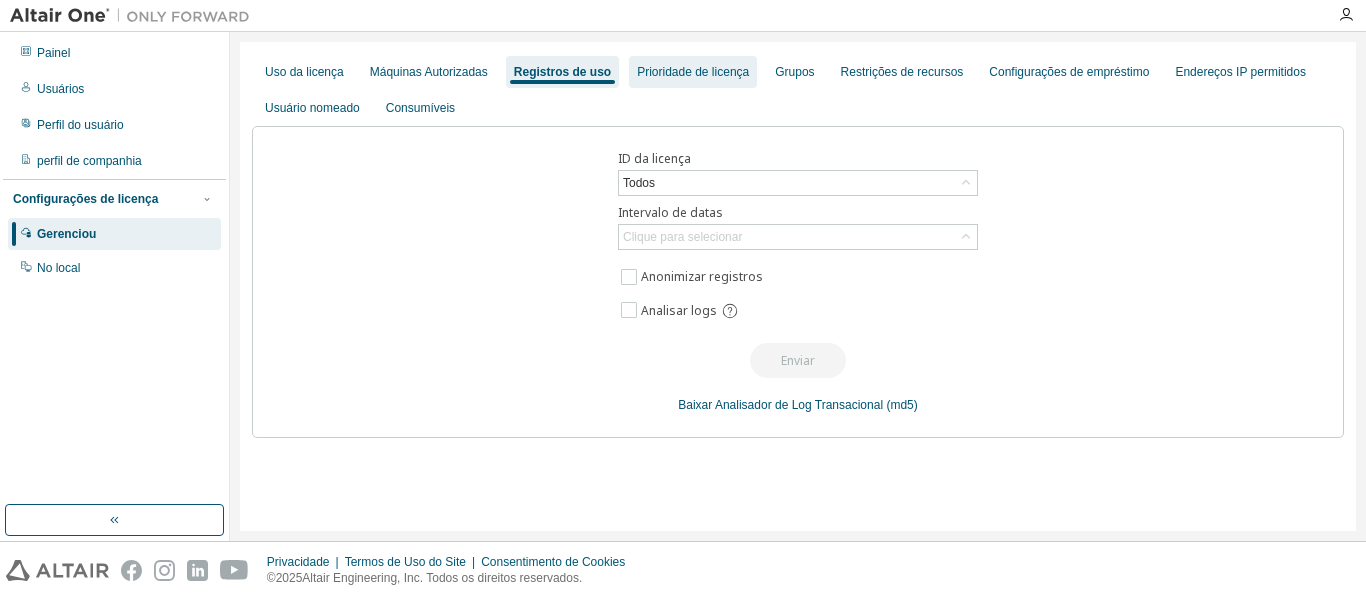 click on "Prioridade de licença" at bounding box center [693, 72] 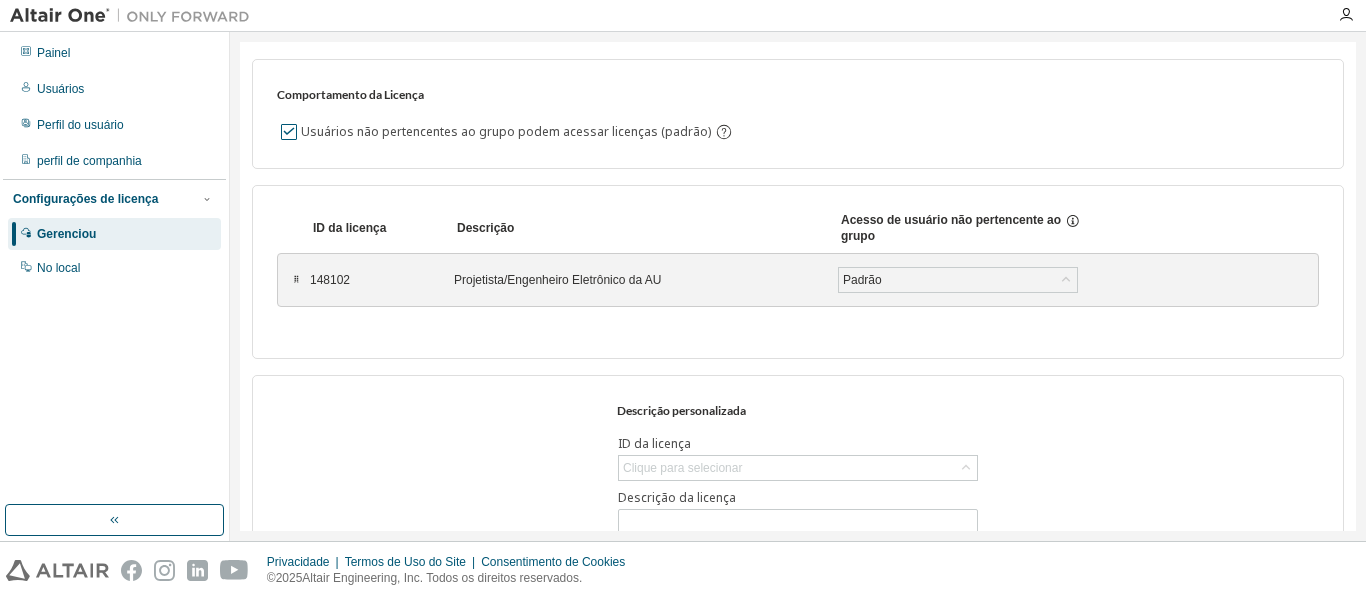 scroll, scrollTop: 0, scrollLeft: 0, axis: both 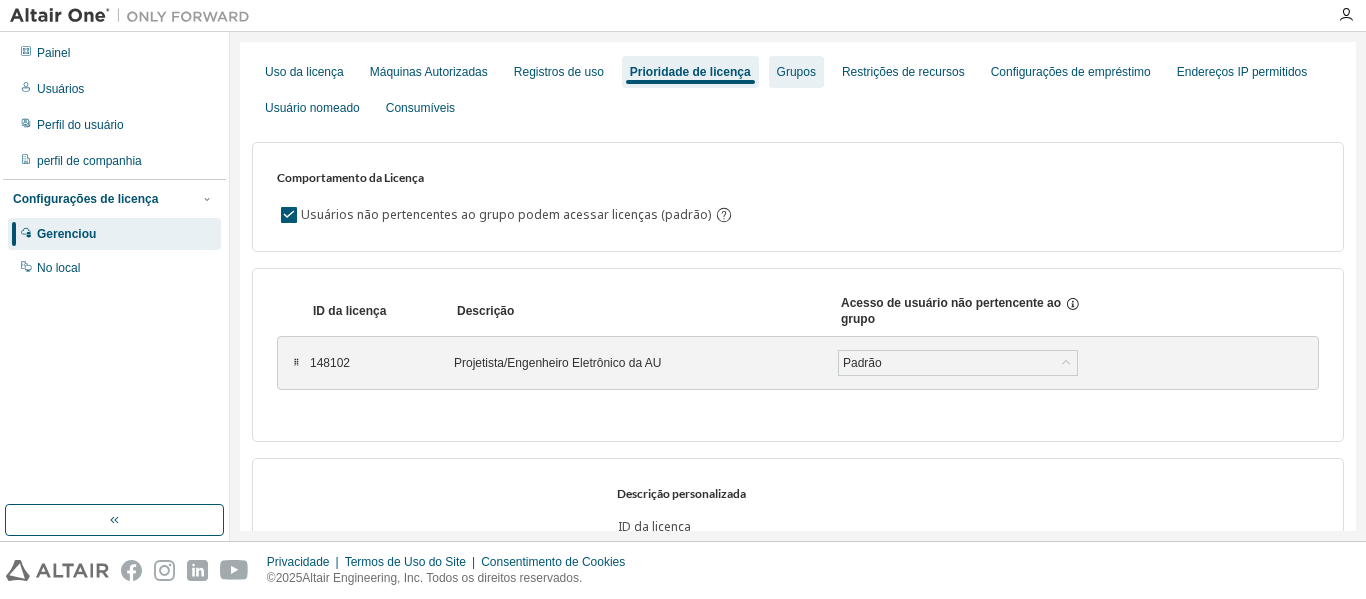 click on "Grupos" at bounding box center (796, 72) 